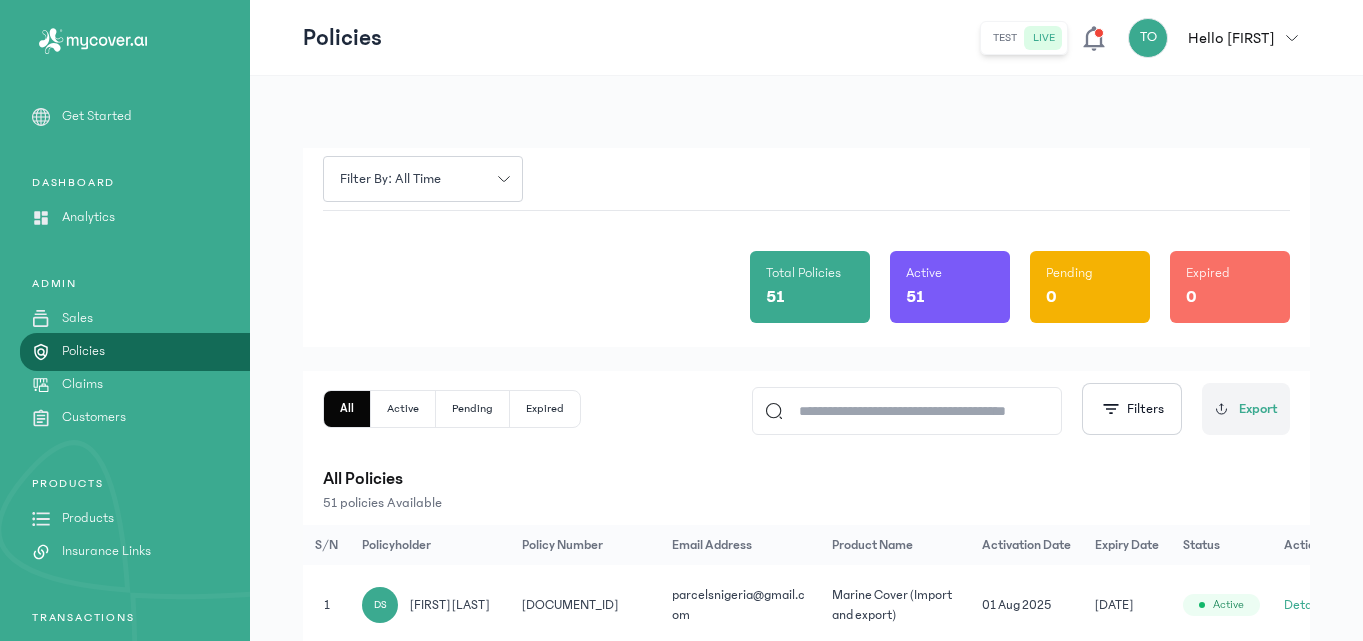 scroll, scrollTop: 279, scrollLeft: 0, axis: vertical 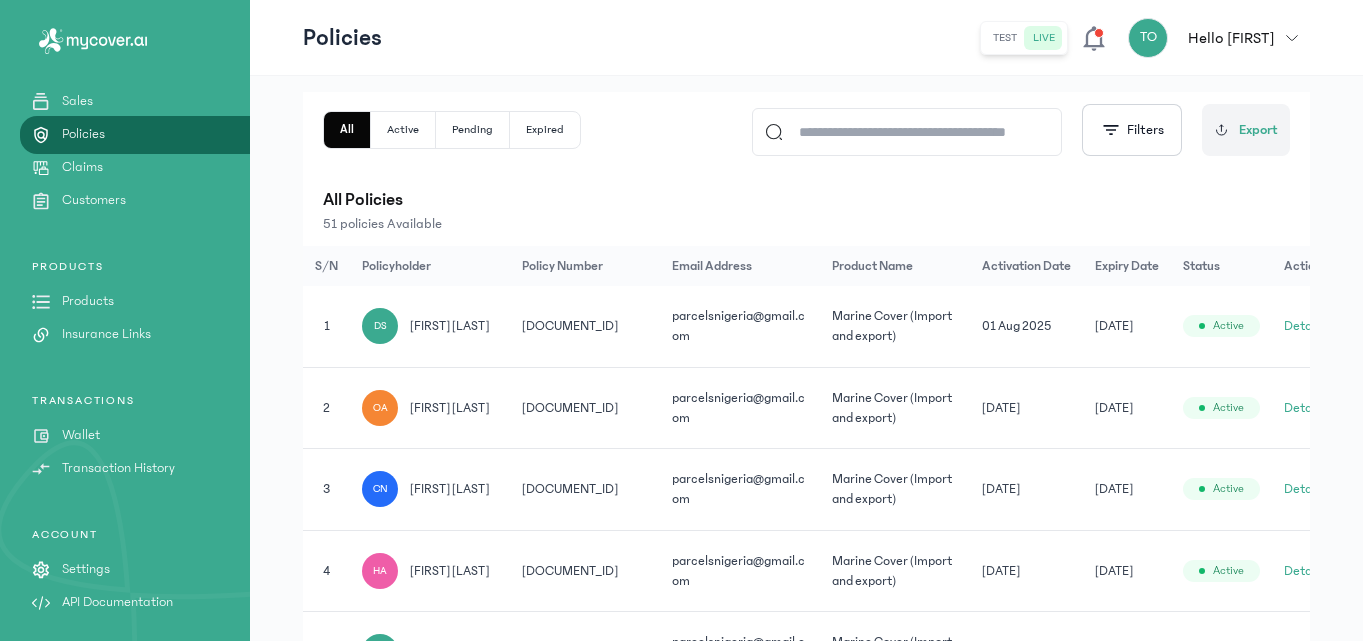 click on "Products" at bounding box center (88, 301) 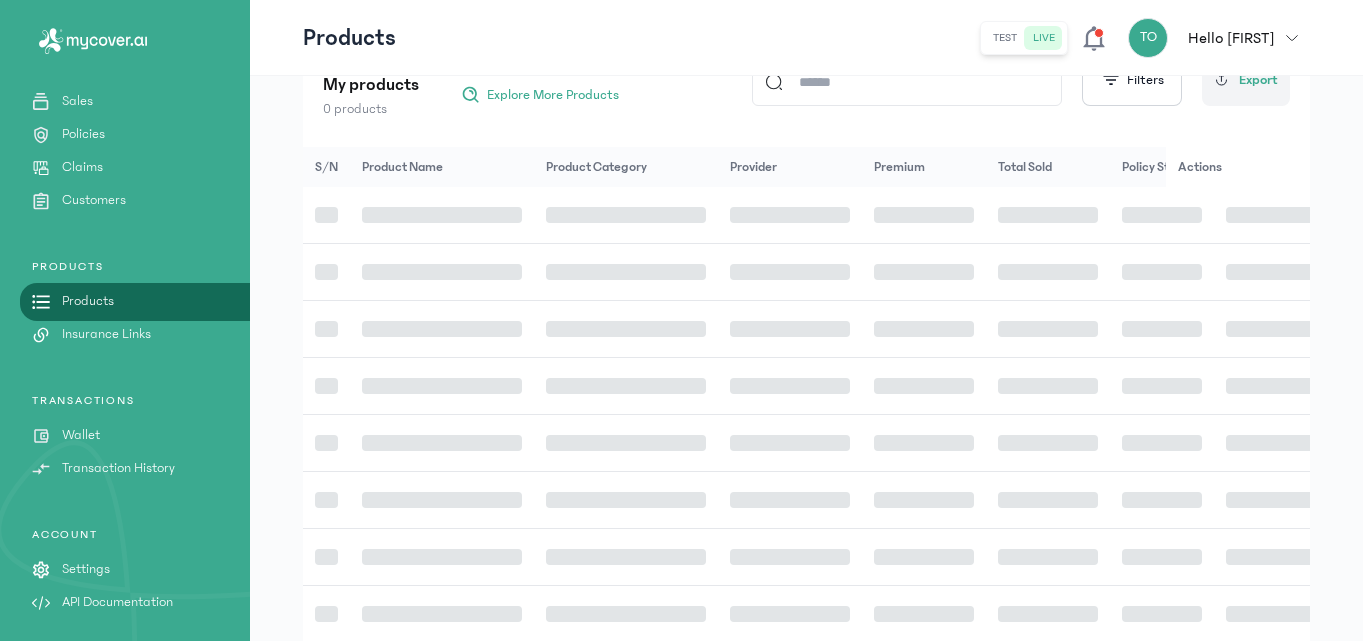 scroll, scrollTop: 0, scrollLeft: 0, axis: both 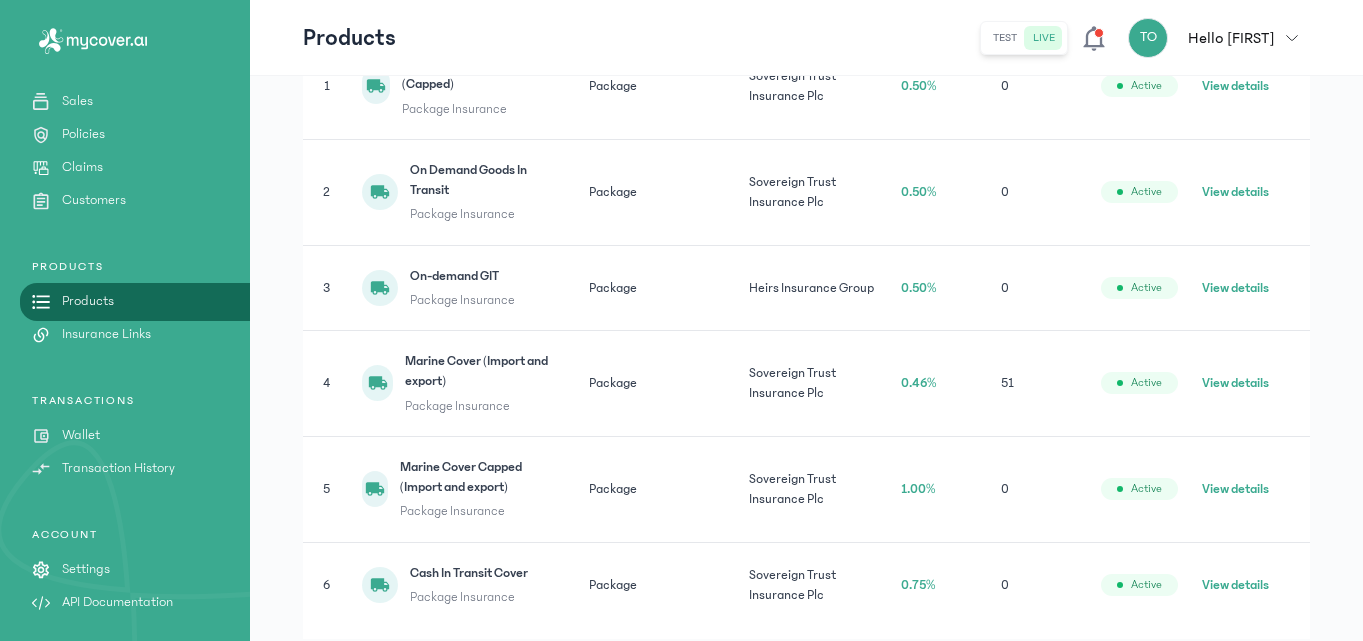 click on "View details" 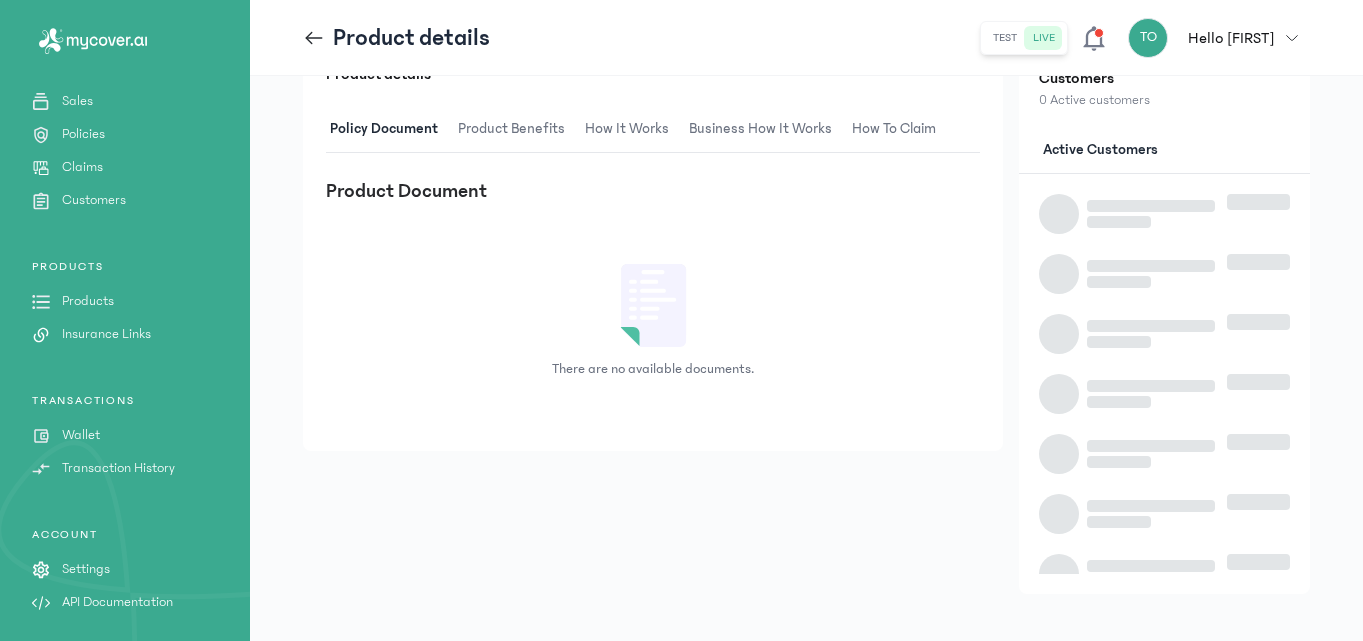 scroll, scrollTop: 0, scrollLeft: 0, axis: both 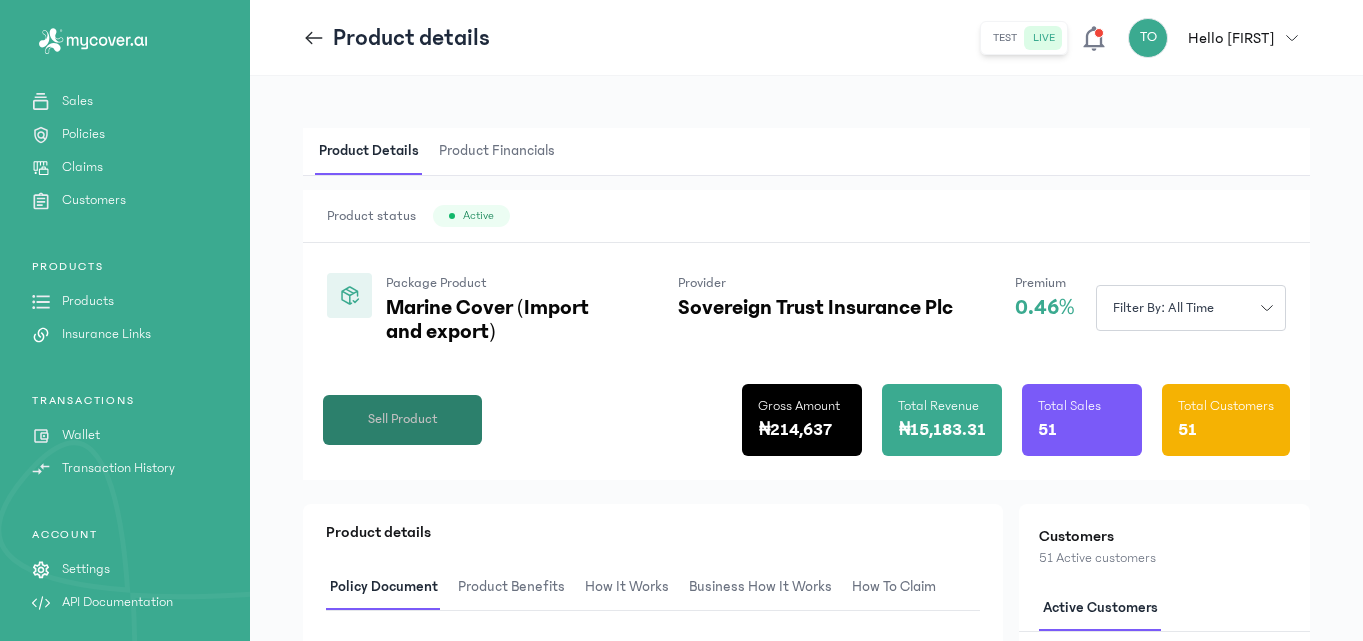 click on "Sell Product" 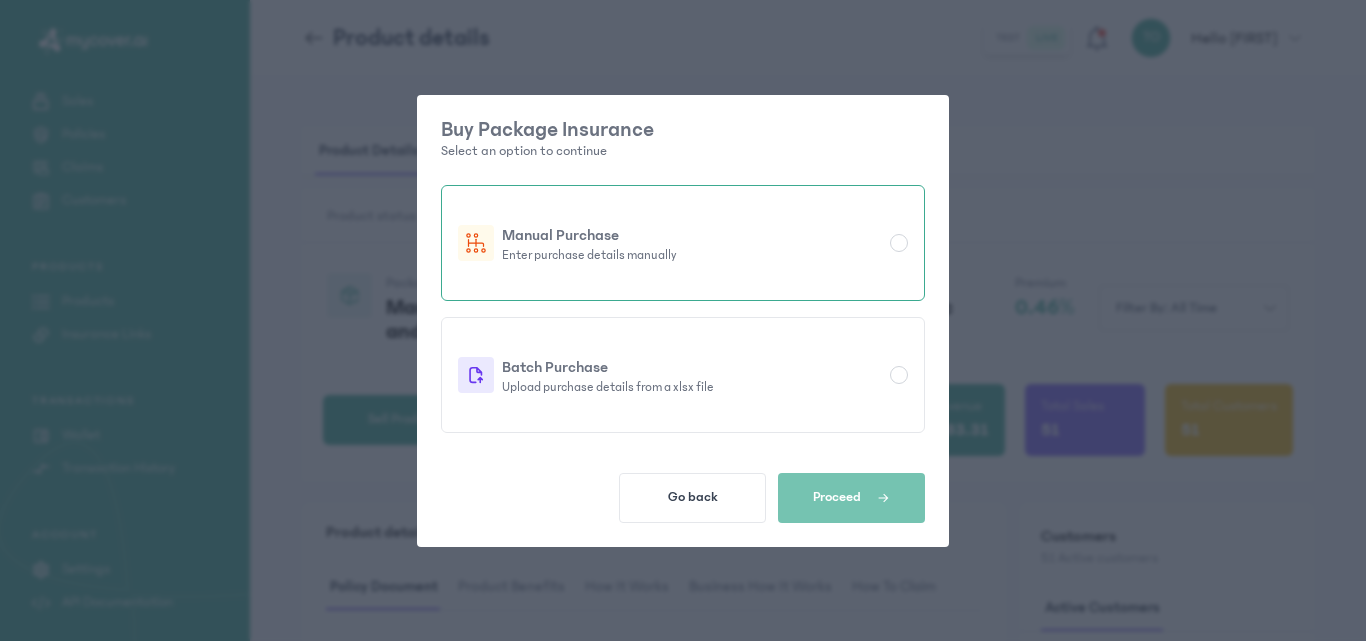 click on "Manual Purchase Enter purchase details manually" at bounding box center (683, 243) 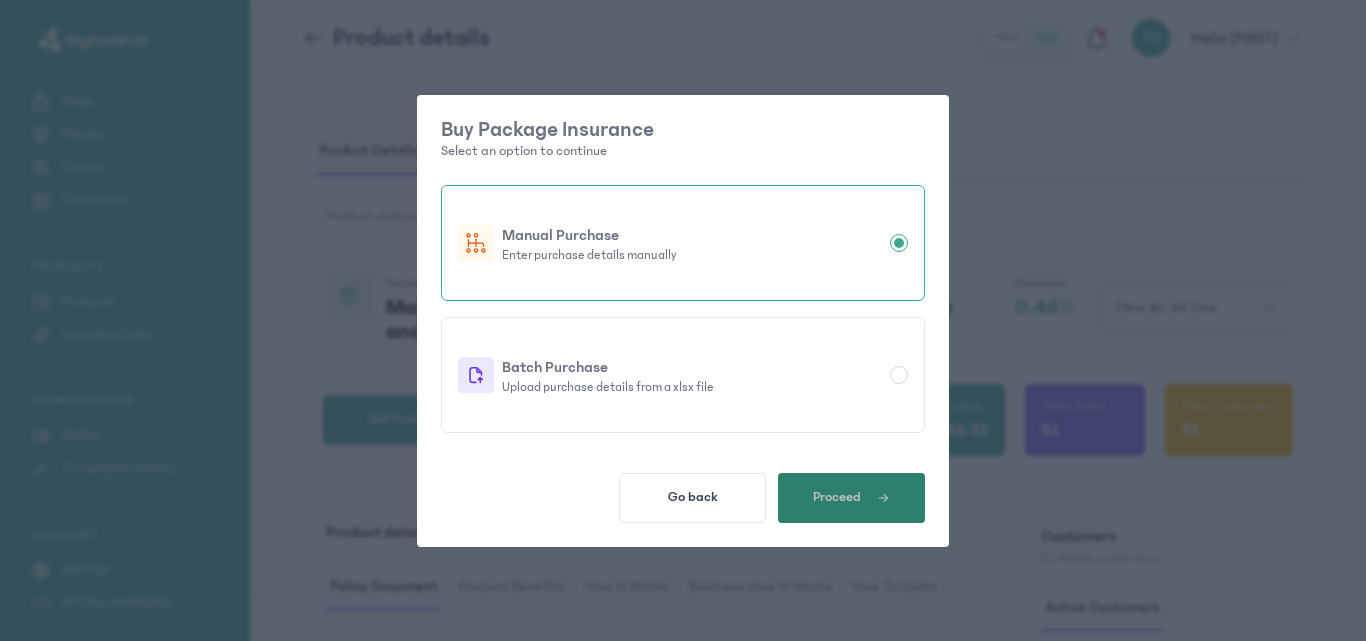 click on "Proceed" at bounding box center (851, 498) 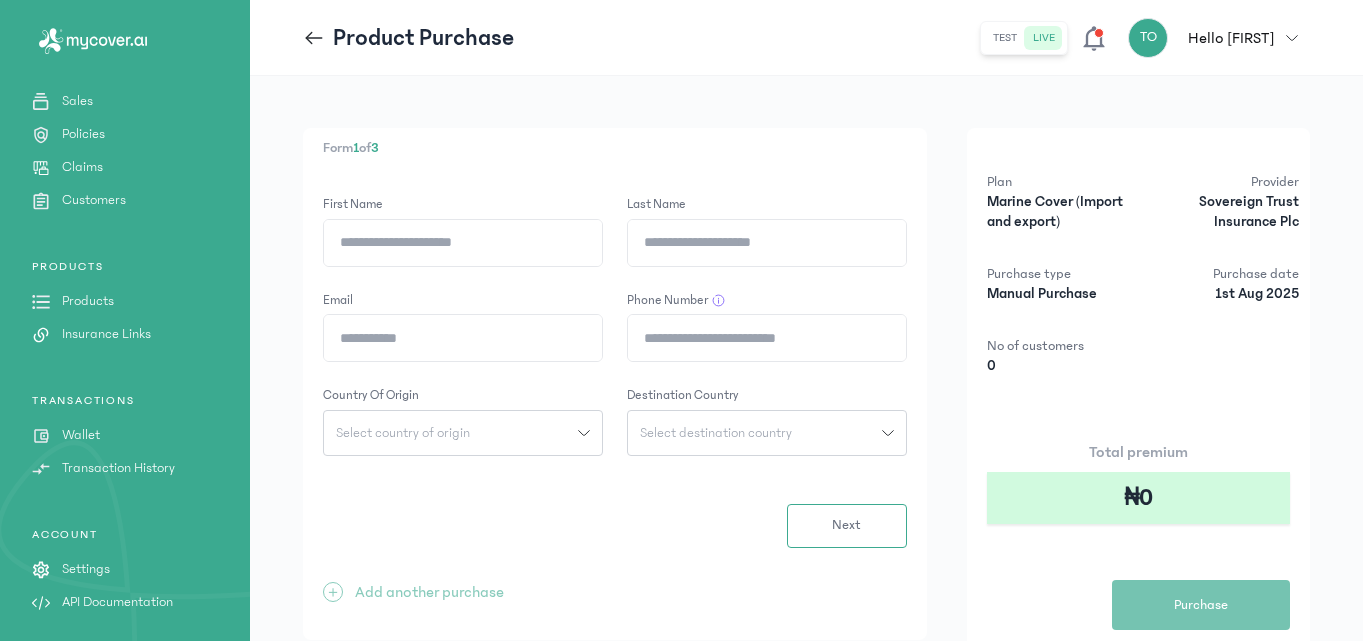 click on "First Name" 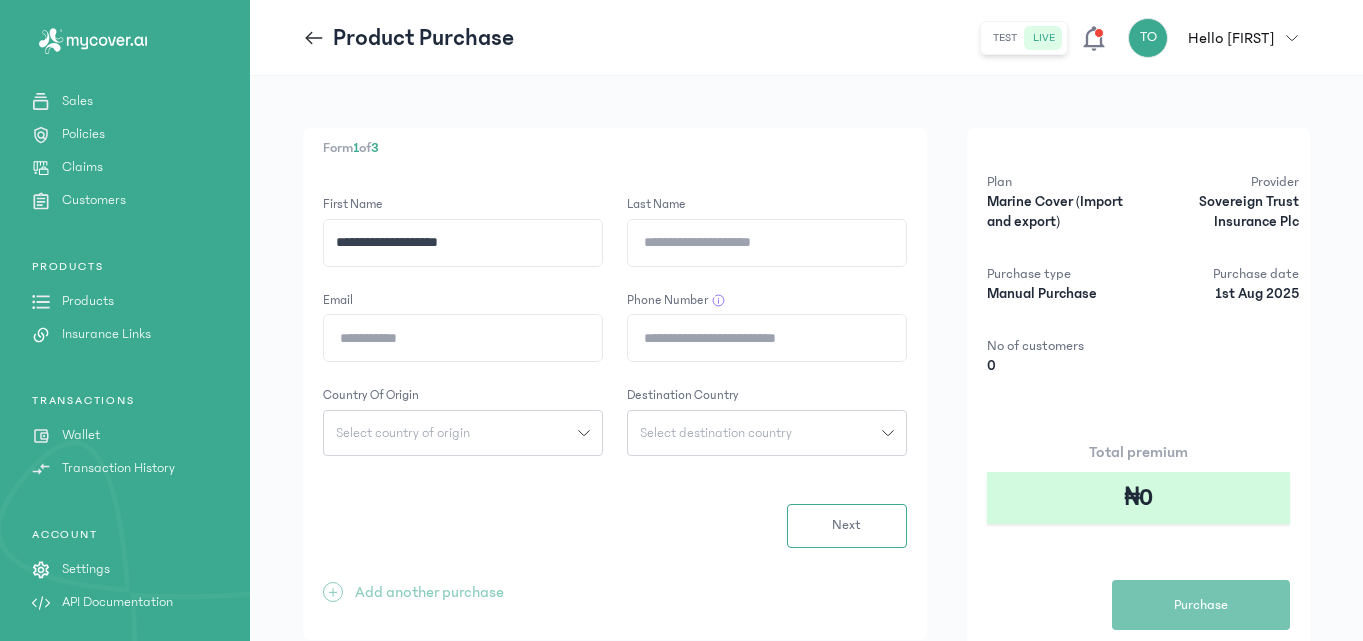 drag, startPoint x: 485, startPoint y: 243, endPoint x: 436, endPoint y: 242, distance: 49.010204 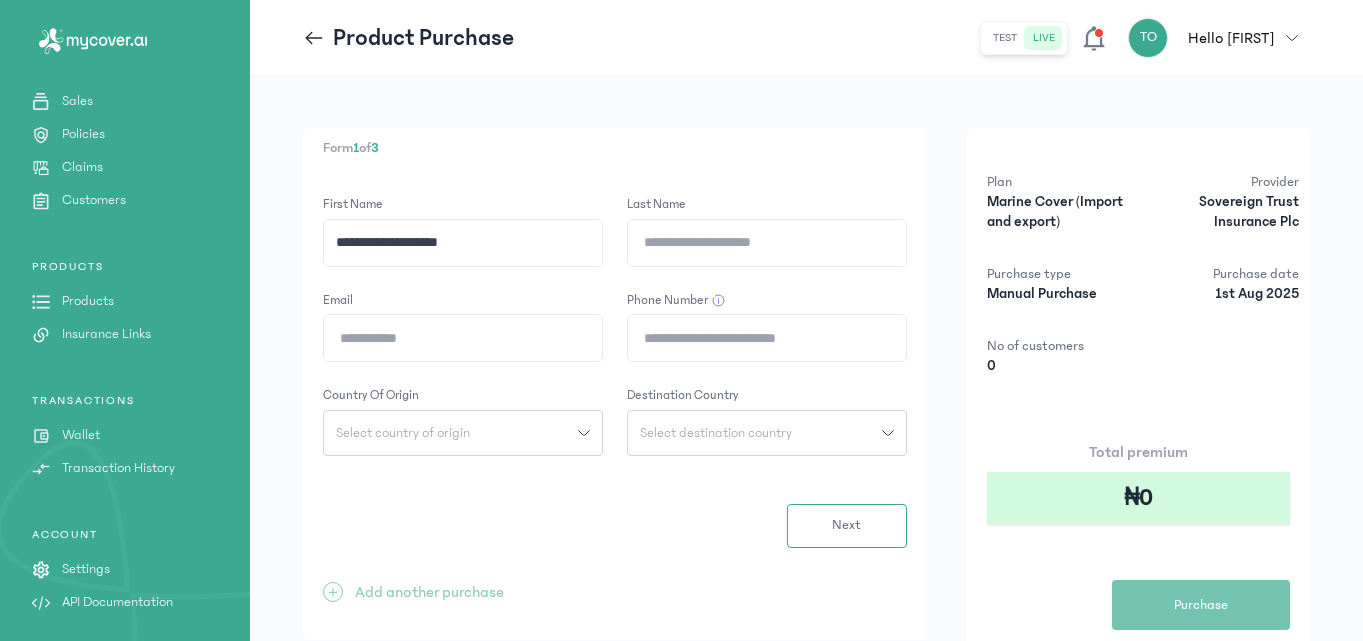 click on "**********" 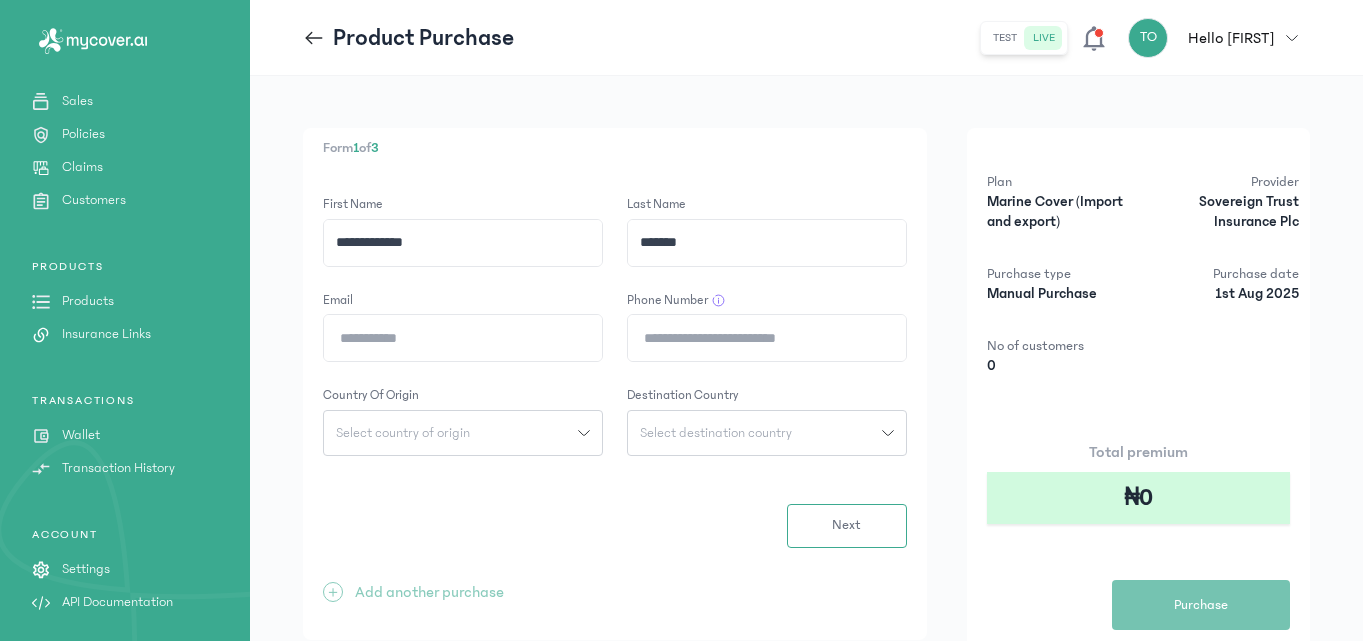type on "*******" 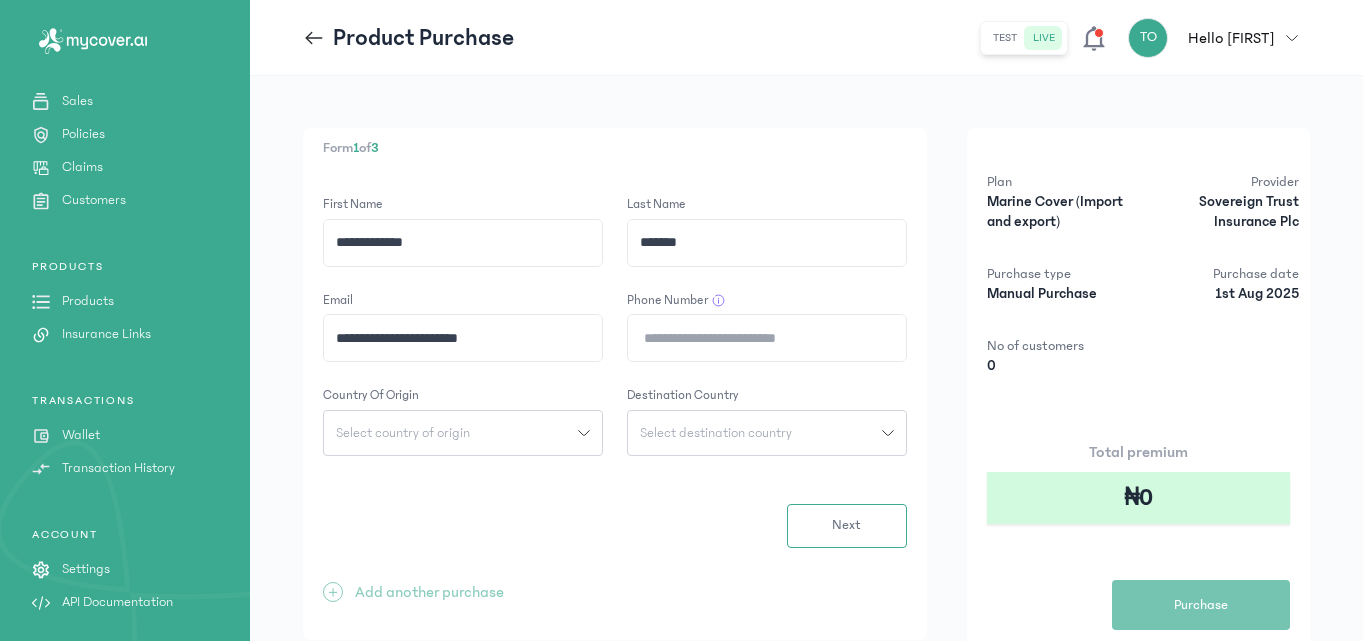 type on "**********" 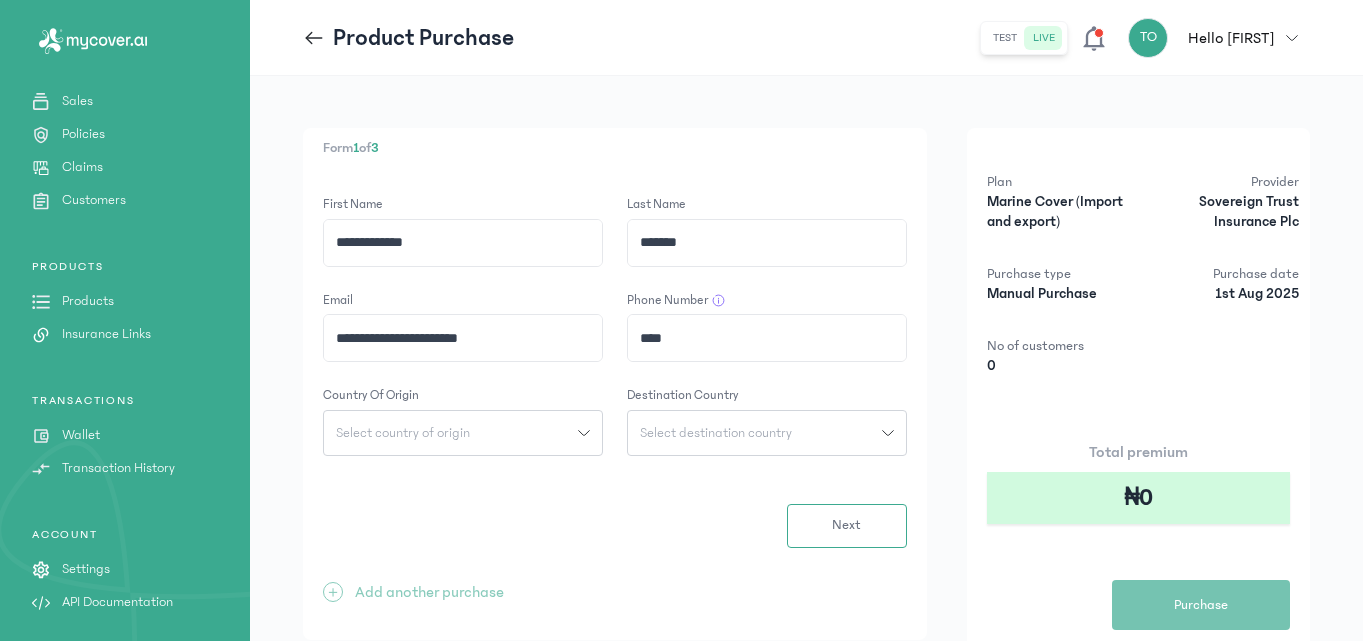 type on "**********" 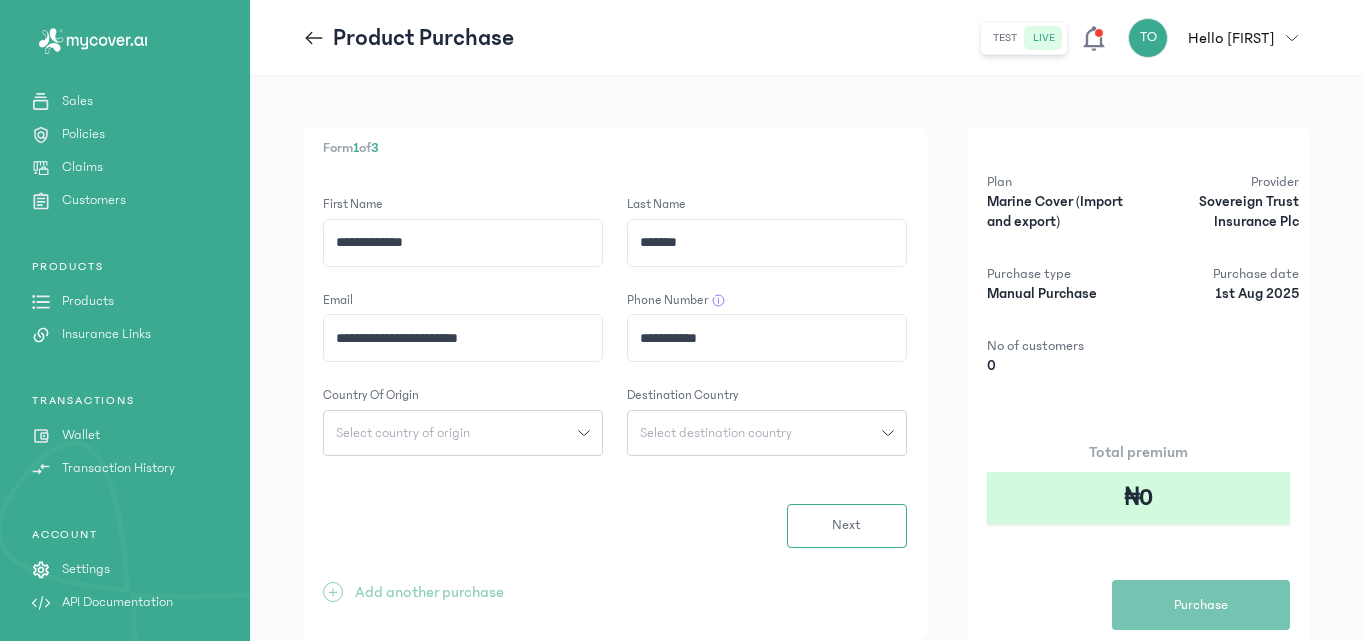 click on "Select country of origin" at bounding box center (451, 433) 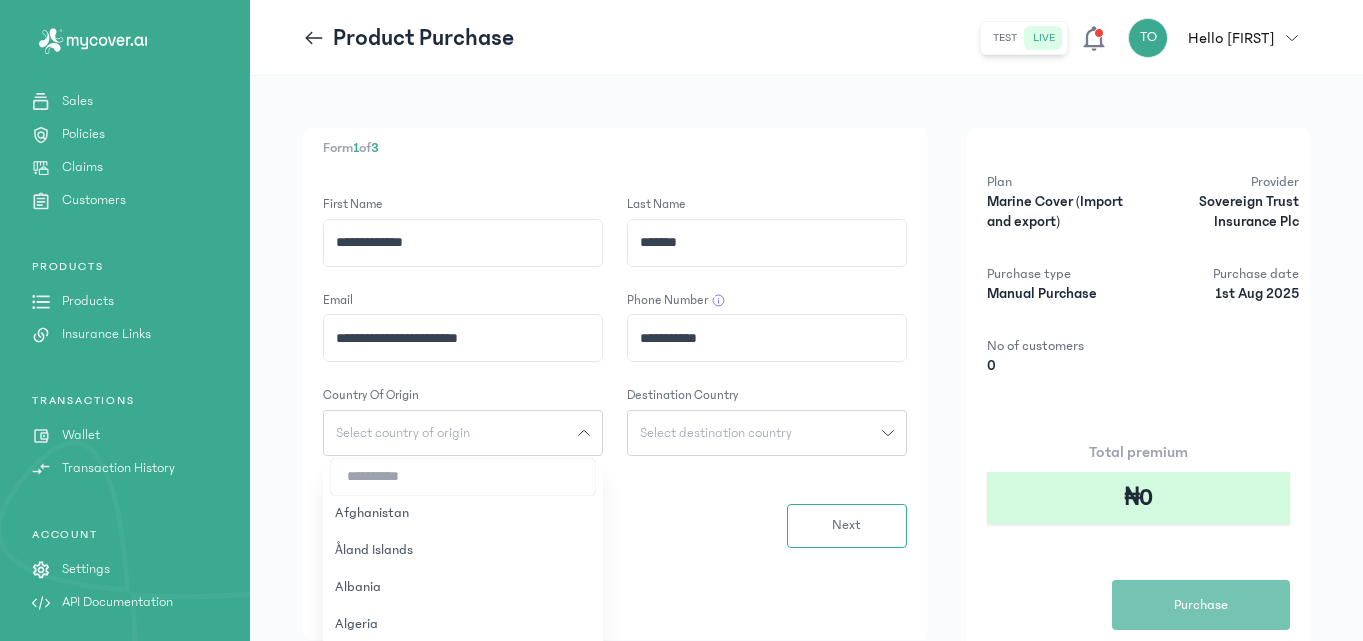 click at bounding box center (463, 477) 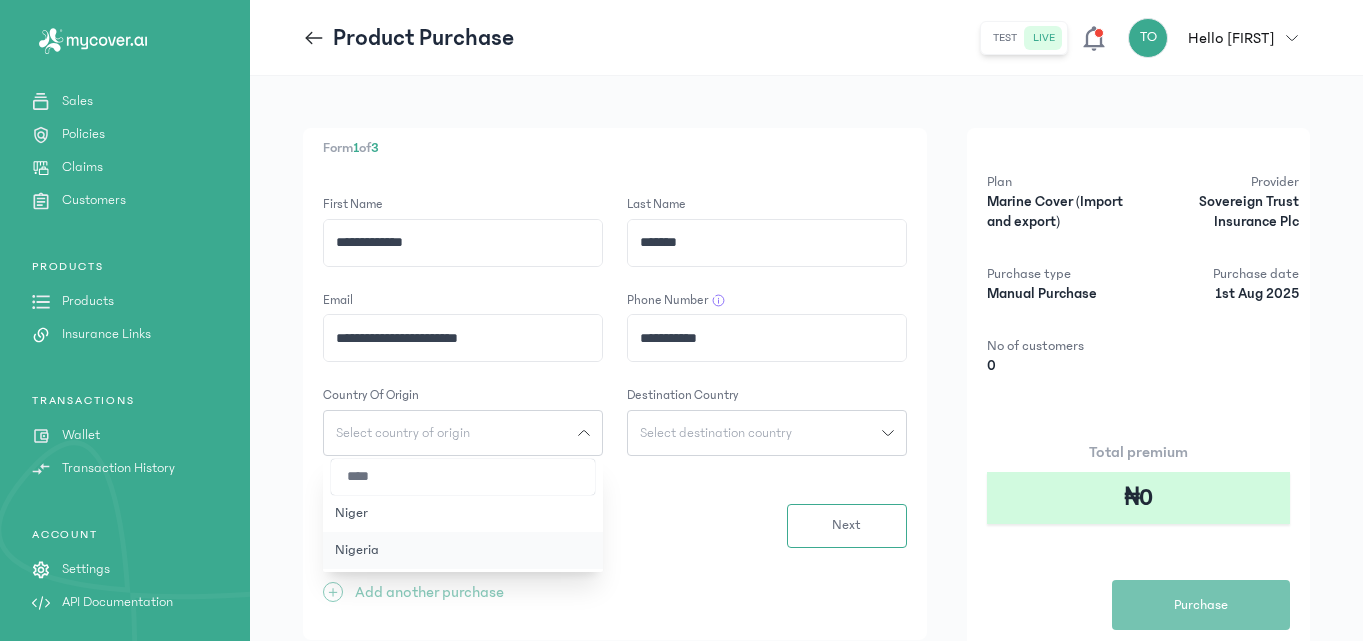 type on "****" 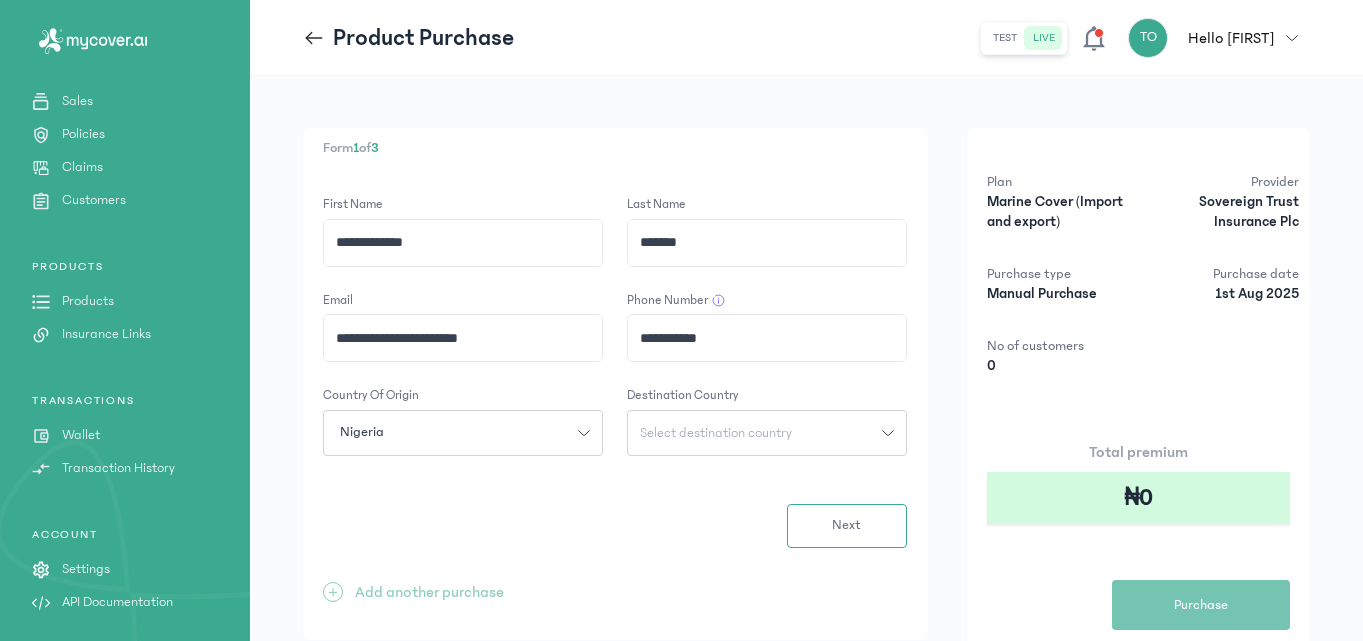 click on "Select destination country" at bounding box center (716, 433) 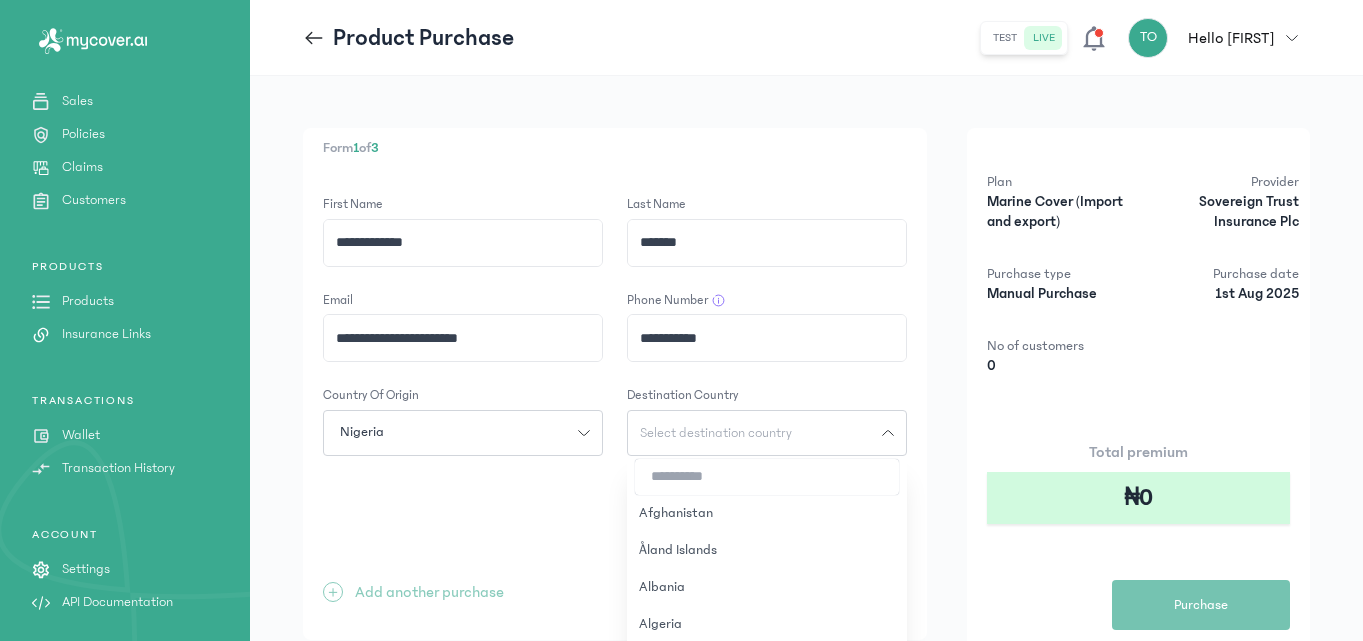 click at bounding box center (767, 477) 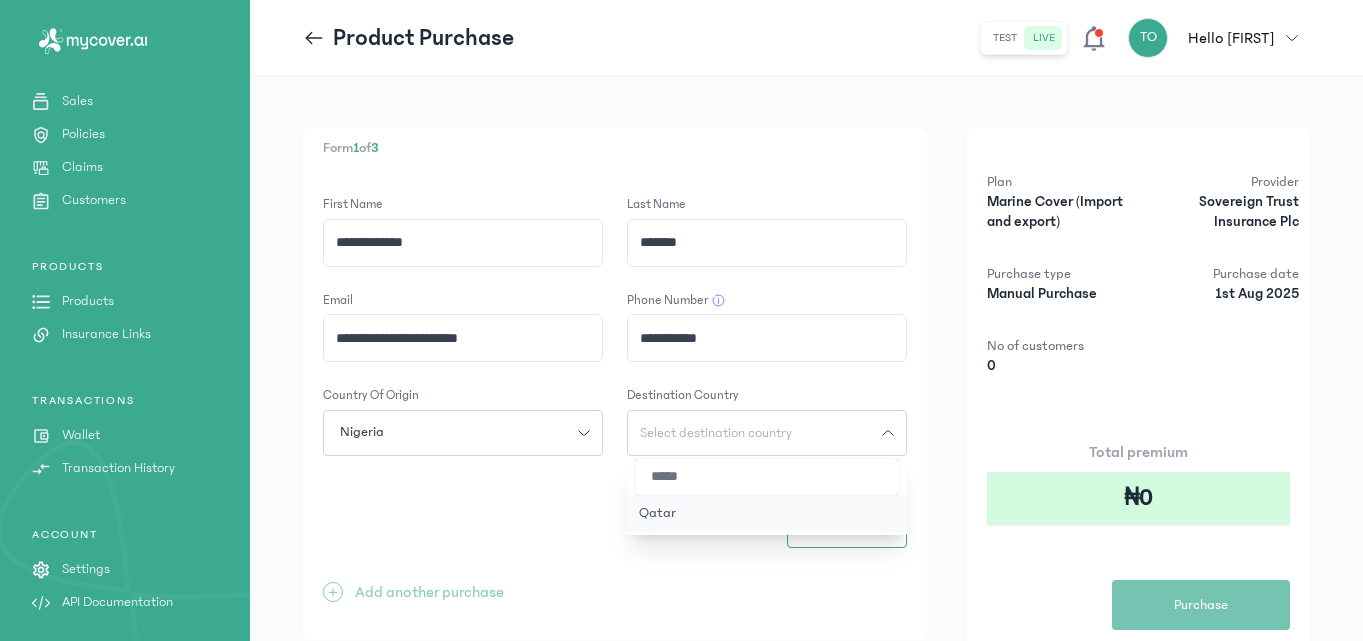 type on "*****" 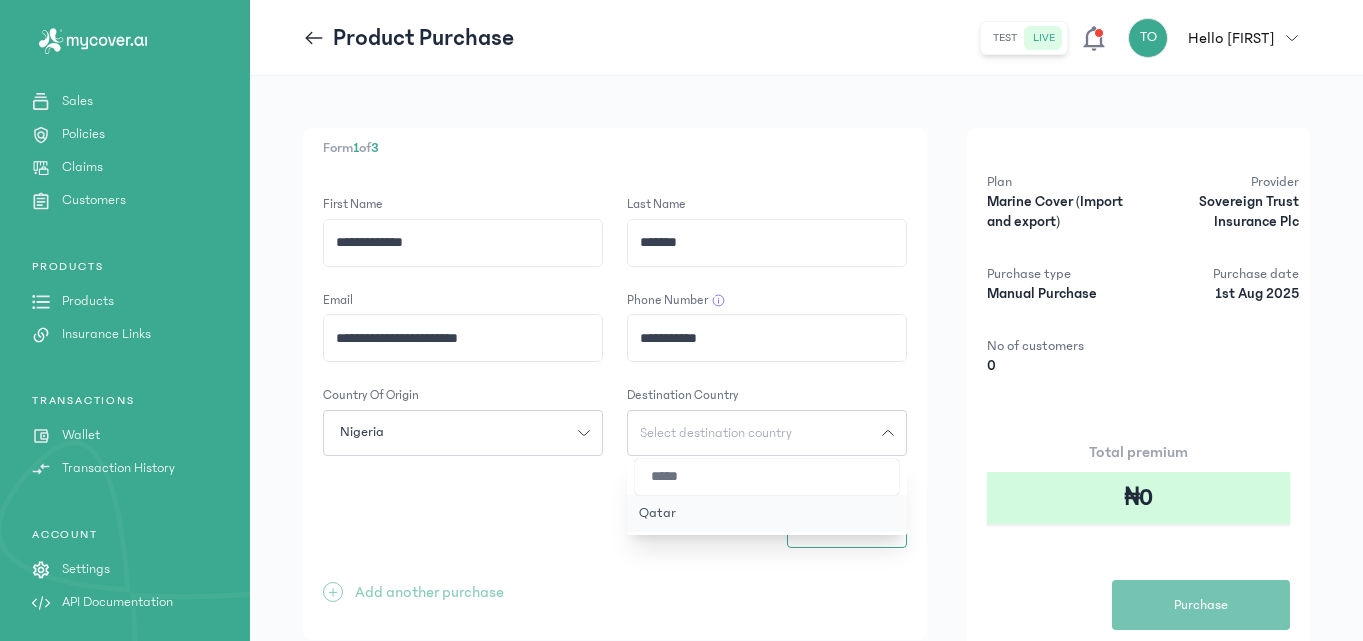 click on "Qatar" 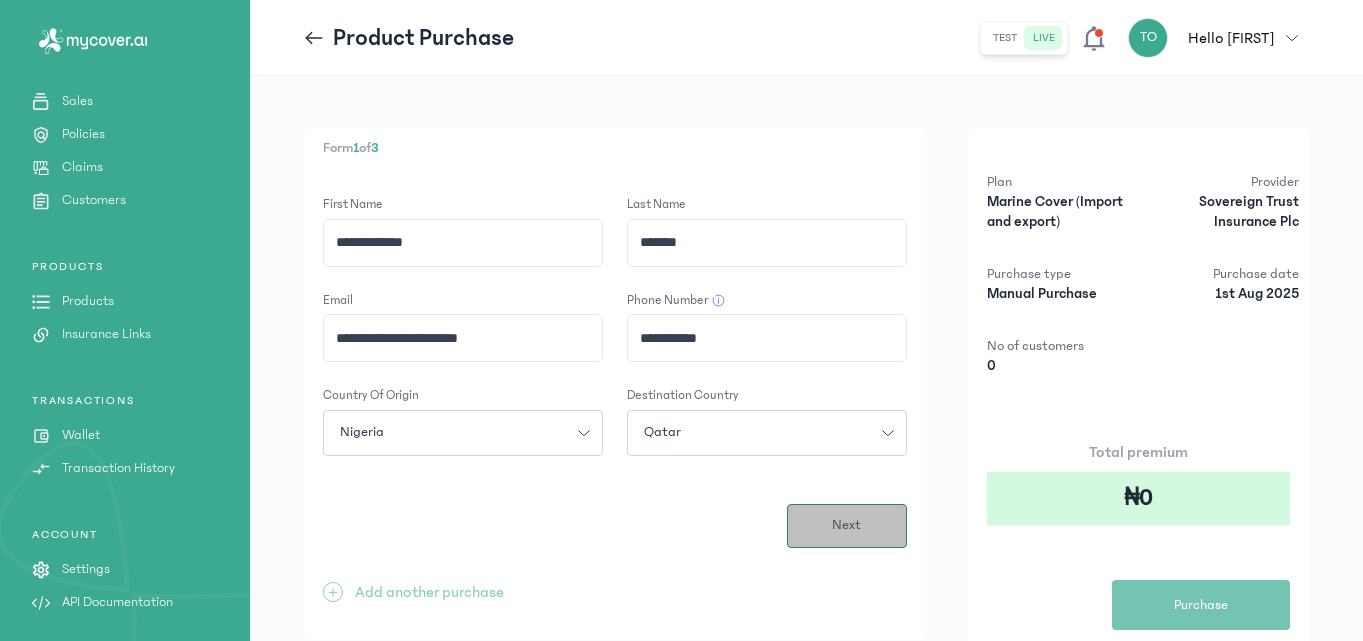 click on "Next" at bounding box center (847, 526) 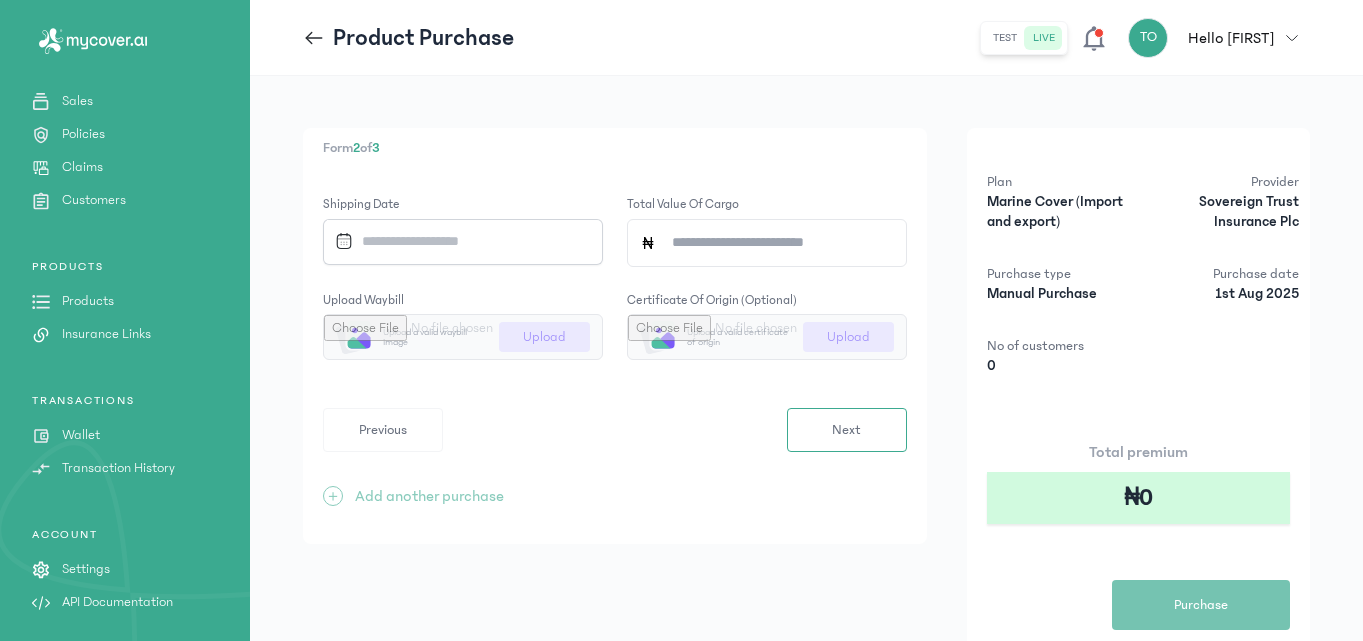 click at bounding box center [456, 241] 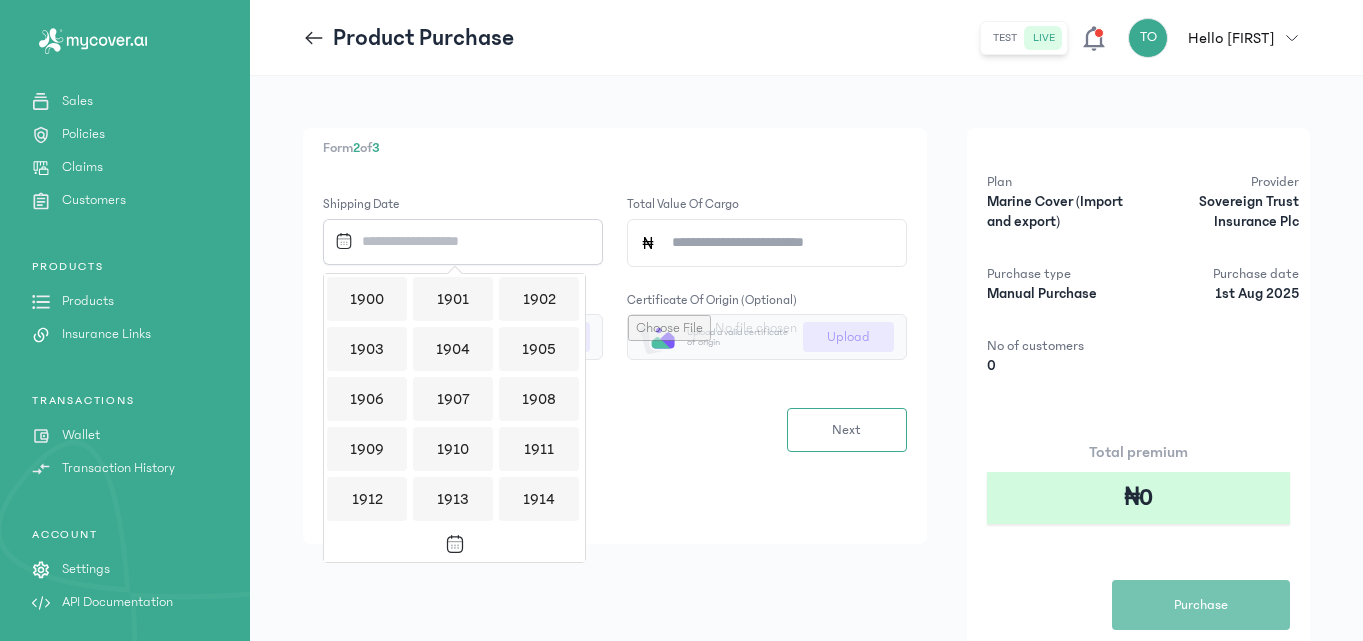 scroll, scrollTop: 1939, scrollLeft: 0, axis: vertical 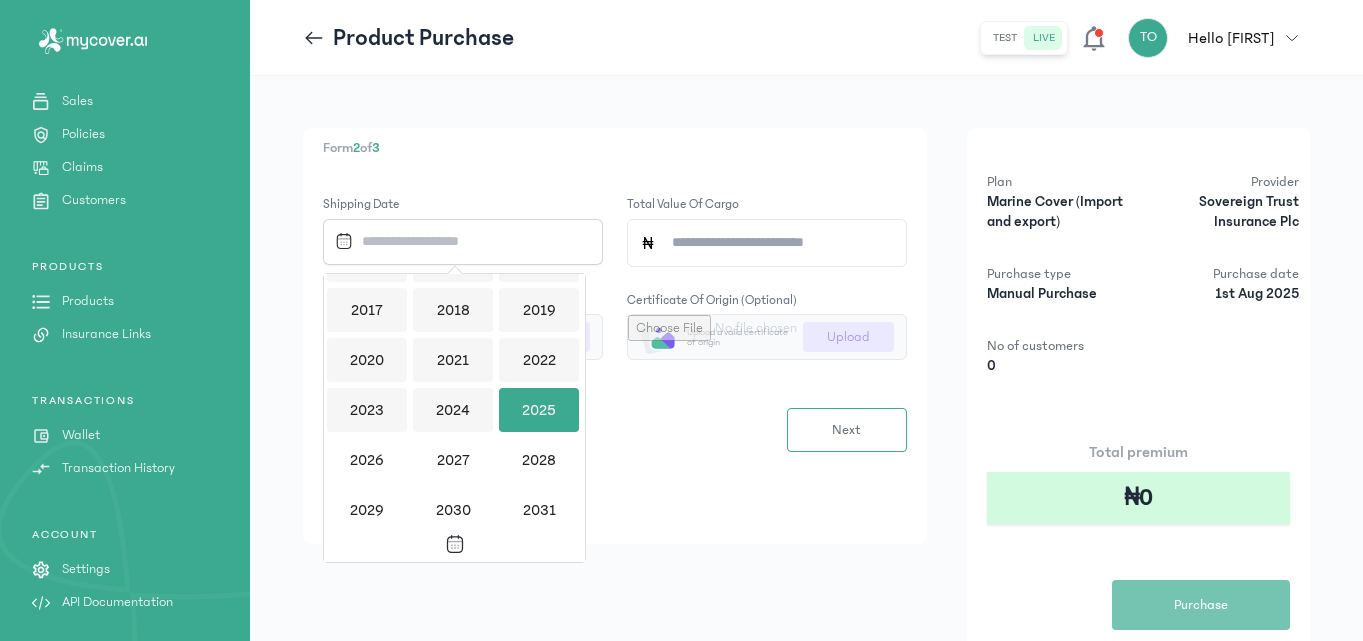 click on "2025" at bounding box center [539, 410] 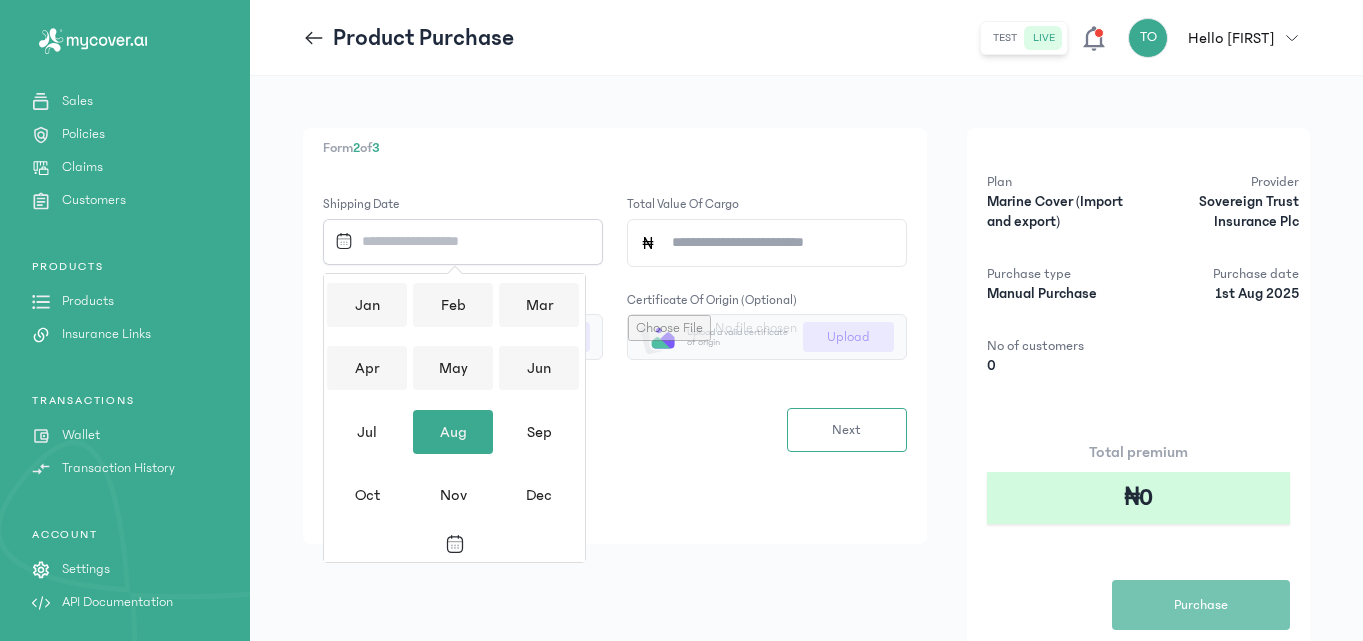 click on "Aug" at bounding box center [453, 432] 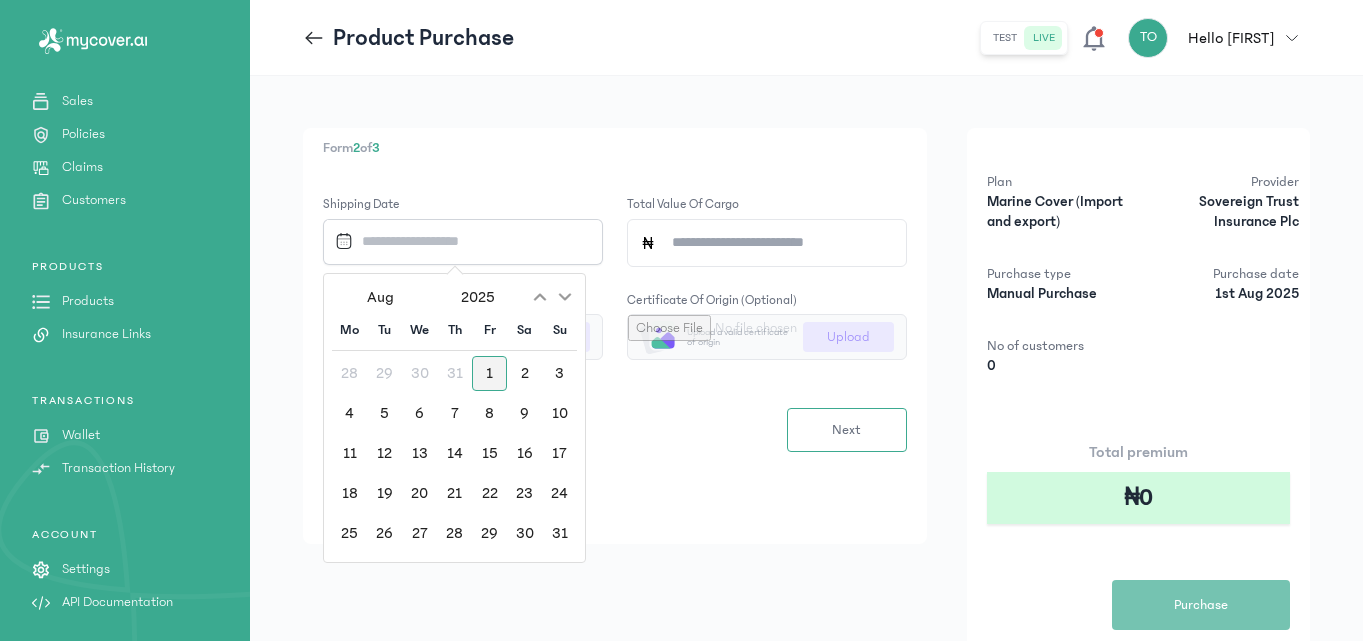click on "1" at bounding box center (489, 373) 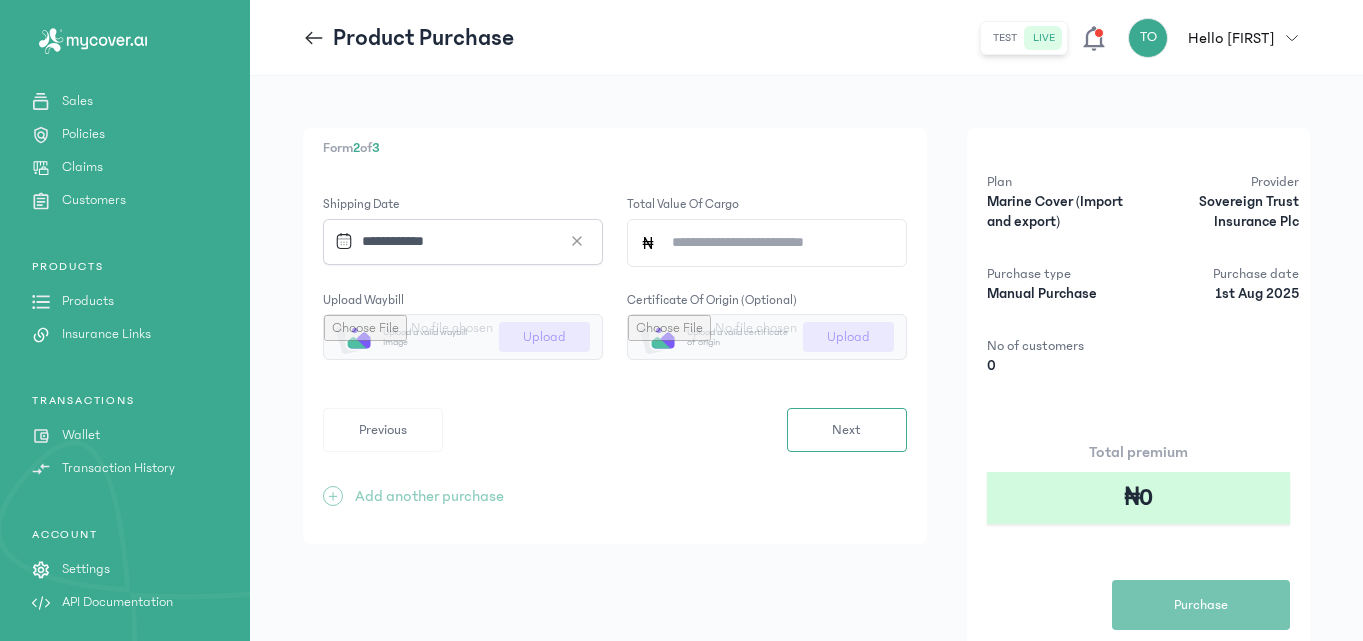 click on "Total value of cargo" 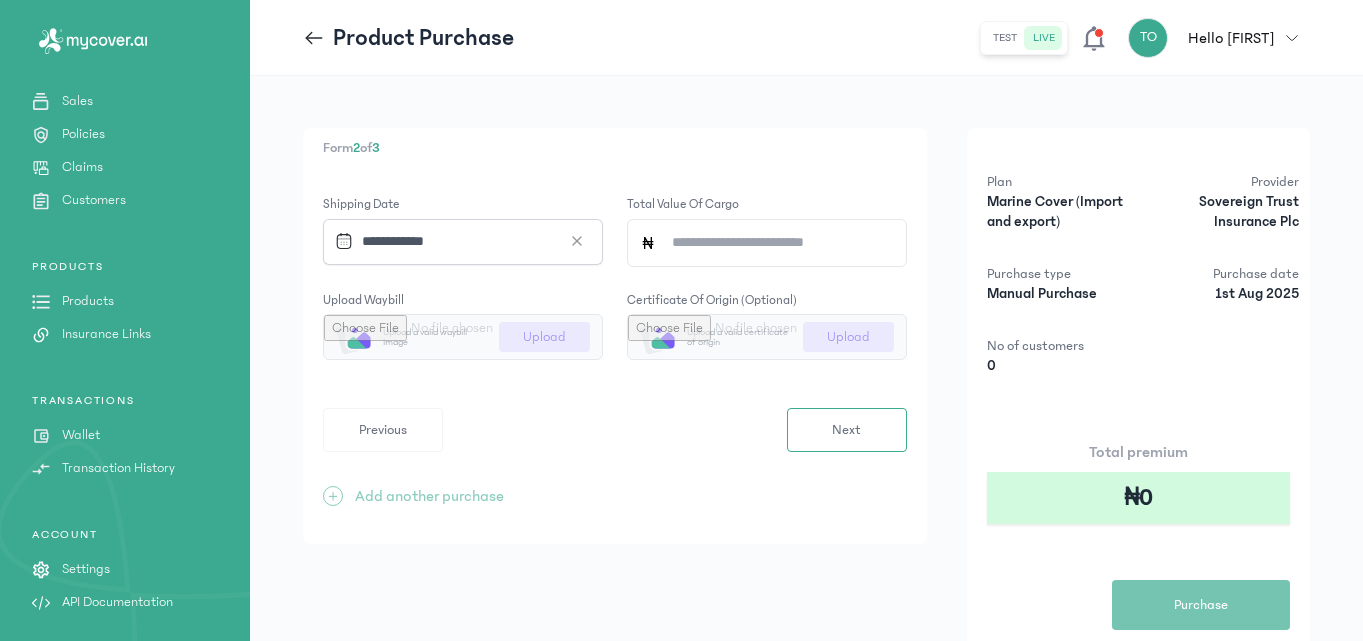 click at bounding box center (463, 337) 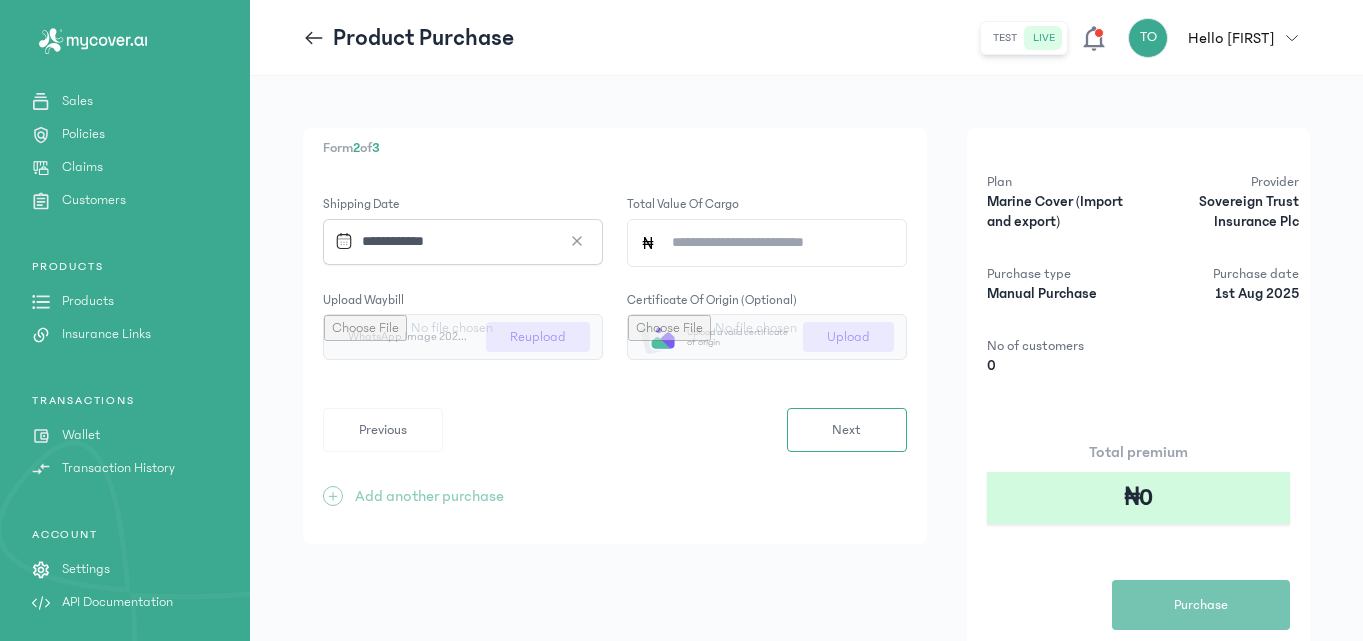 click on "Total value of cargo" 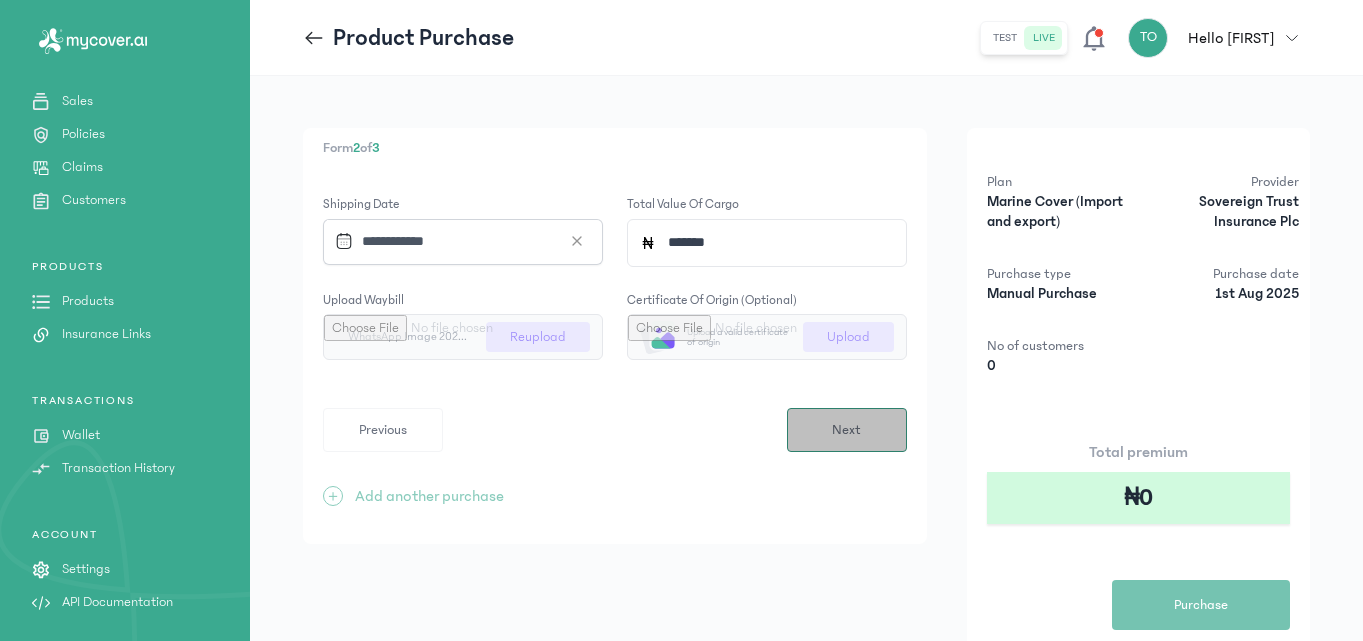 type on "*******" 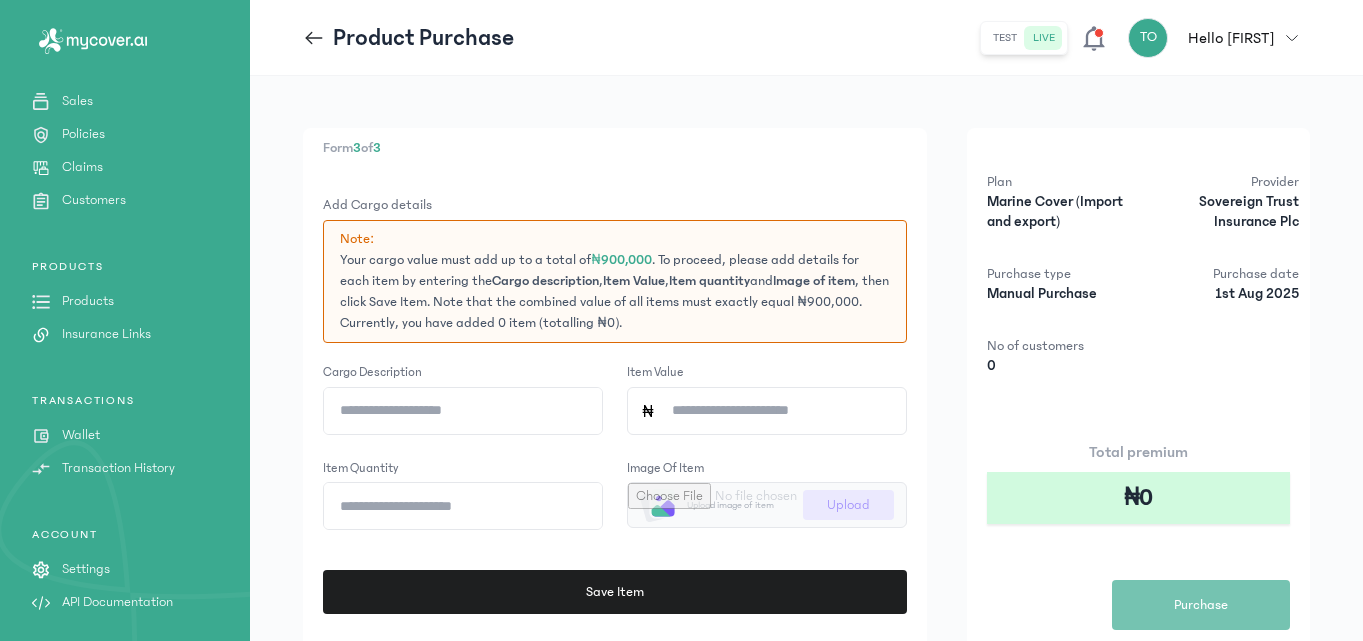 click at bounding box center (767, 505) 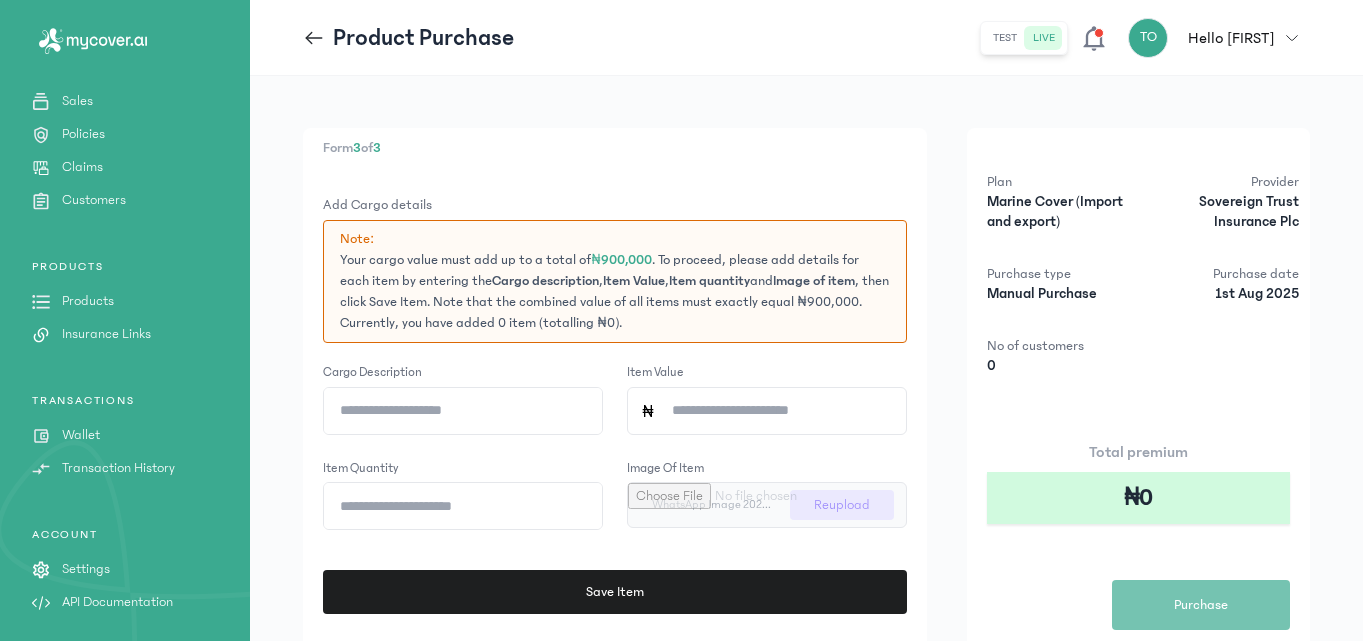 click on "Cargo description" 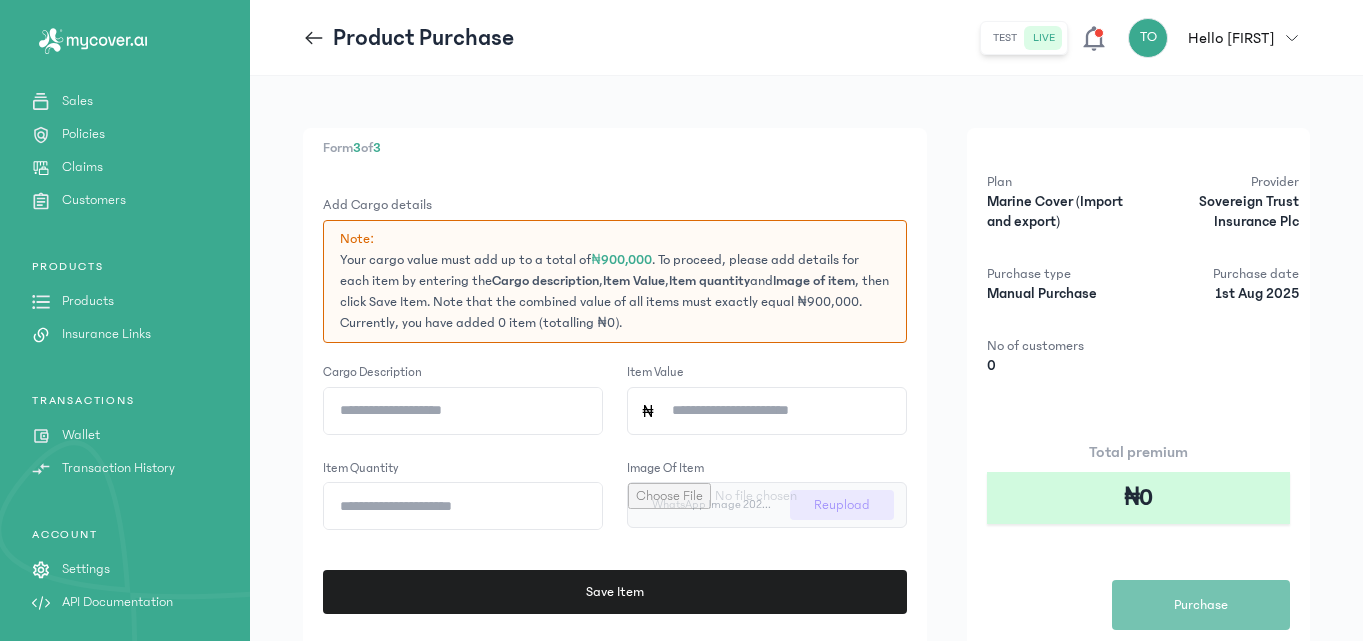 type on "**********" 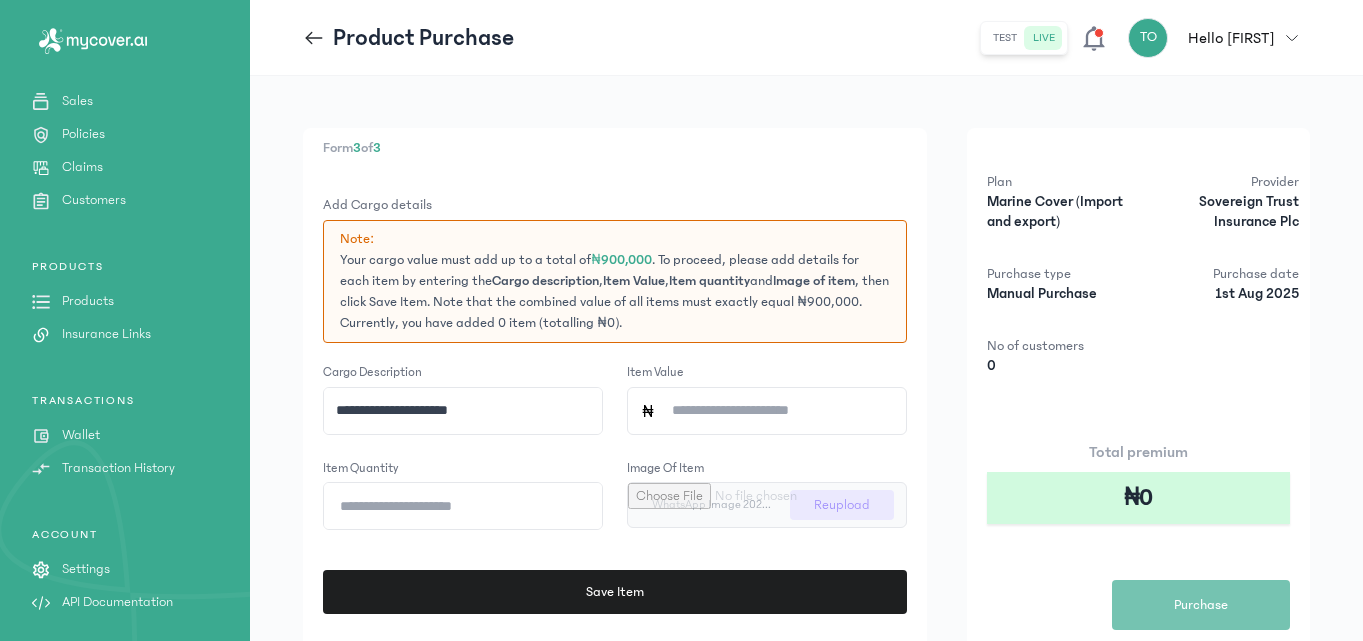 click on "Item Value" 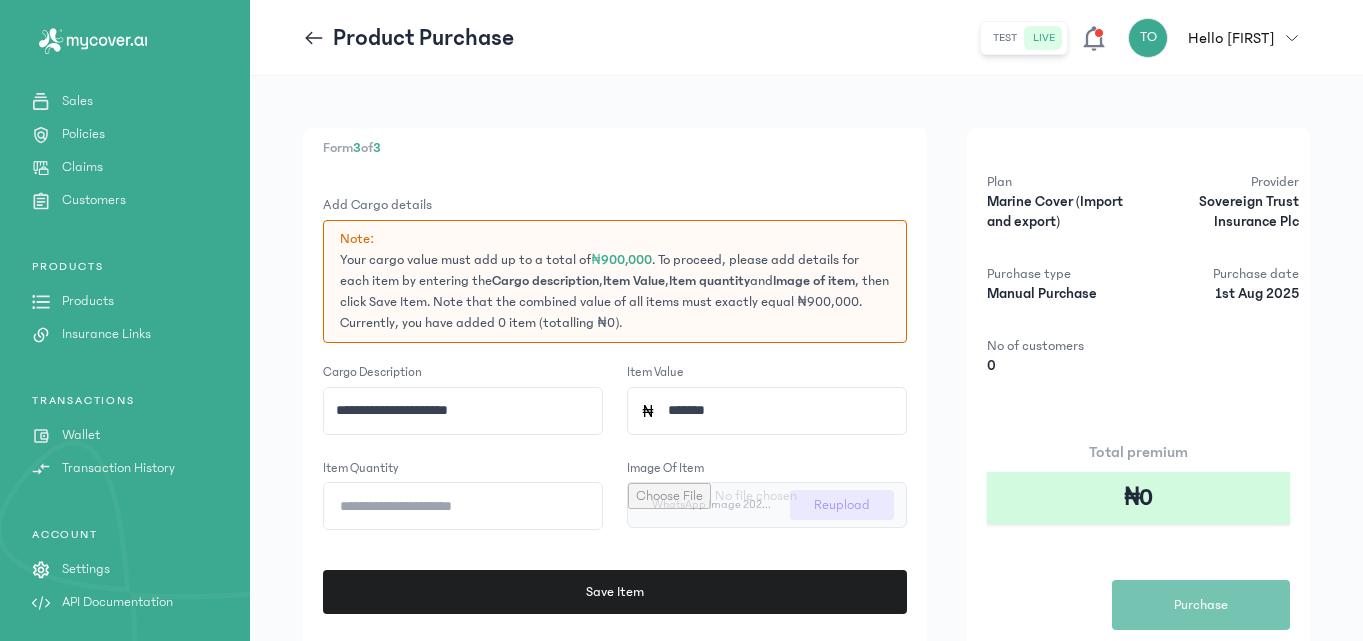 type on "*******" 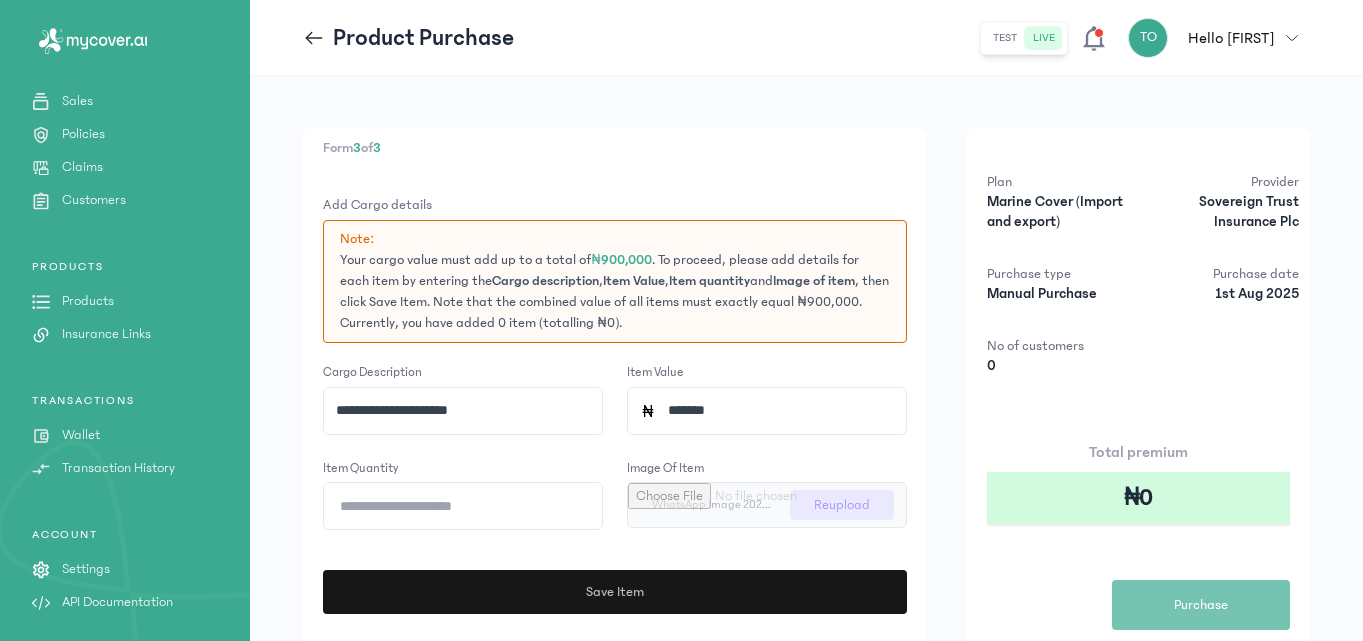 type on "*" 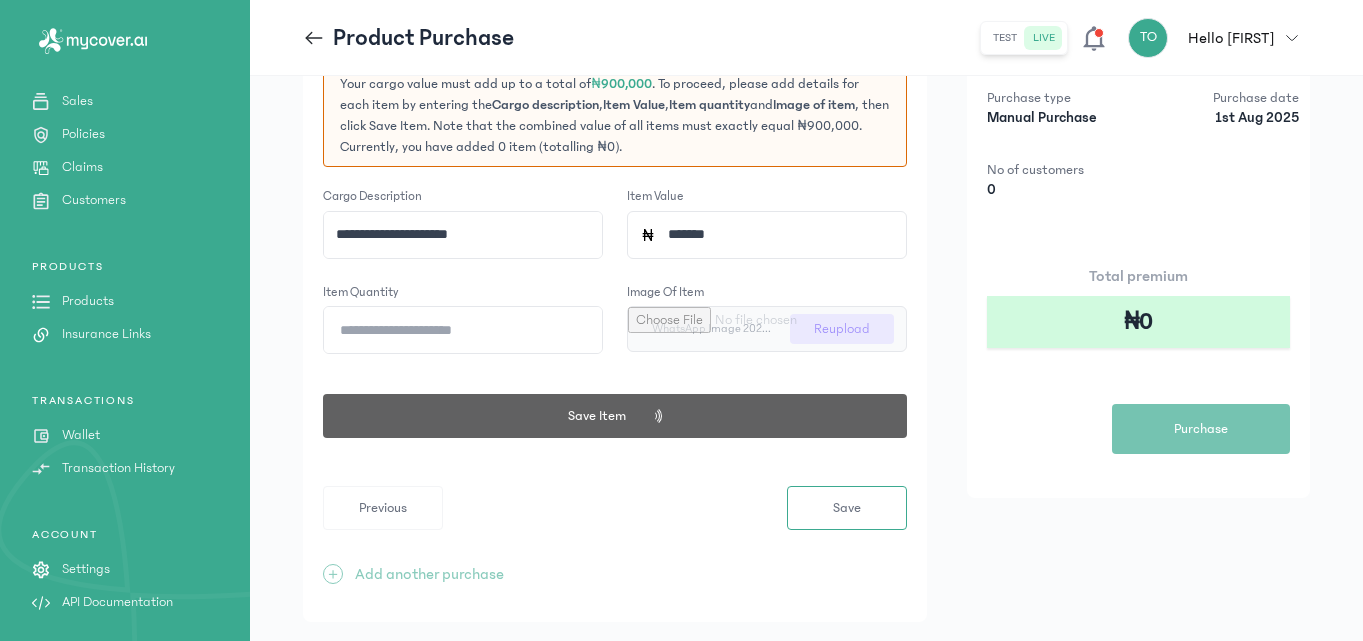 scroll, scrollTop: 221, scrollLeft: 0, axis: vertical 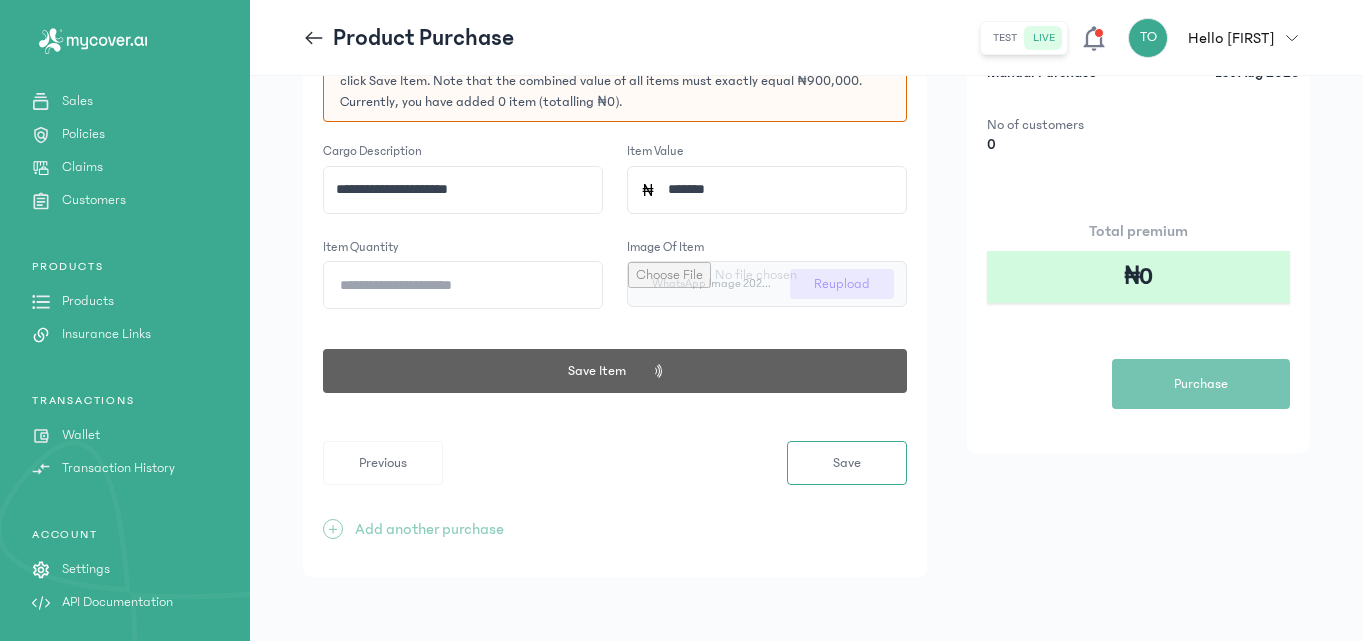 type 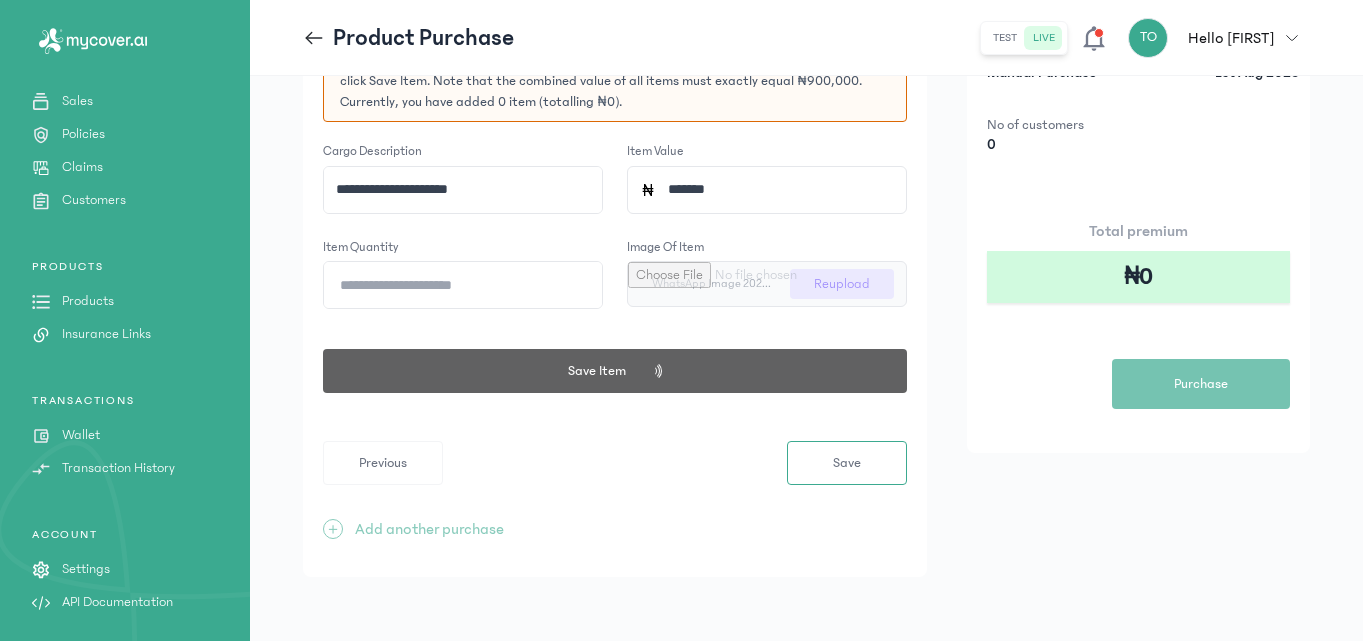 type 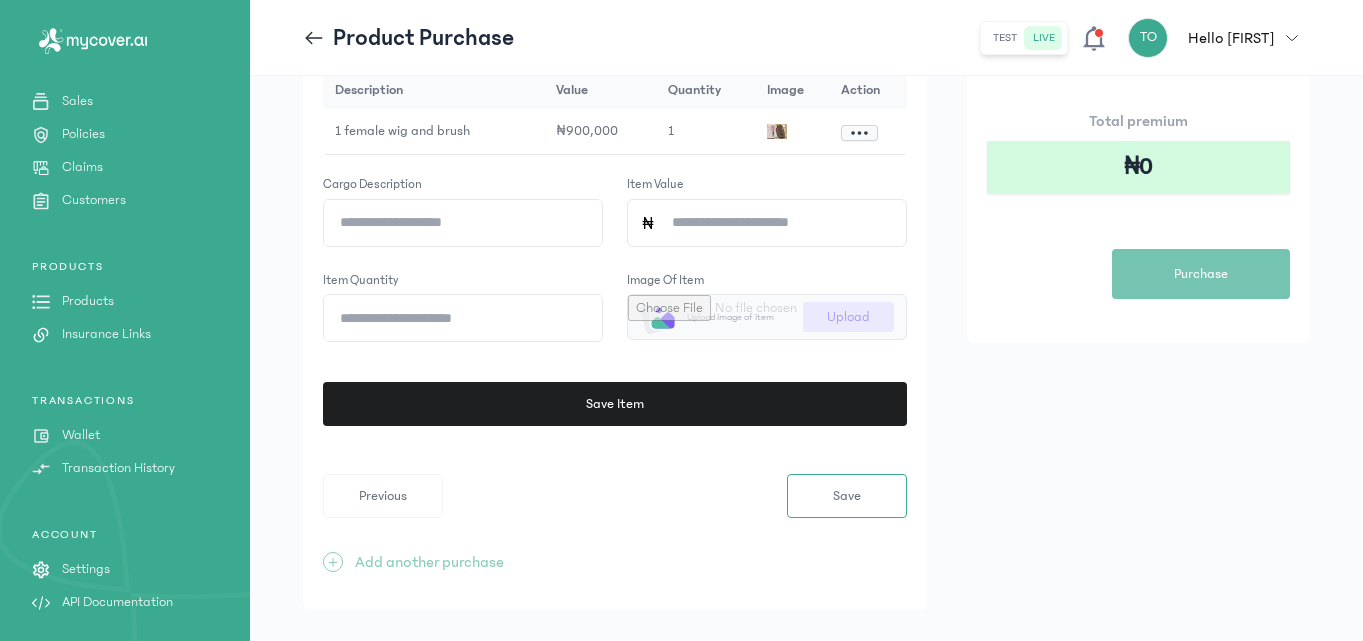 scroll, scrollTop: 340, scrollLeft: 0, axis: vertical 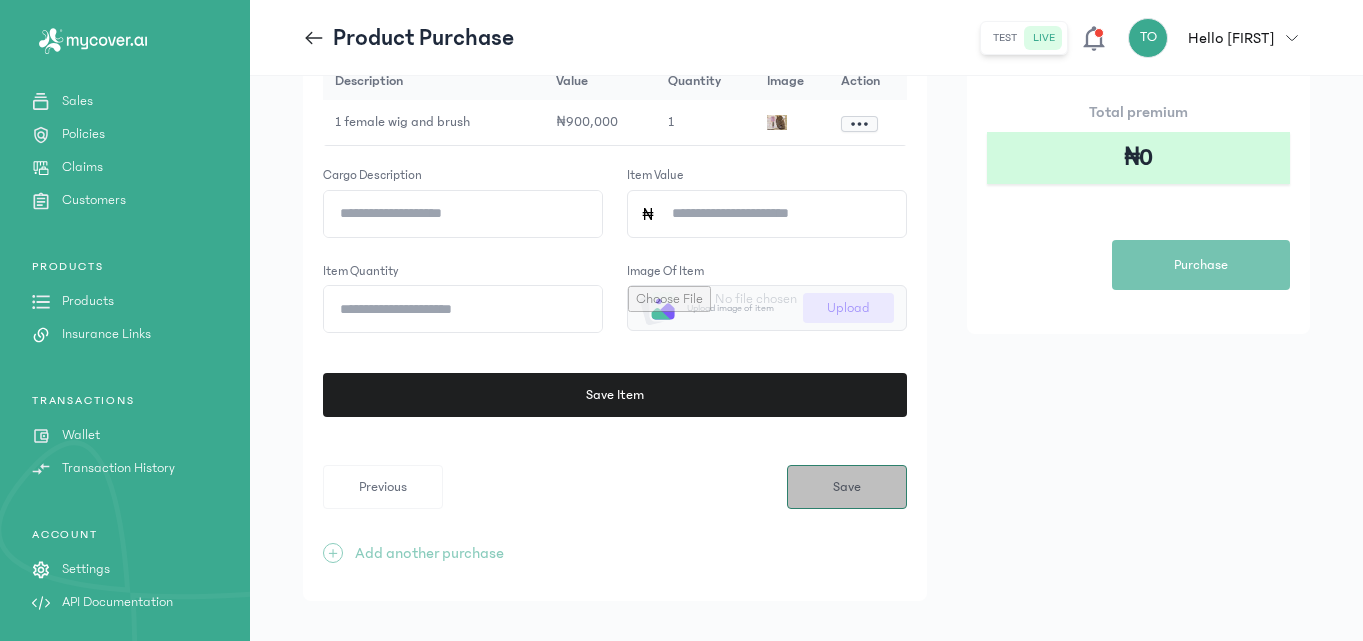 click on "Save" at bounding box center [847, 487] 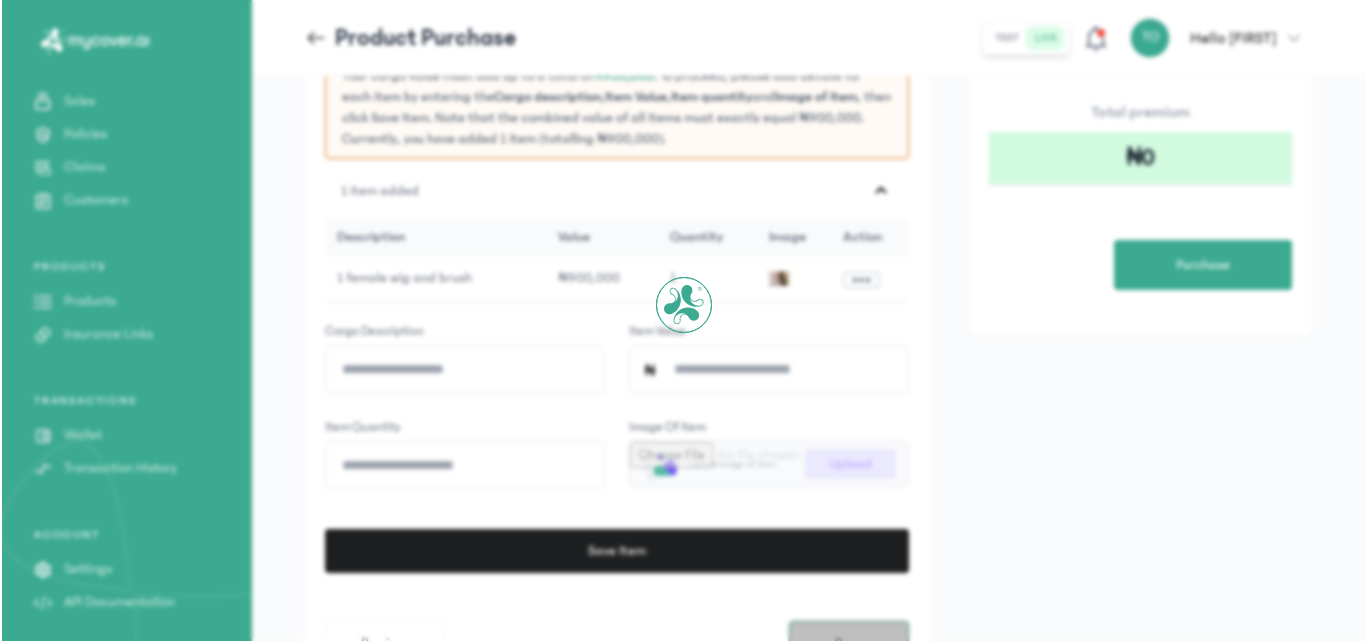 scroll, scrollTop: 0, scrollLeft: 0, axis: both 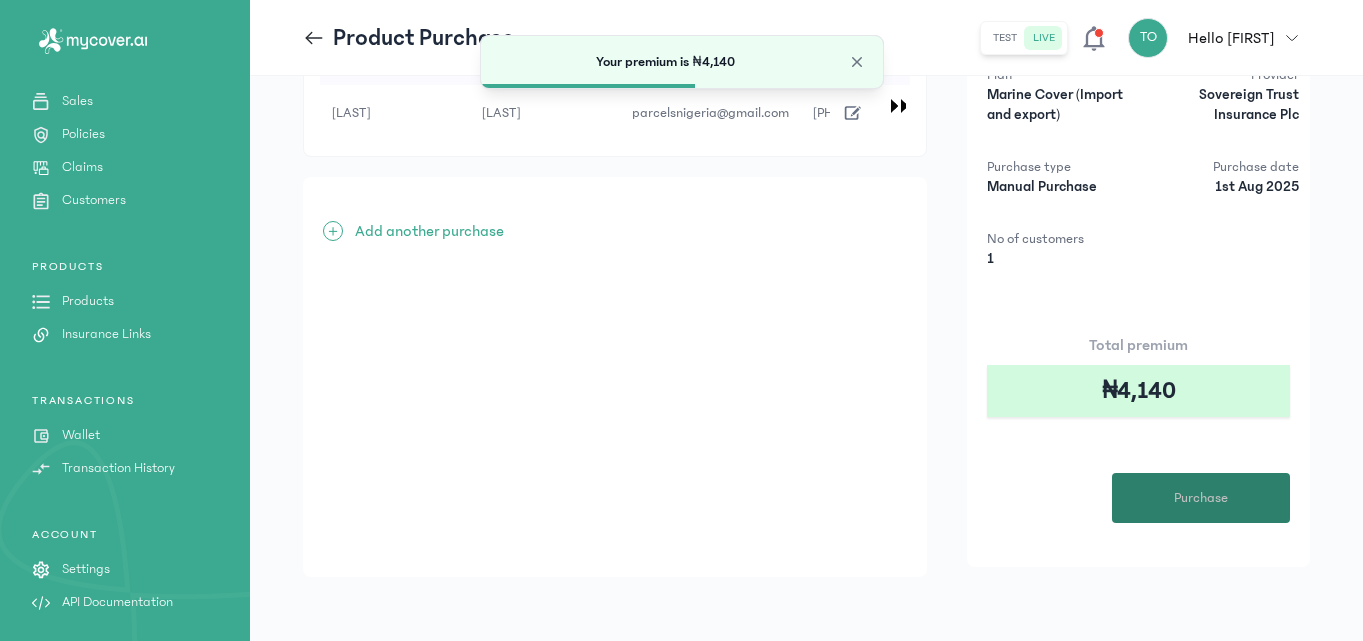 click on "Purchase" at bounding box center [1201, 498] 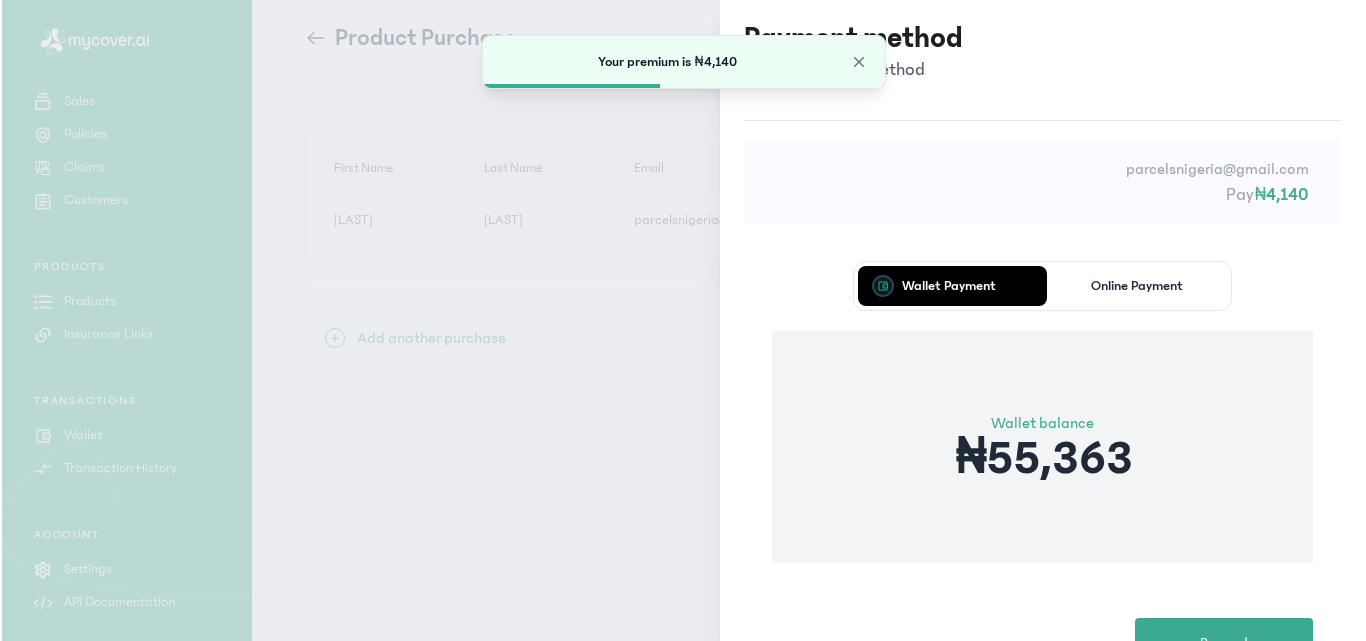 scroll, scrollTop: 0, scrollLeft: 0, axis: both 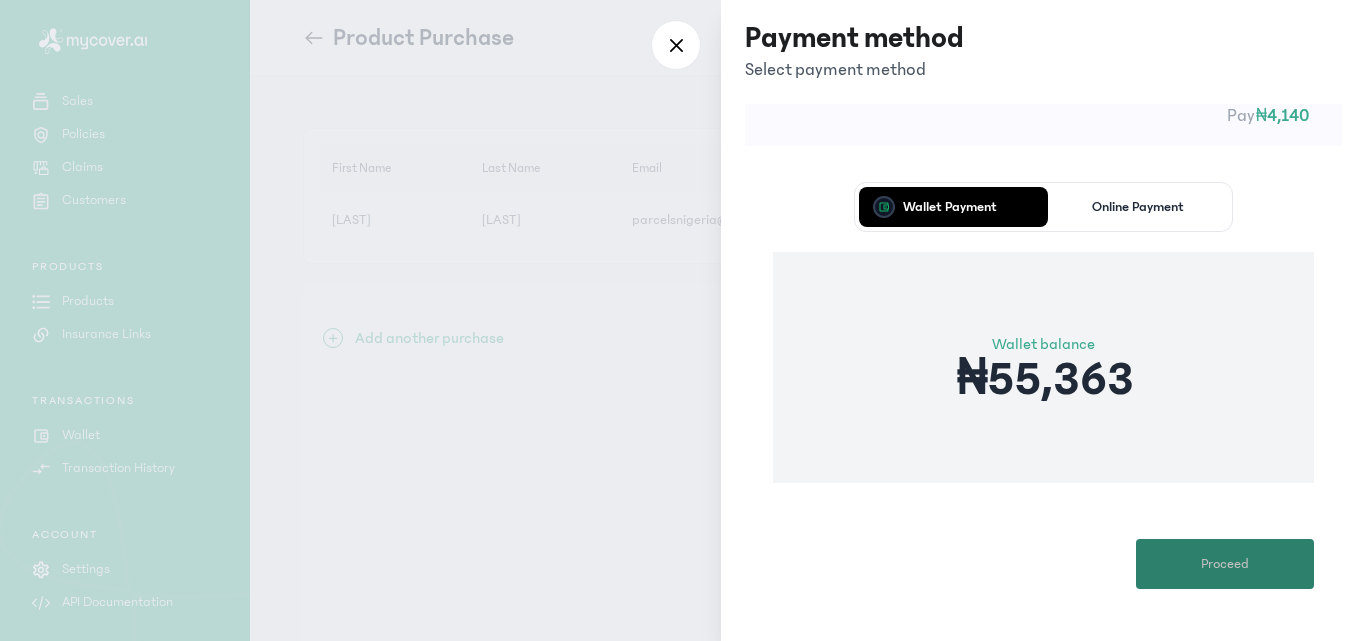 click on "Proceed" at bounding box center (1225, 564) 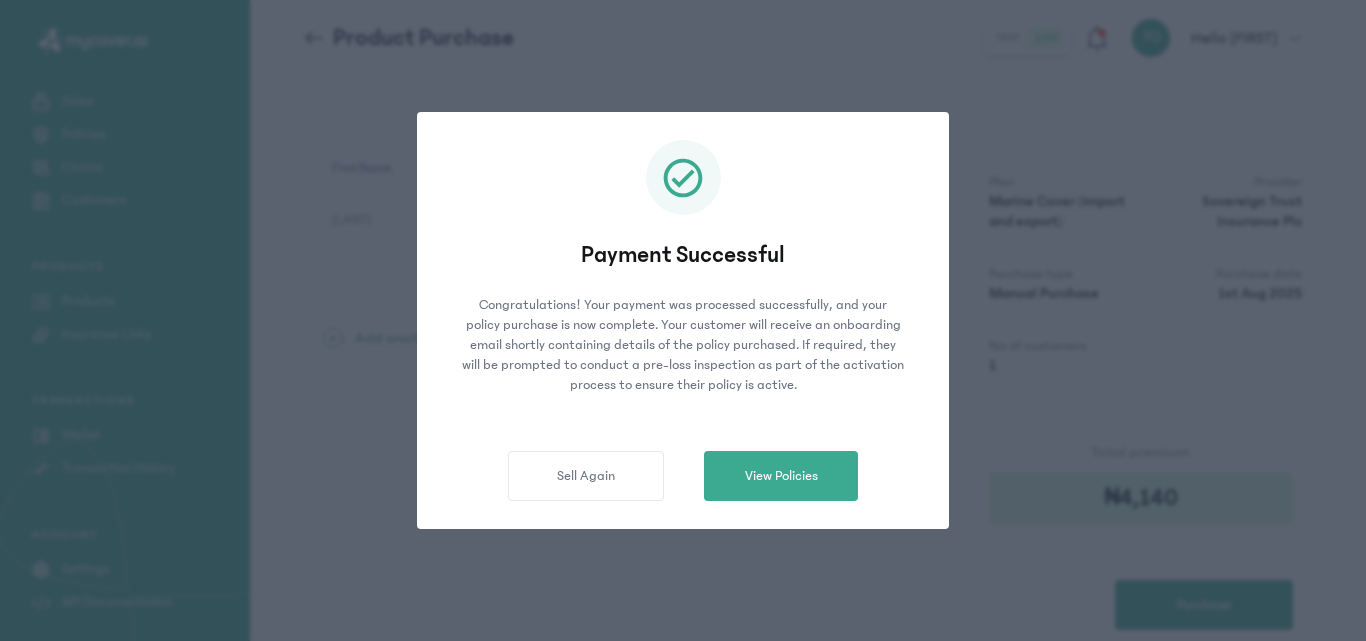 click on "Payment Successful Congratulations! Your payment was processed successfully, and your policy purchase is now complete.
Your customer will receive an onboarding email shortly containing details of the policy purchased. If required, they will be prompted to conduct a pre-loss inspection as part of the activation process to ensure their policy is active.  Sell Again   View Policies" 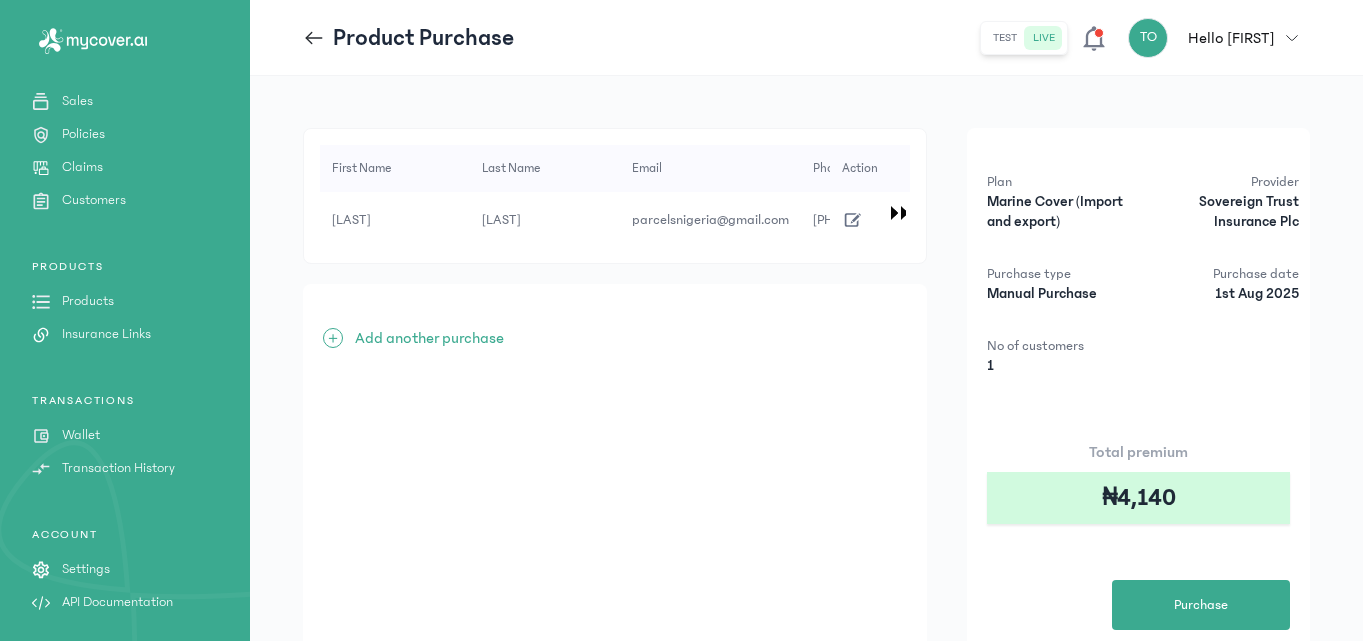 click on "Products" at bounding box center (88, 301) 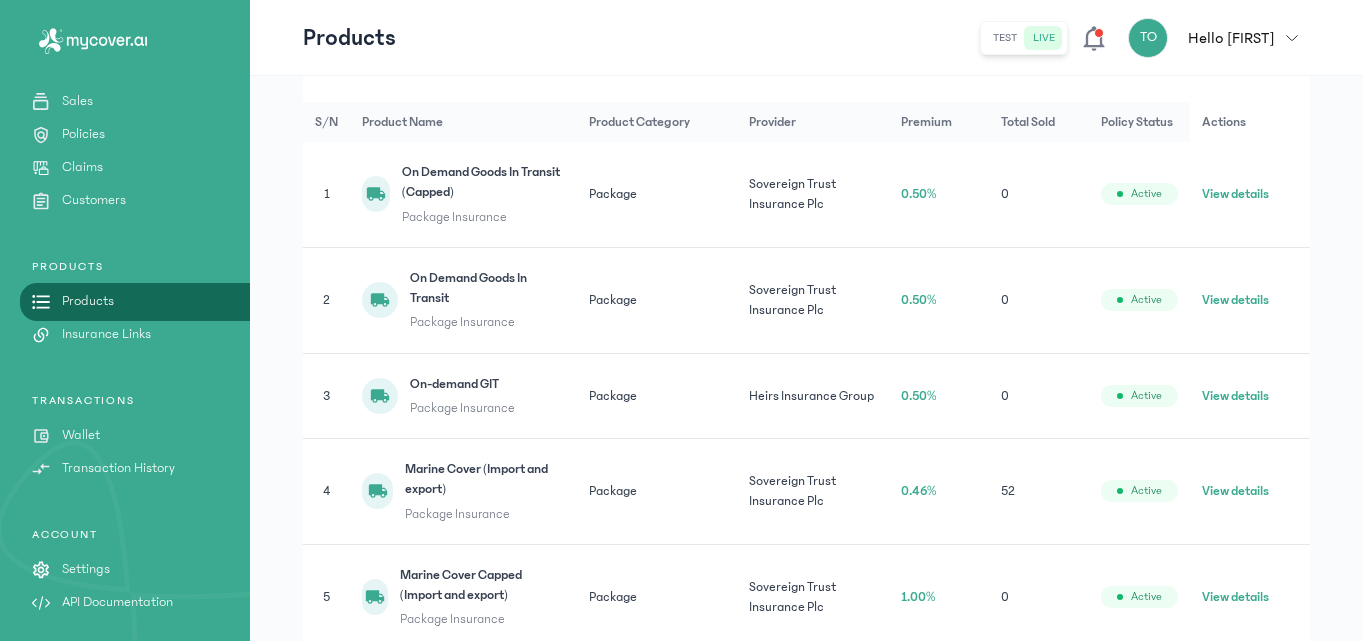 scroll, scrollTop: 335, scrollLeft: 0, axis: vertical 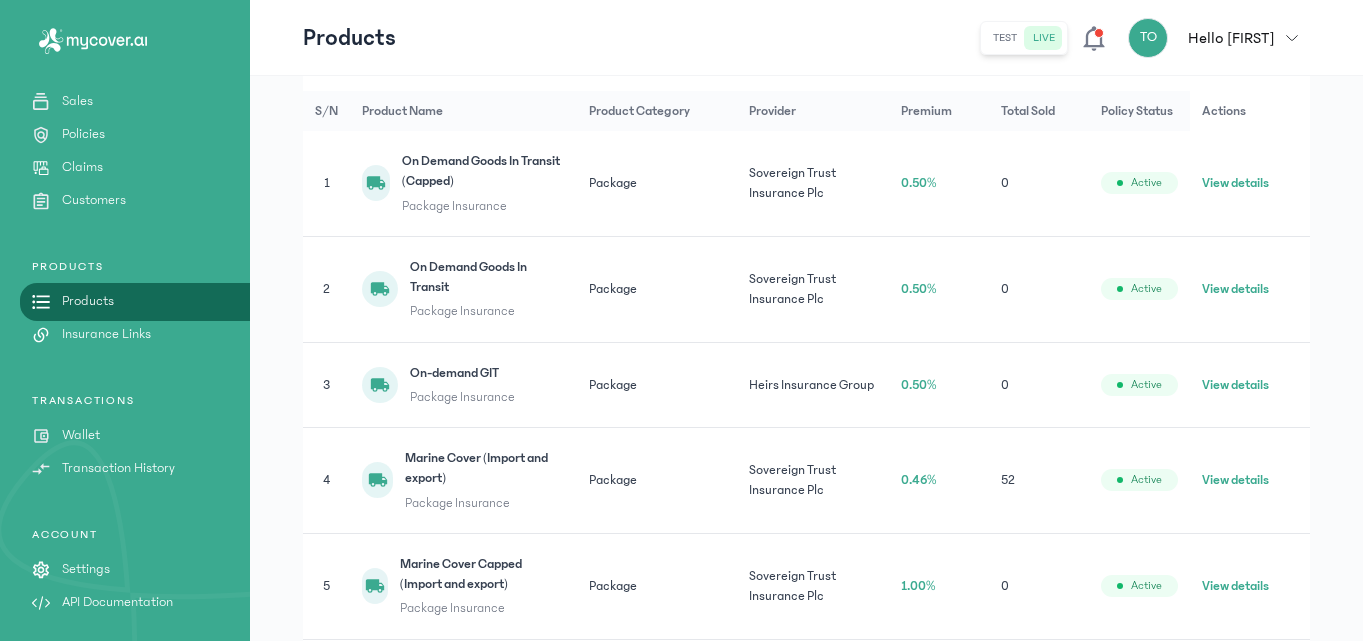 click on "View details" 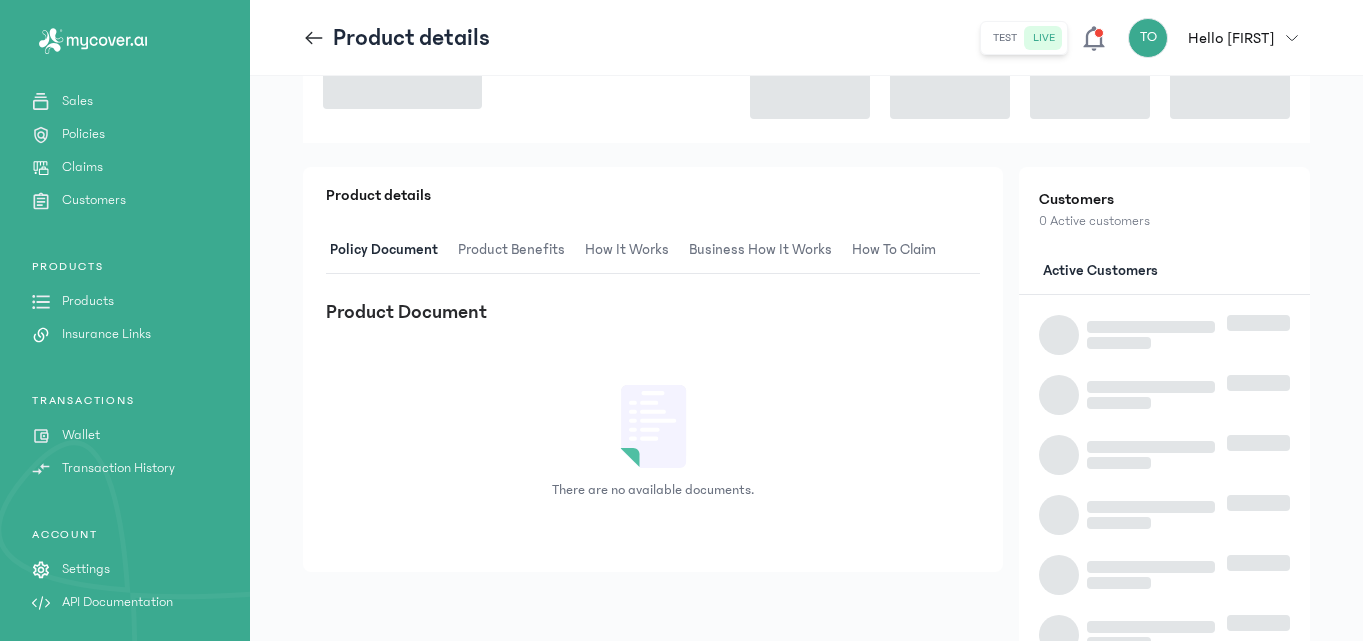 scroll, scrollTop: 0, scrollLeft: 0, axis: both 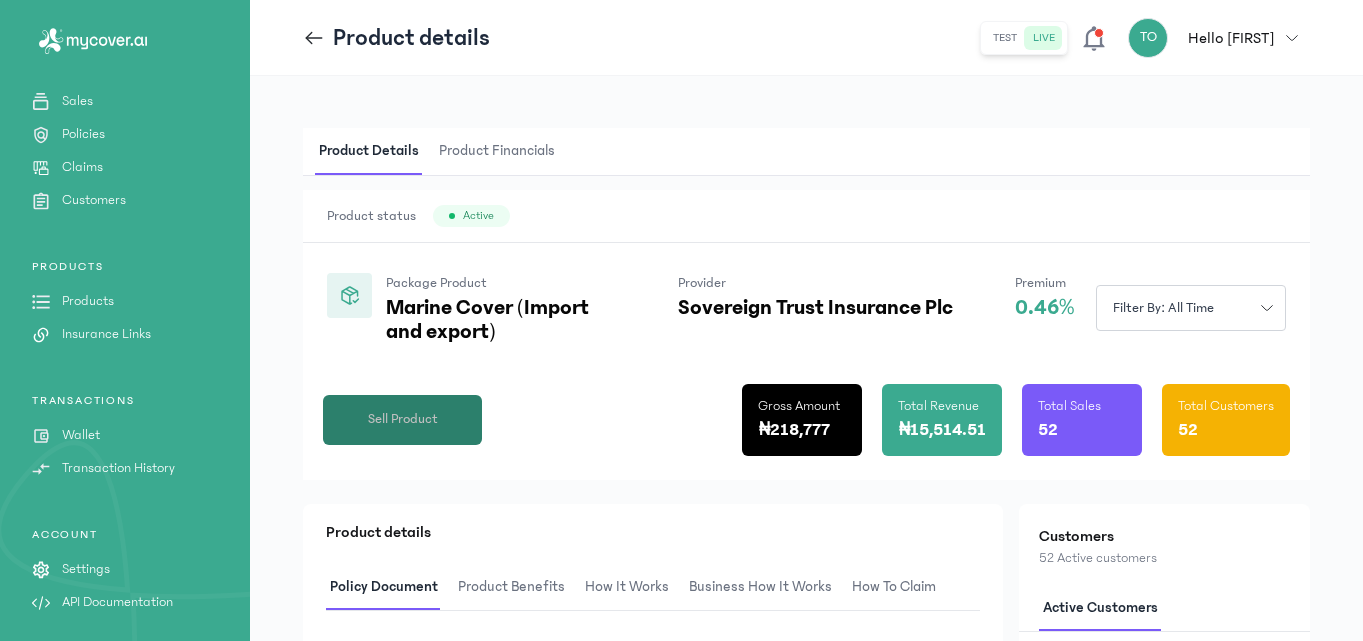 click on "Sell Product" 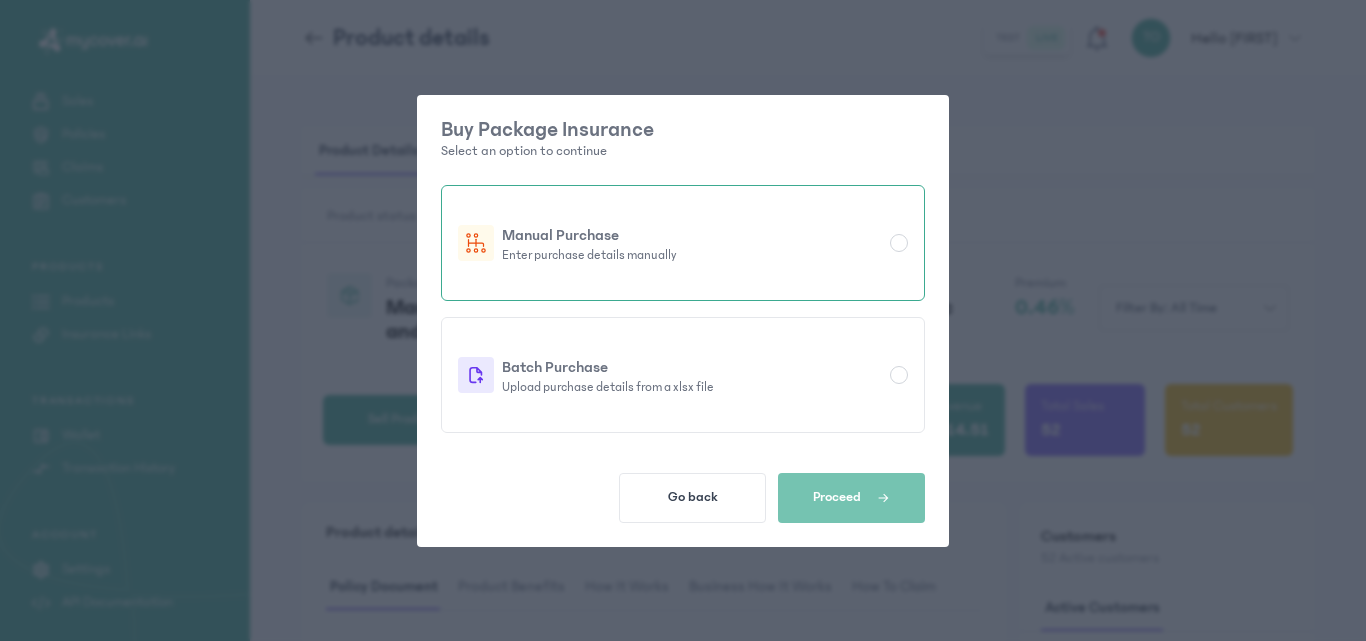 click on "Manual Purchase" at bounding box center (692, 235) 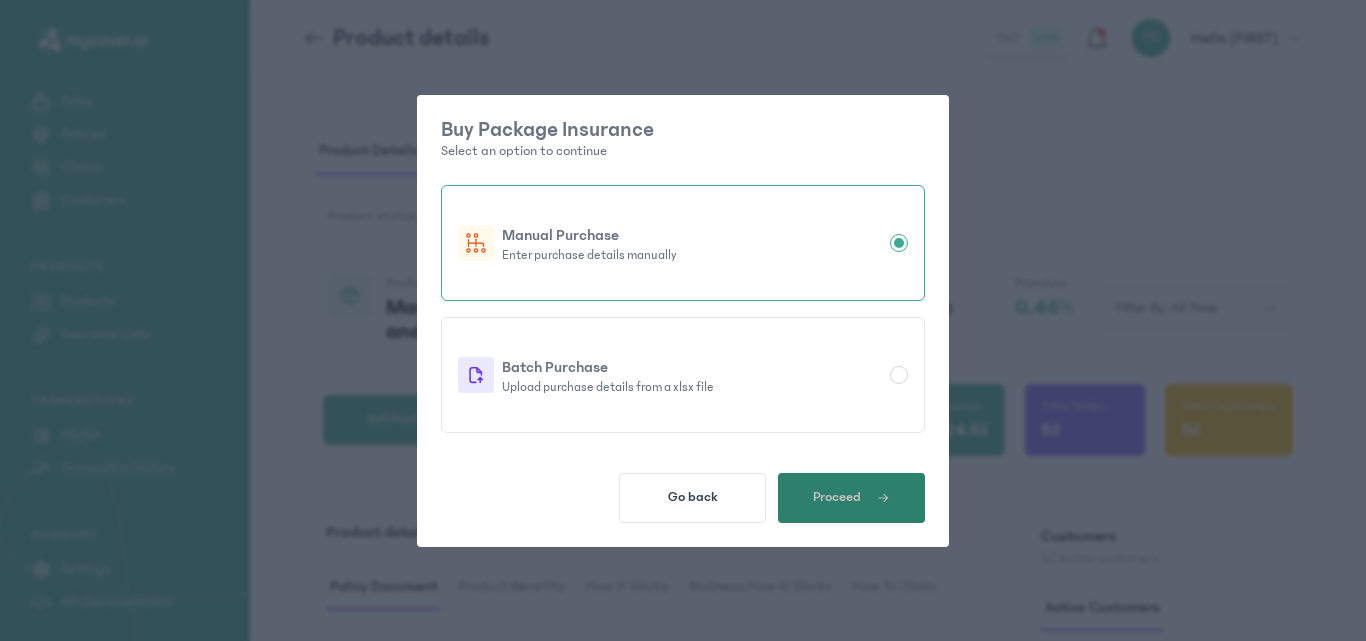 click on "Proceed" at bounding box center [837, 497] 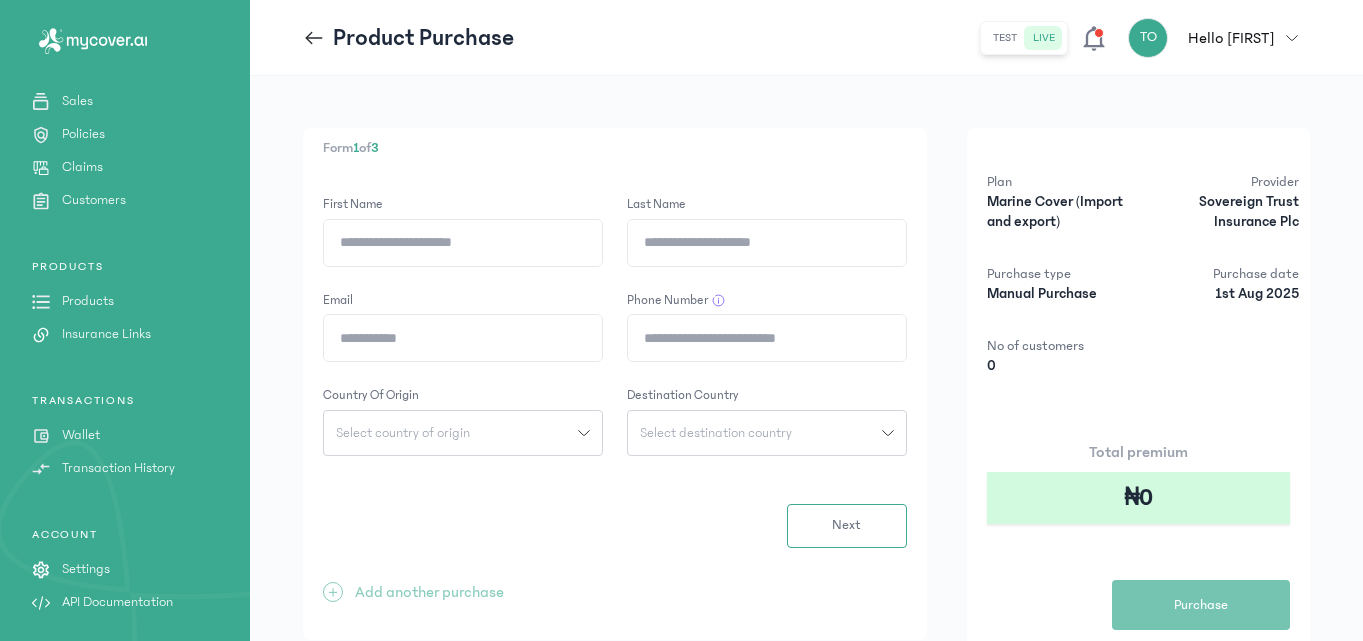 click on "First Name" 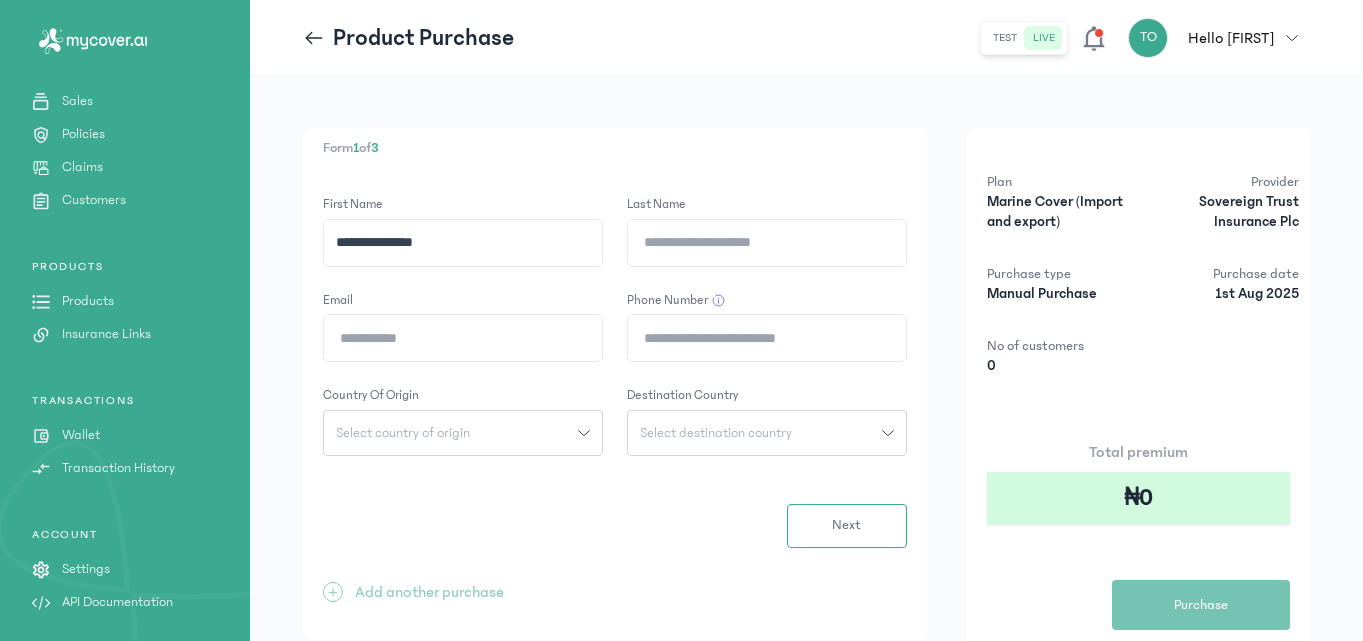 drag, startPoint x: 444, startPoint y: 241, endPoint x: 374, endPoint y: 240, distance: 70.00714 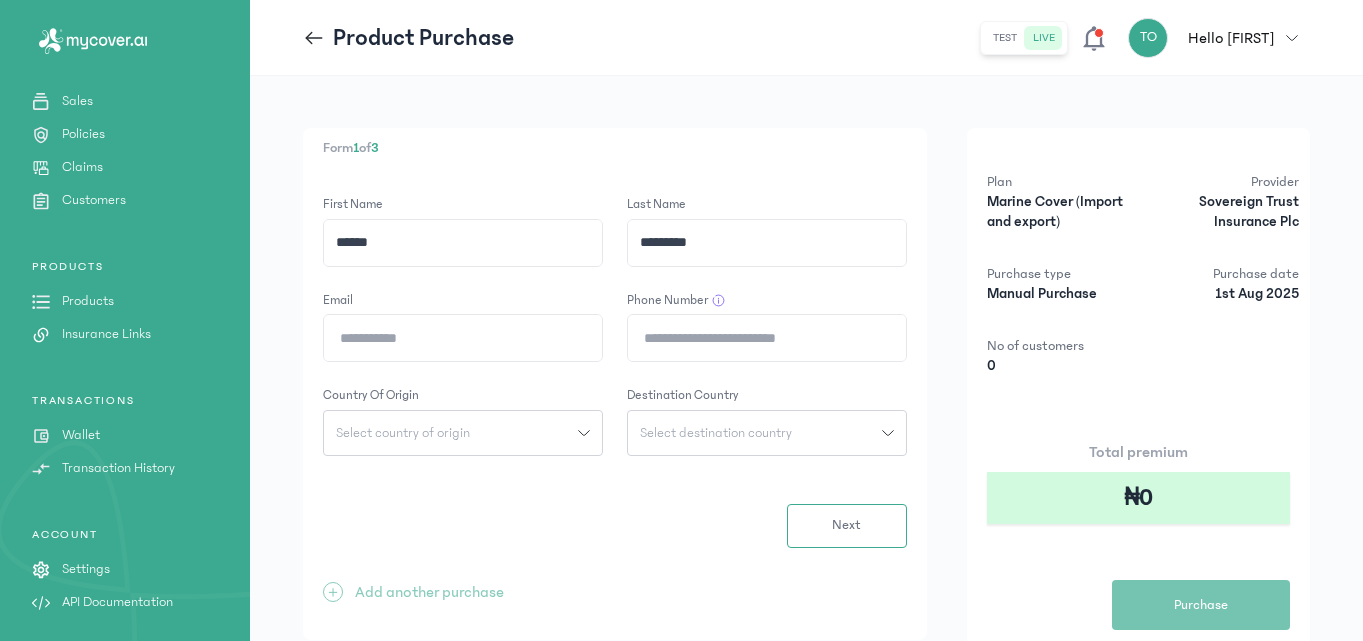type on "*********" 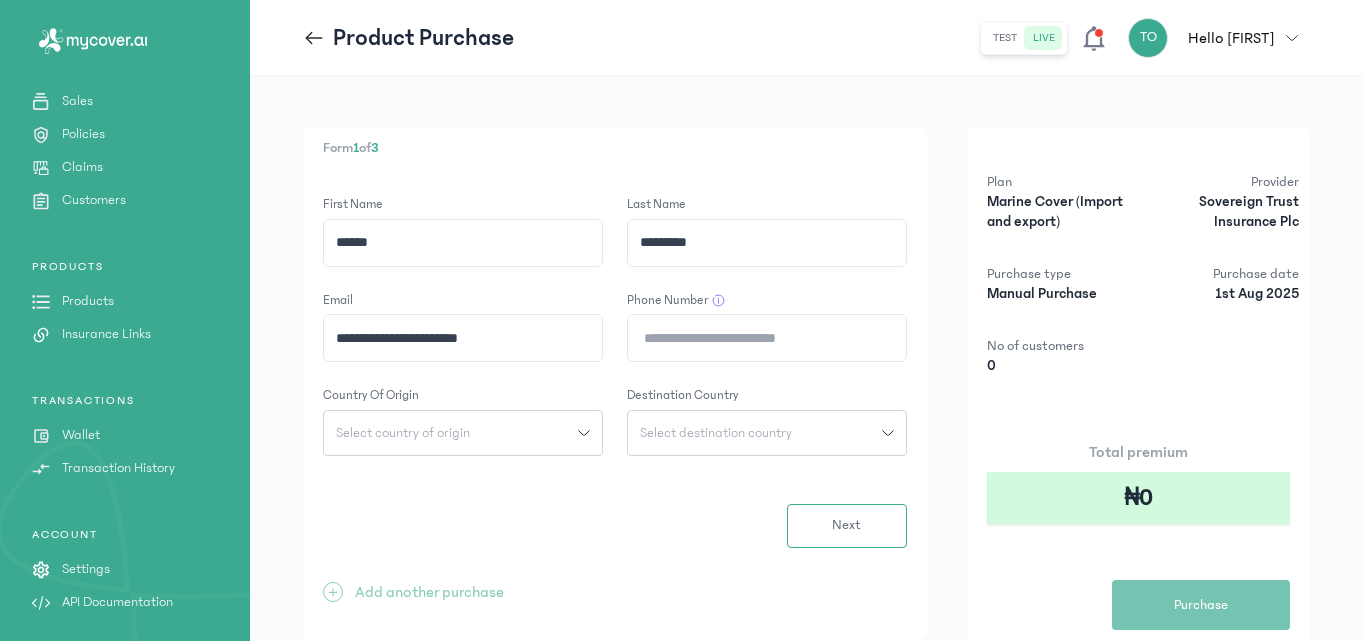 type on "**********" 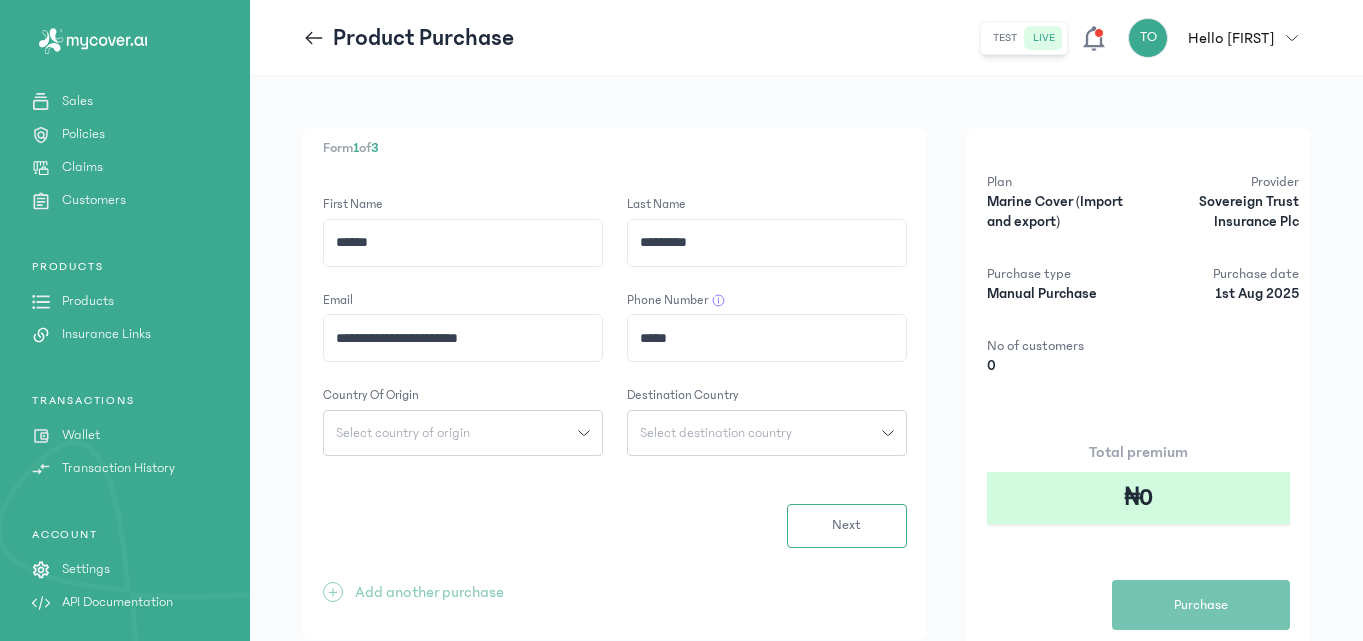 type on "**********" 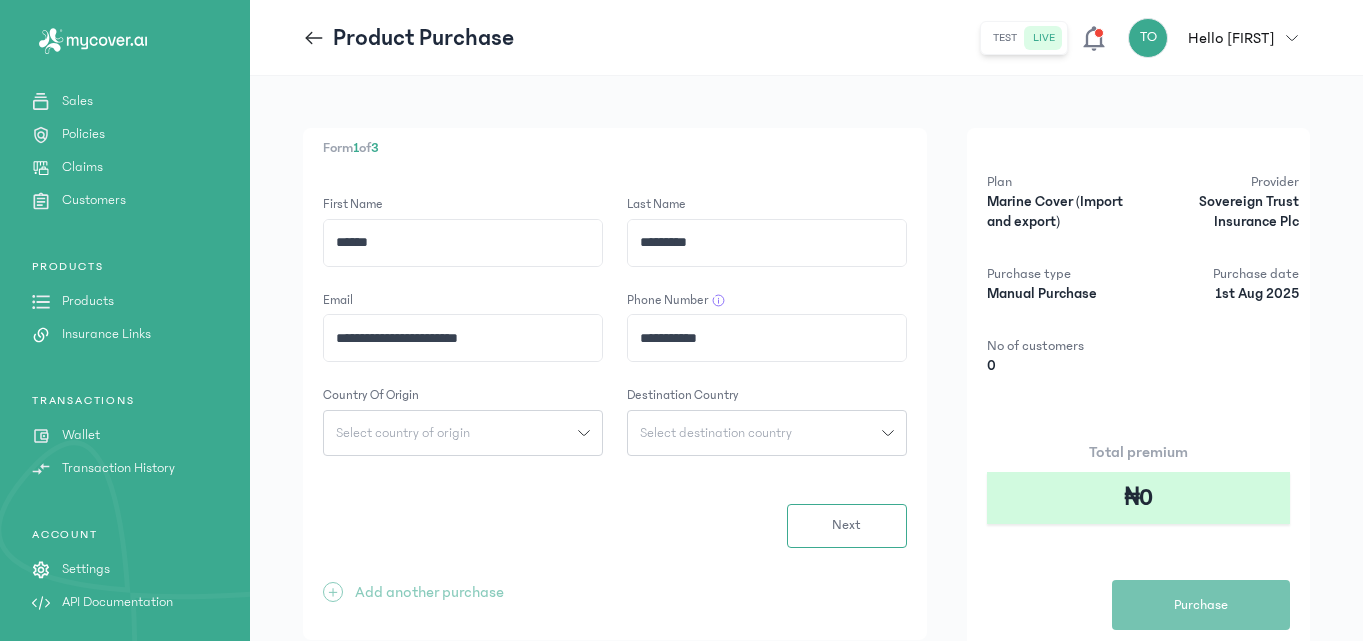 click on "Select country of origin" 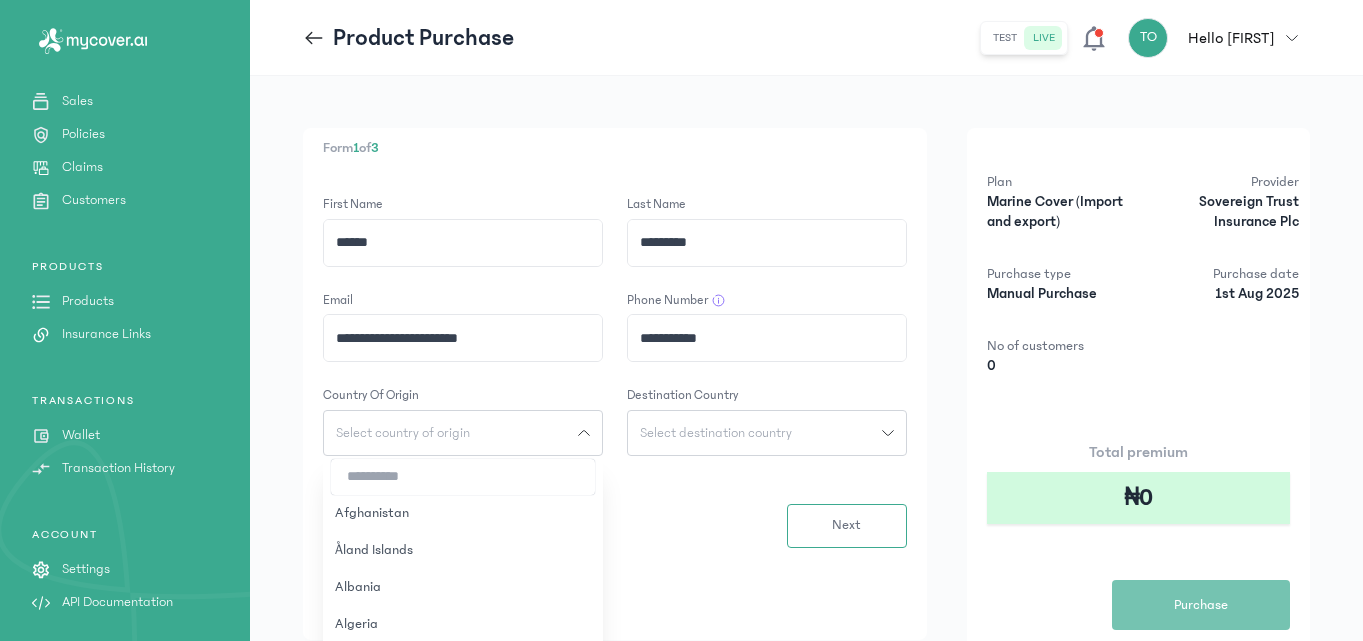 click at bounding box center (463, 477) 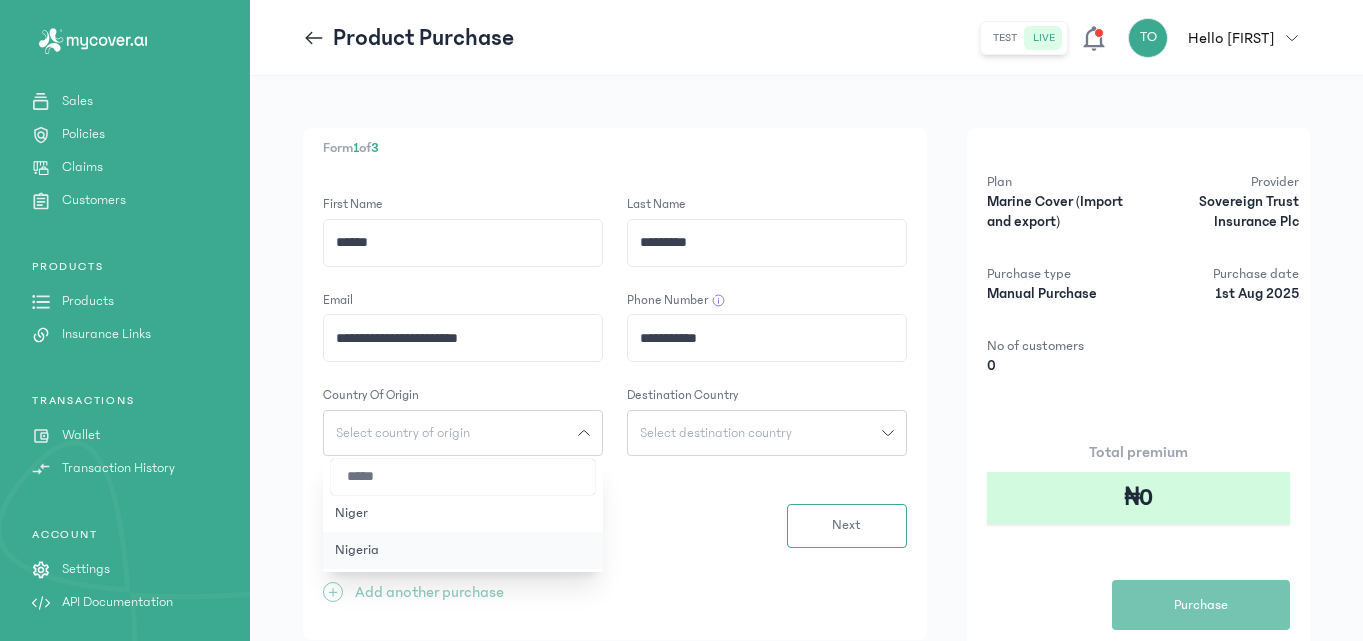 type on "*****" 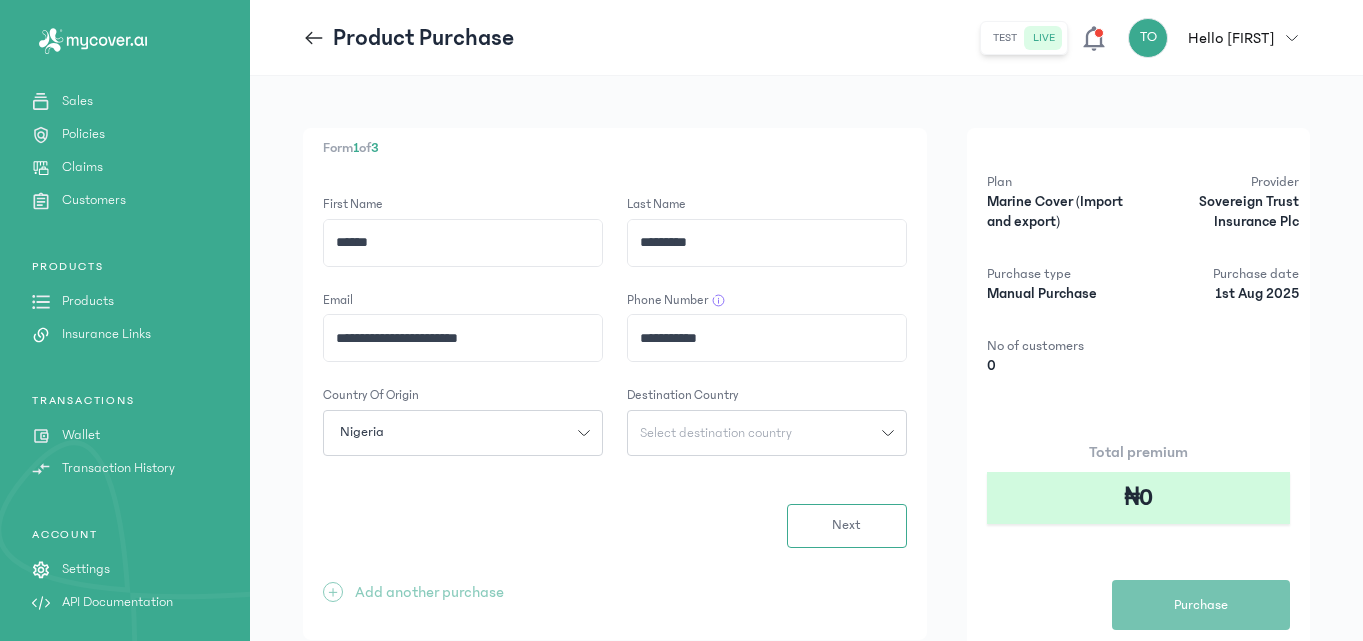 click on "Select destination country" 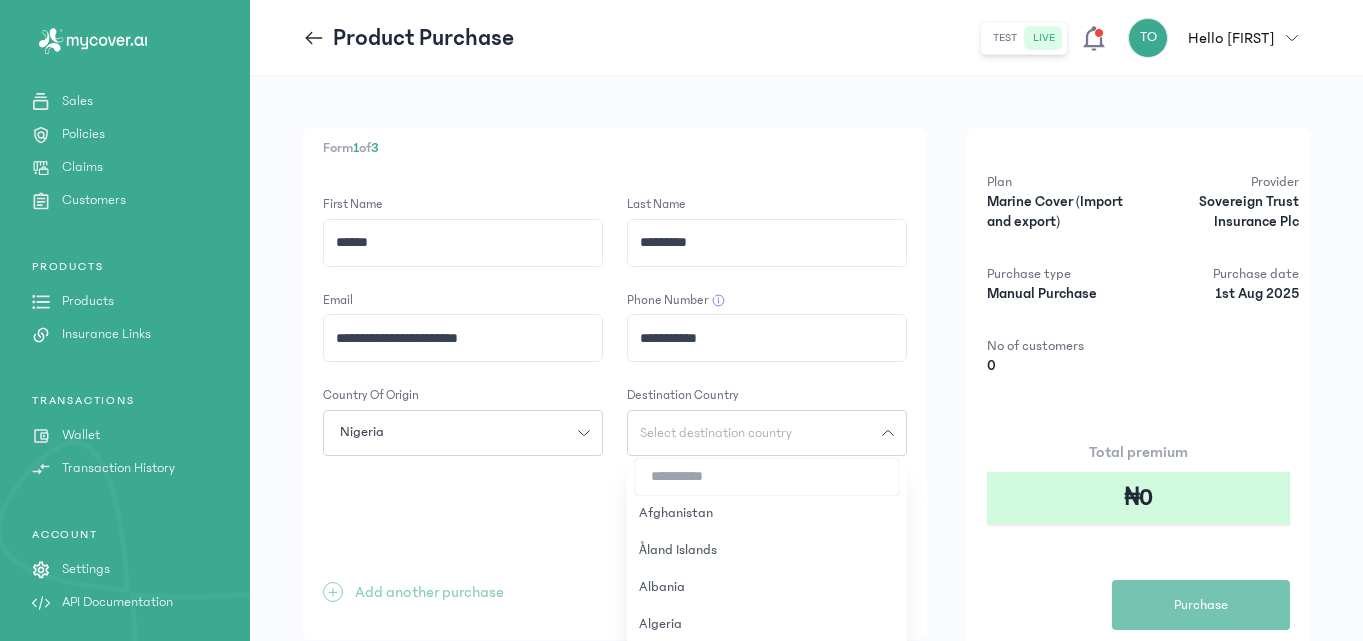 click at bounding box center (767, 477) 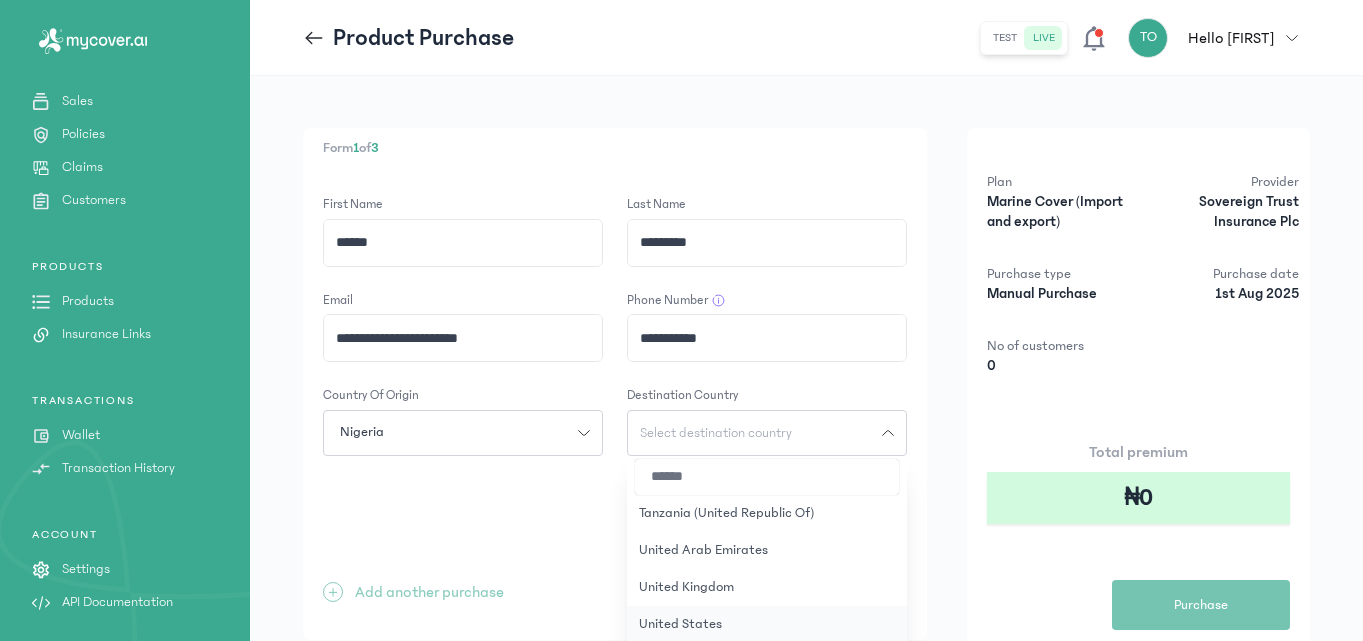 type on "******" 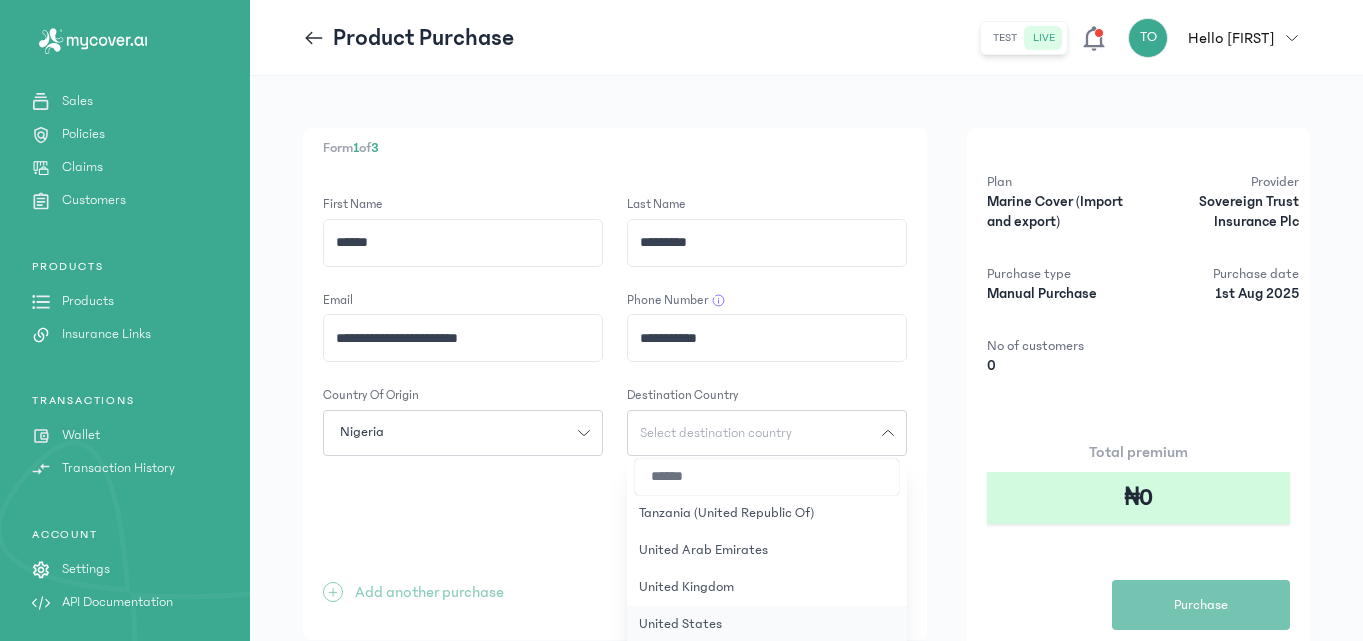 click on "United States" 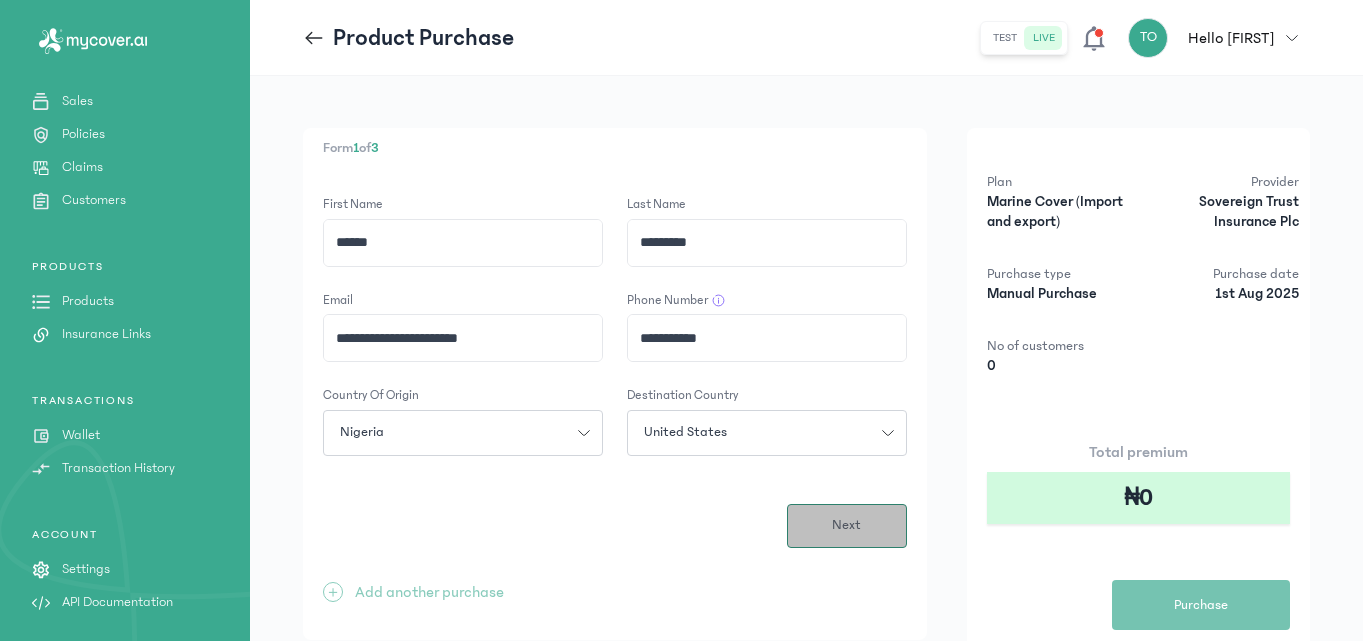 click on "Next" at bounding box center [847, 526] 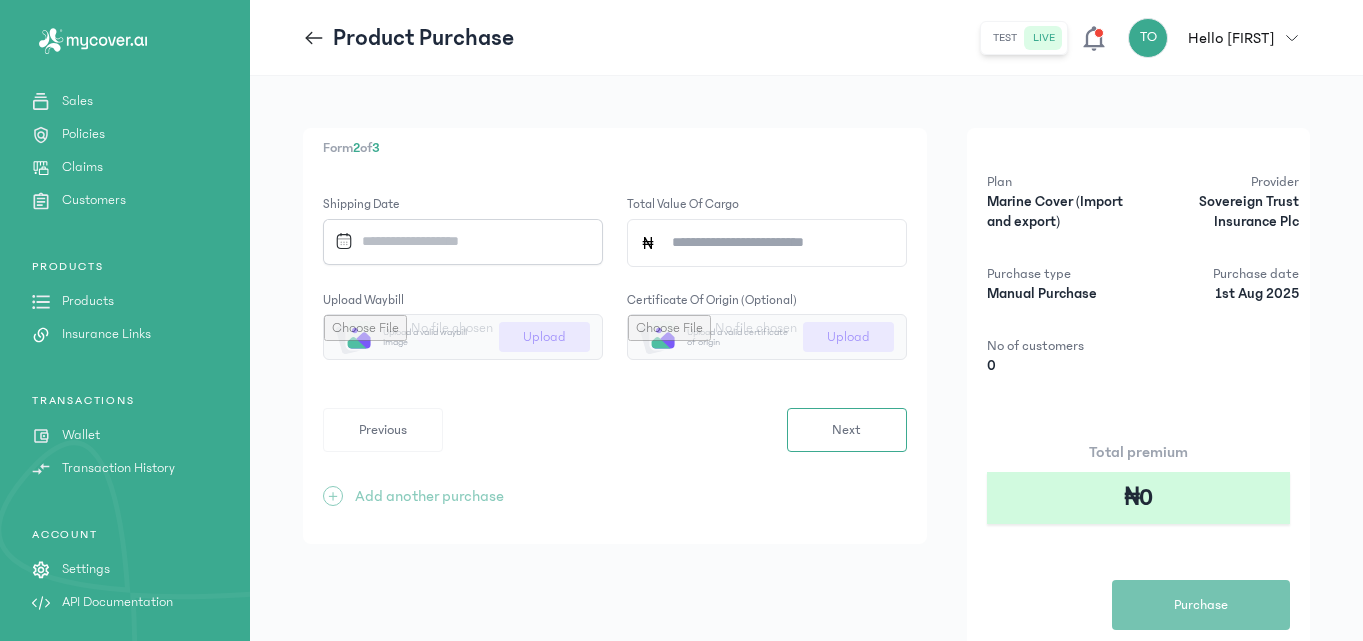 click at bounding box center (456, 241) 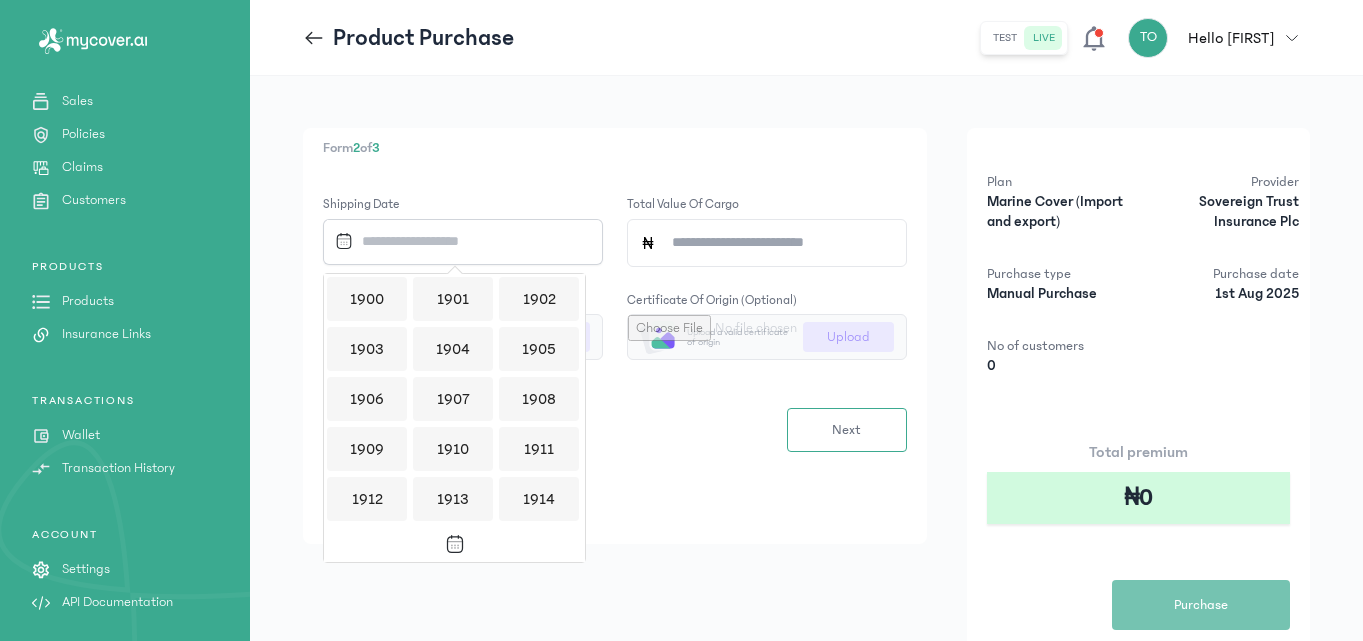 scroll, scrollTop: 1939, scrollLeft: 0, axis: vertical 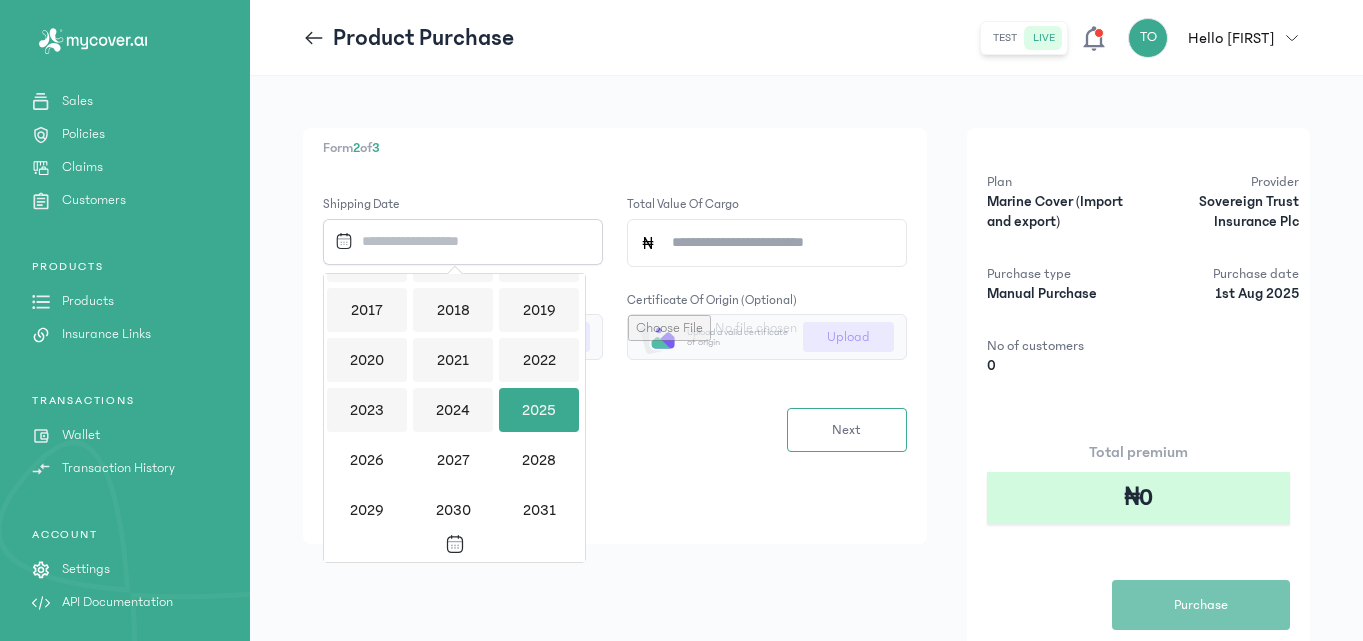 click on "2025" at bounding box center (539, 410) 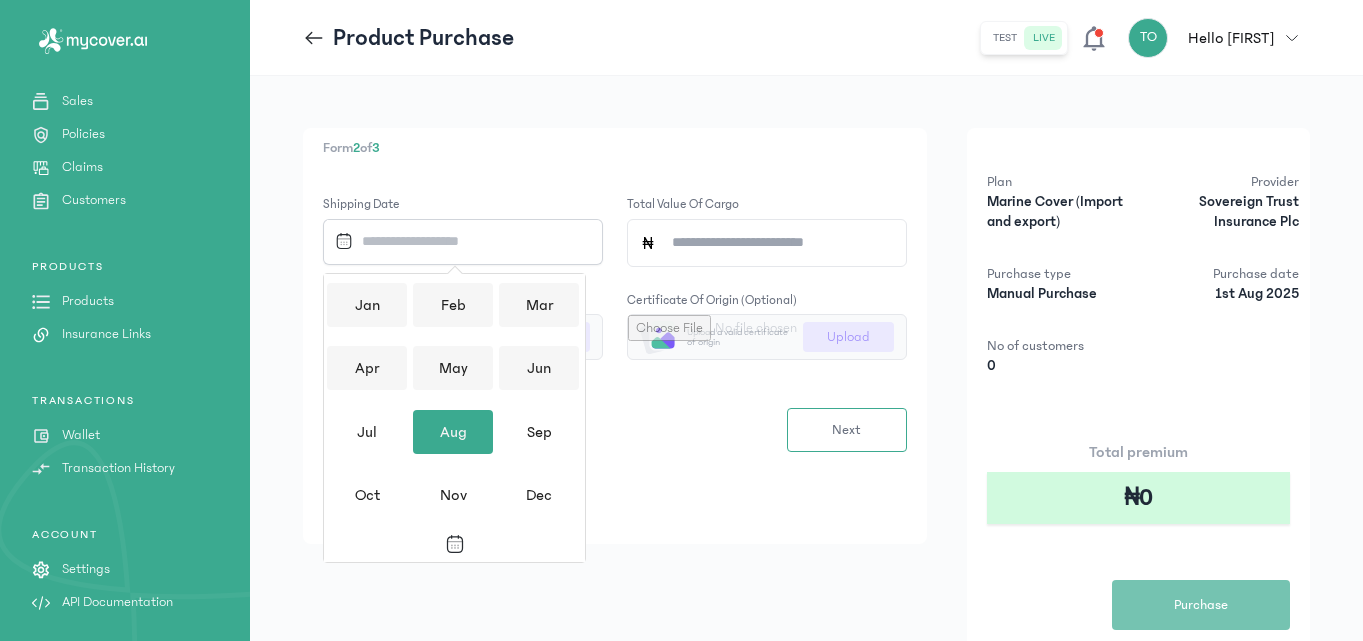 click on "Aug" at bounding box center [453, 432] 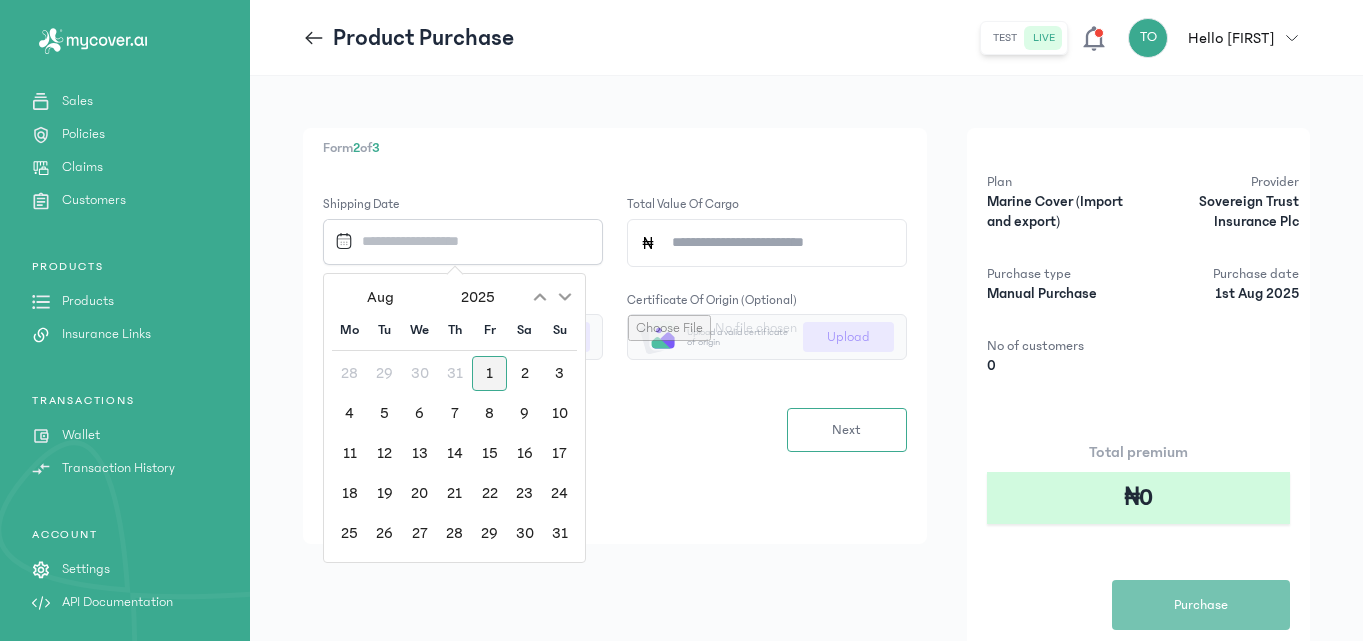 click on "1" at bounding box center (489, 373) 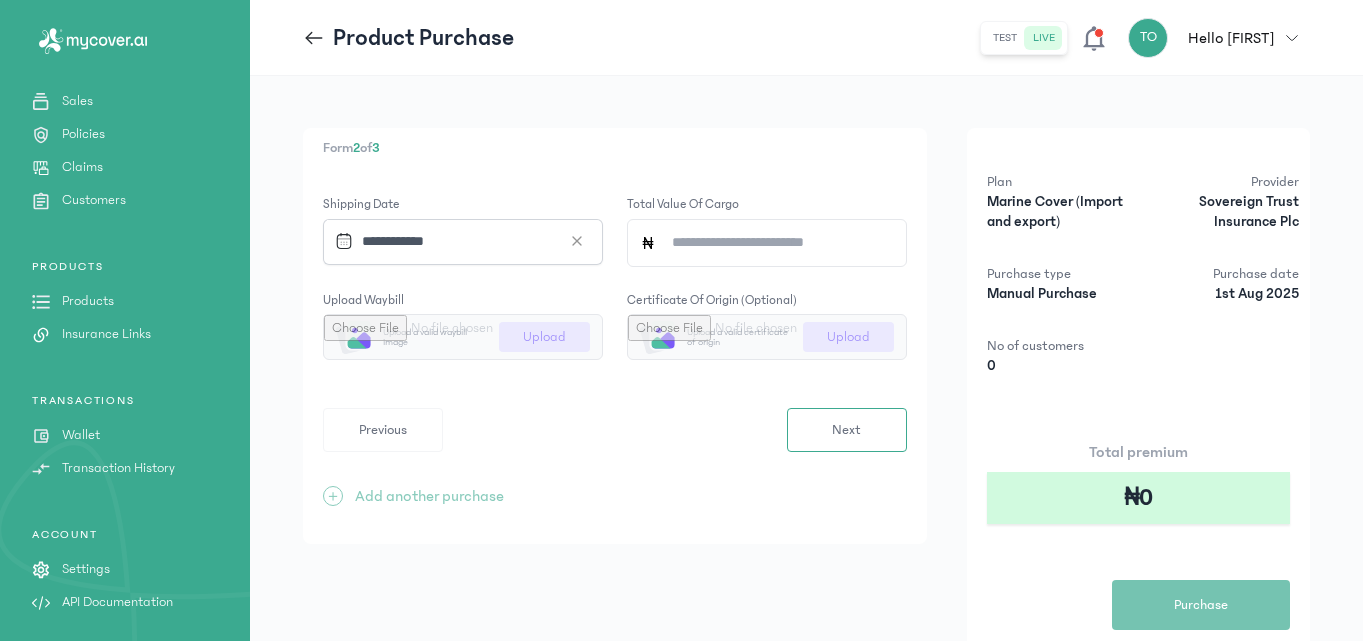 click at bounding box center (463, 337) 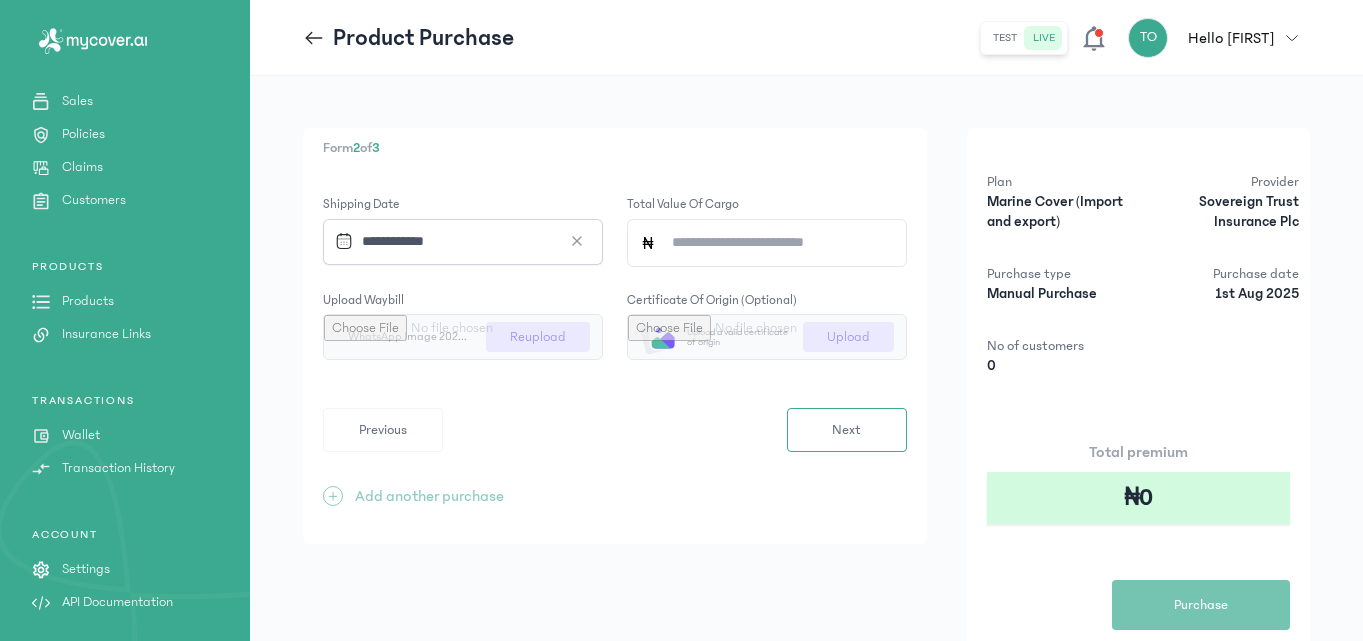 click on "Total value of cargo" 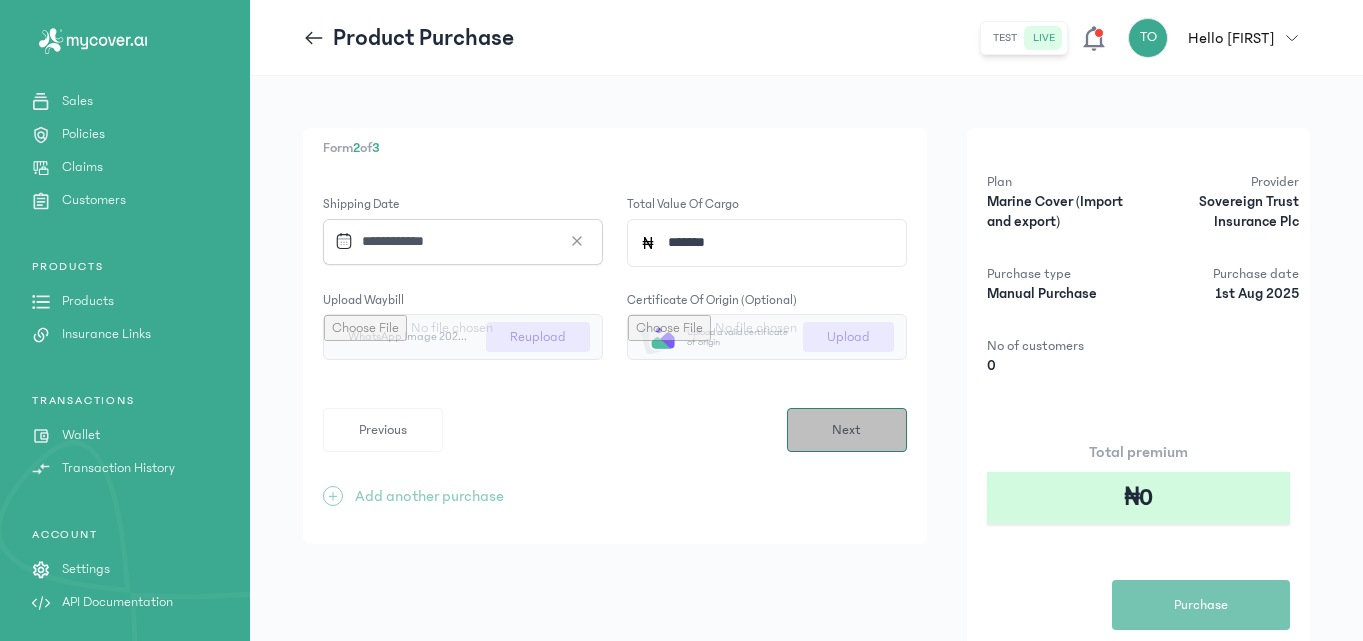 type on "*******" 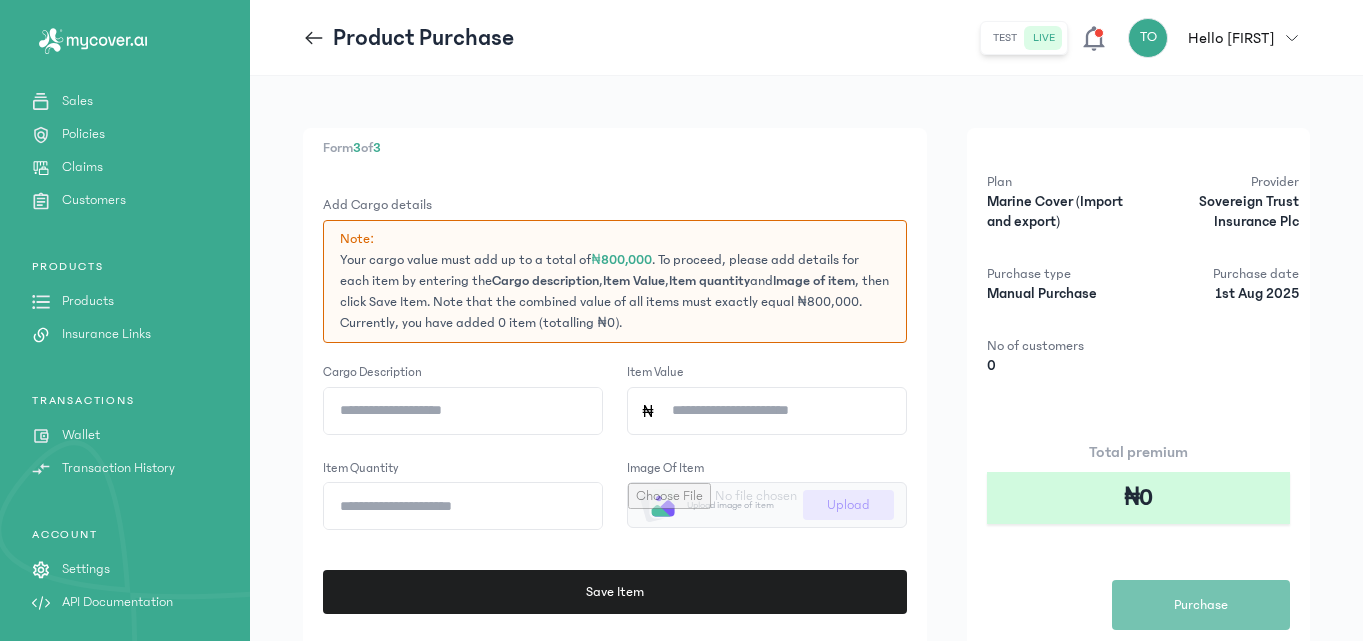 click on "Cargo description" 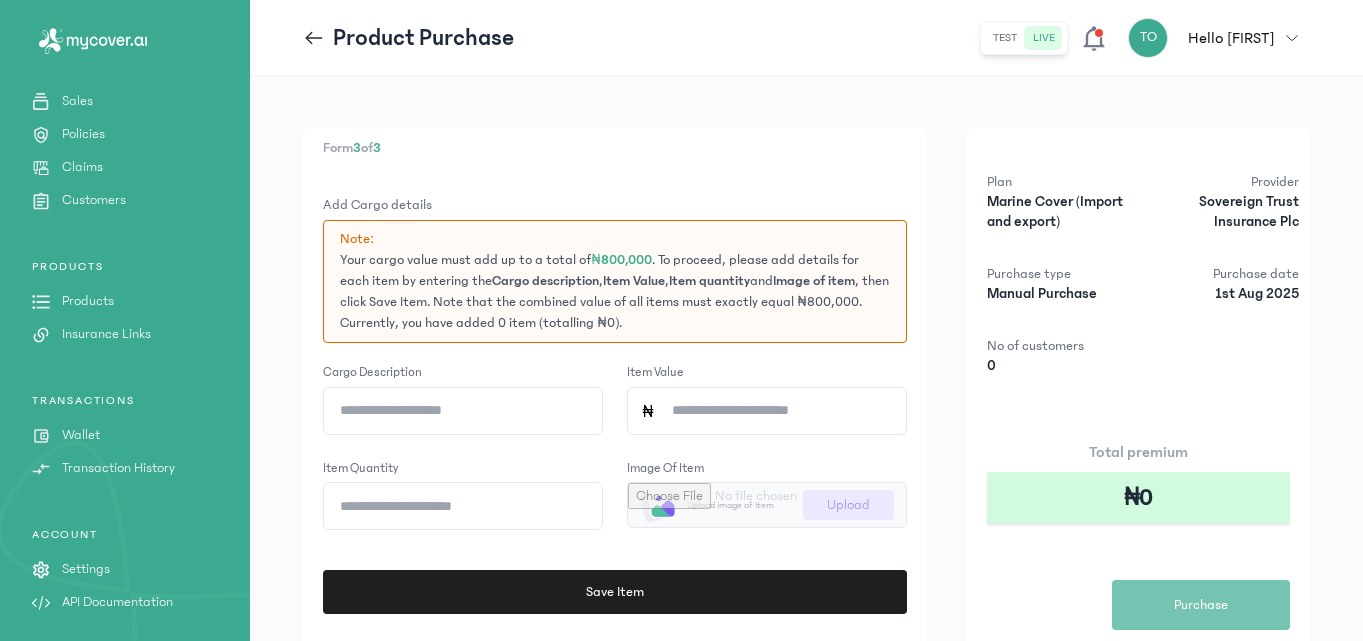 type on "**********" 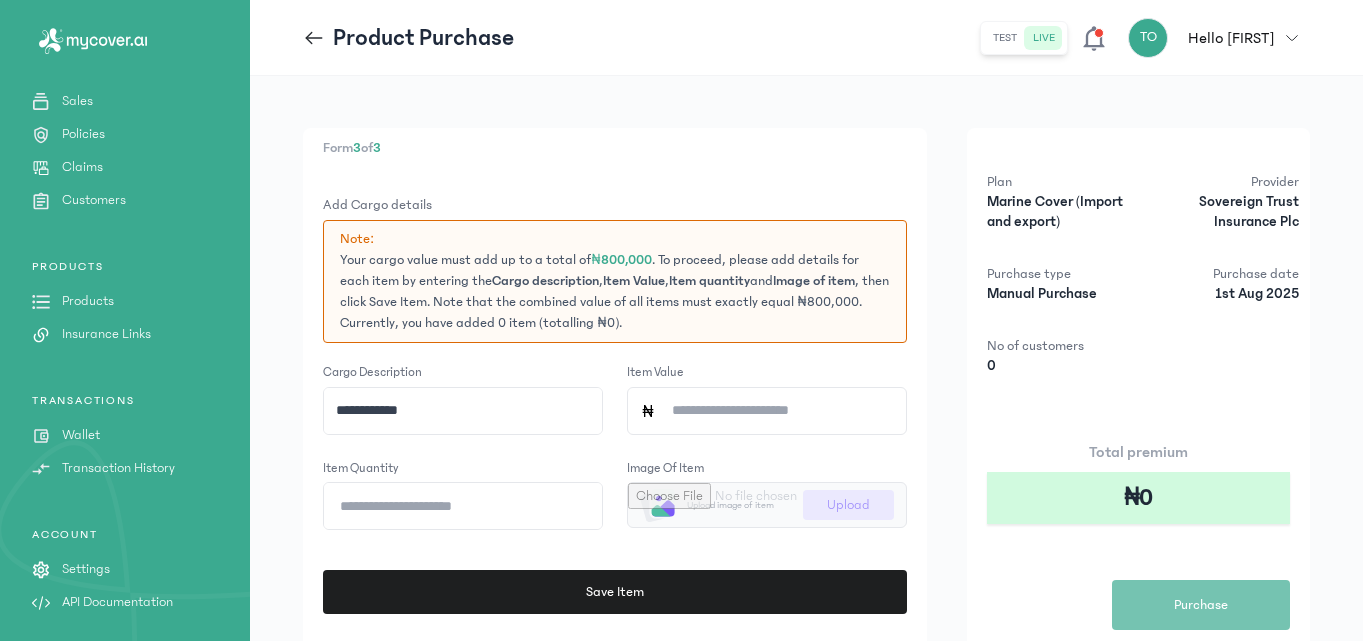 click on "Item Value" 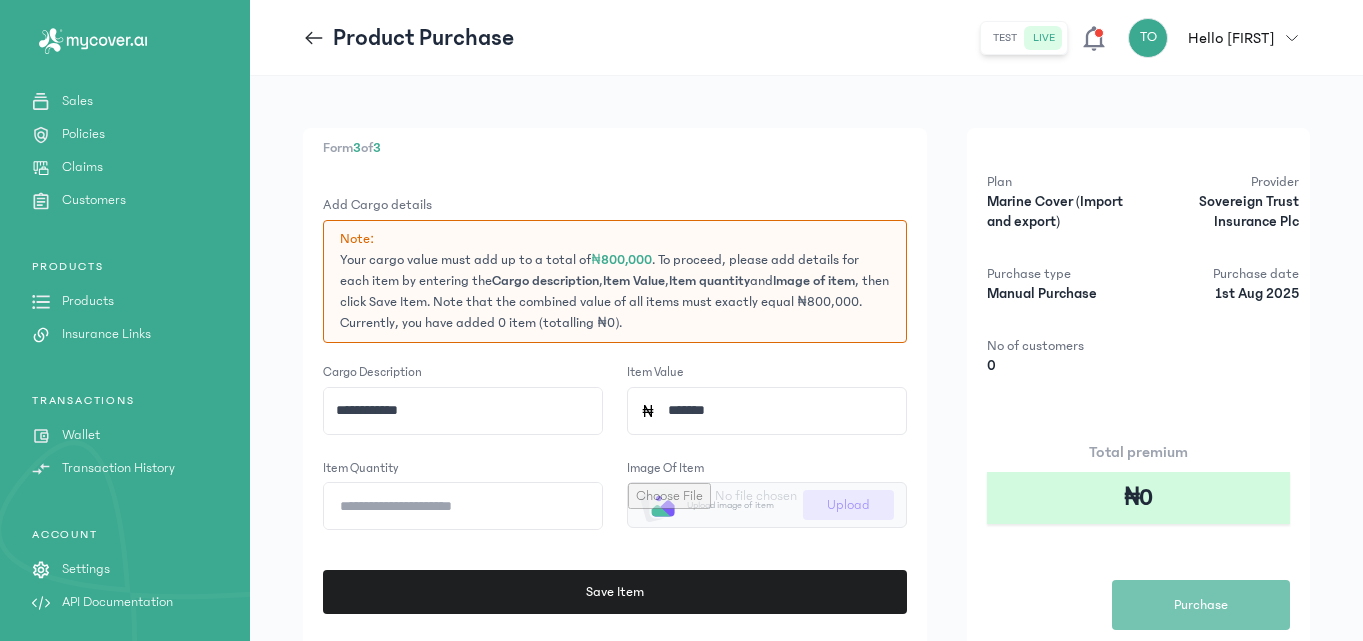 type on "*******" 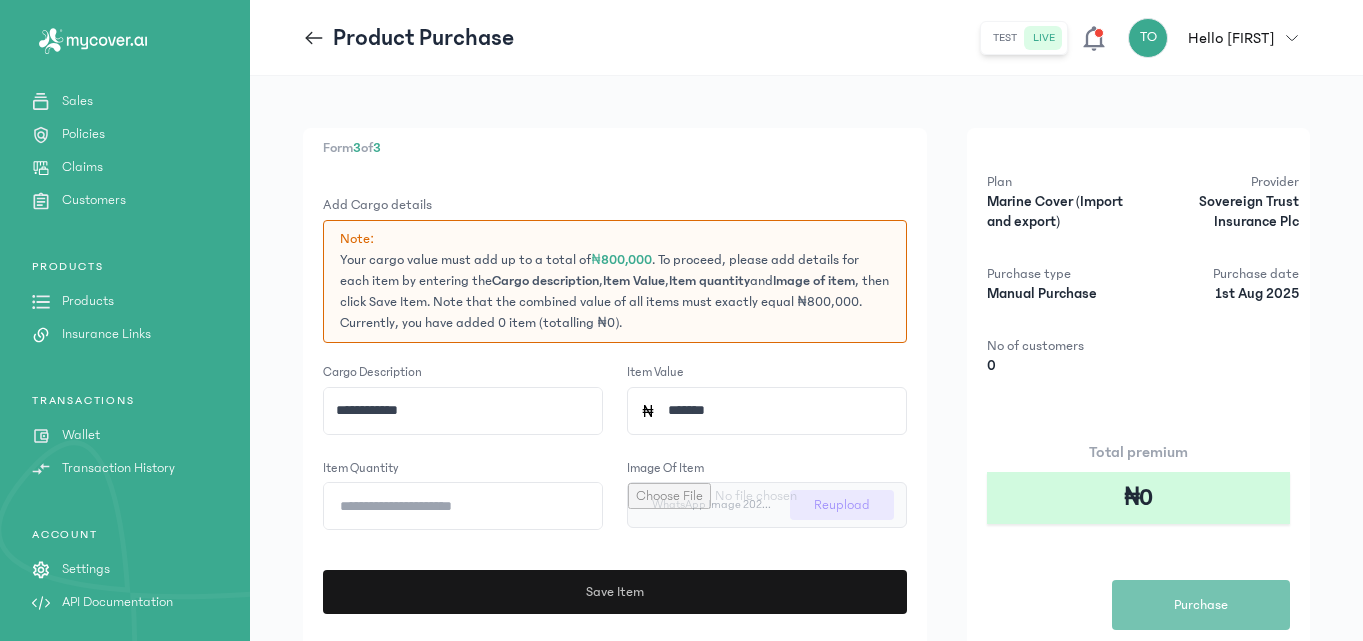 click on "Save Item" at bounding box center (615, 592) 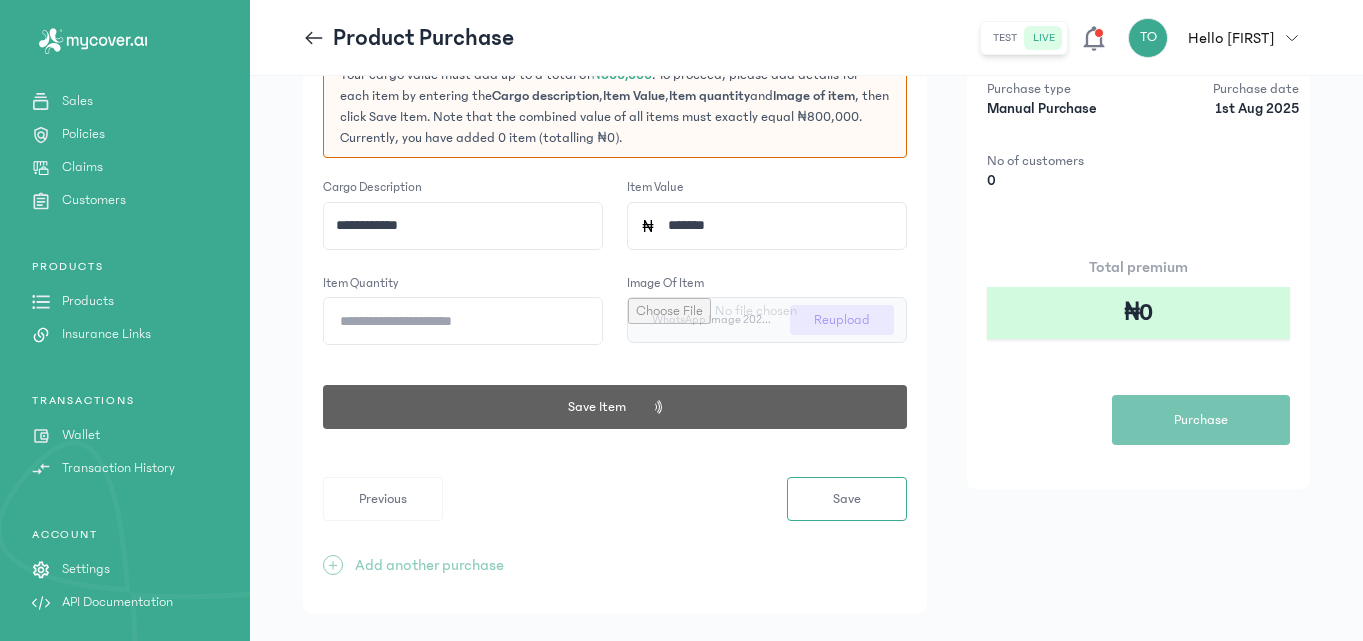 scroll, scrollTop: 221, scrollLeft: 0, axis: vertical 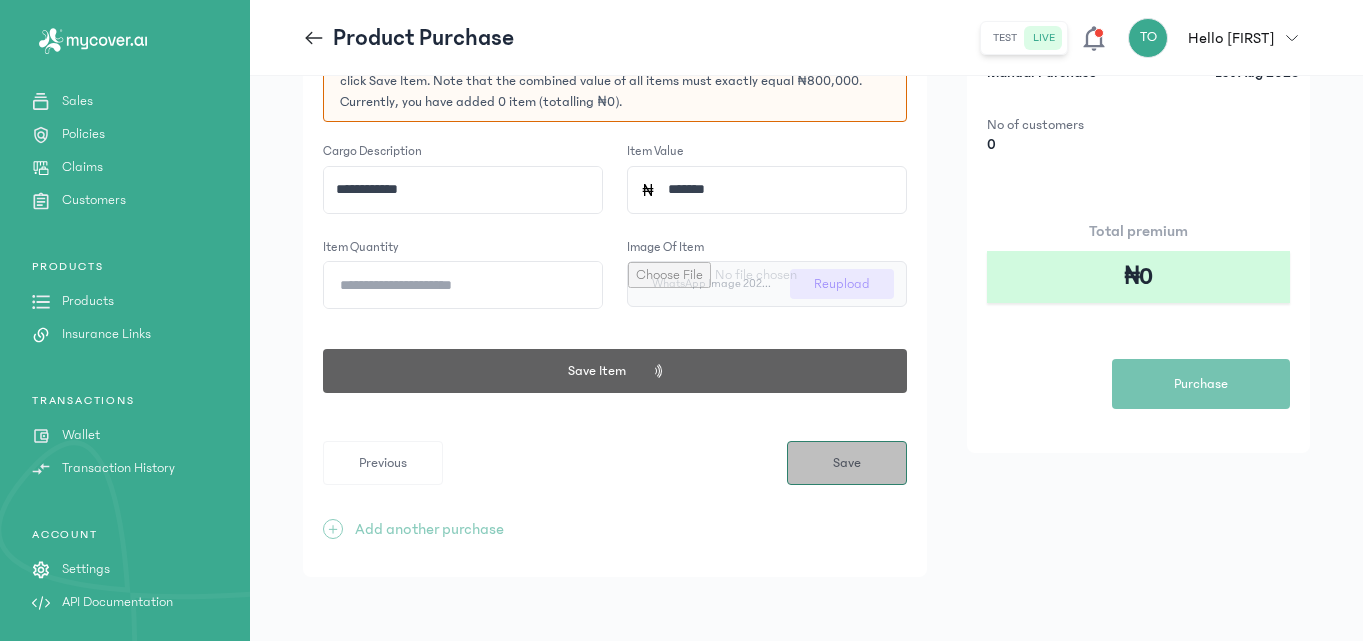 type 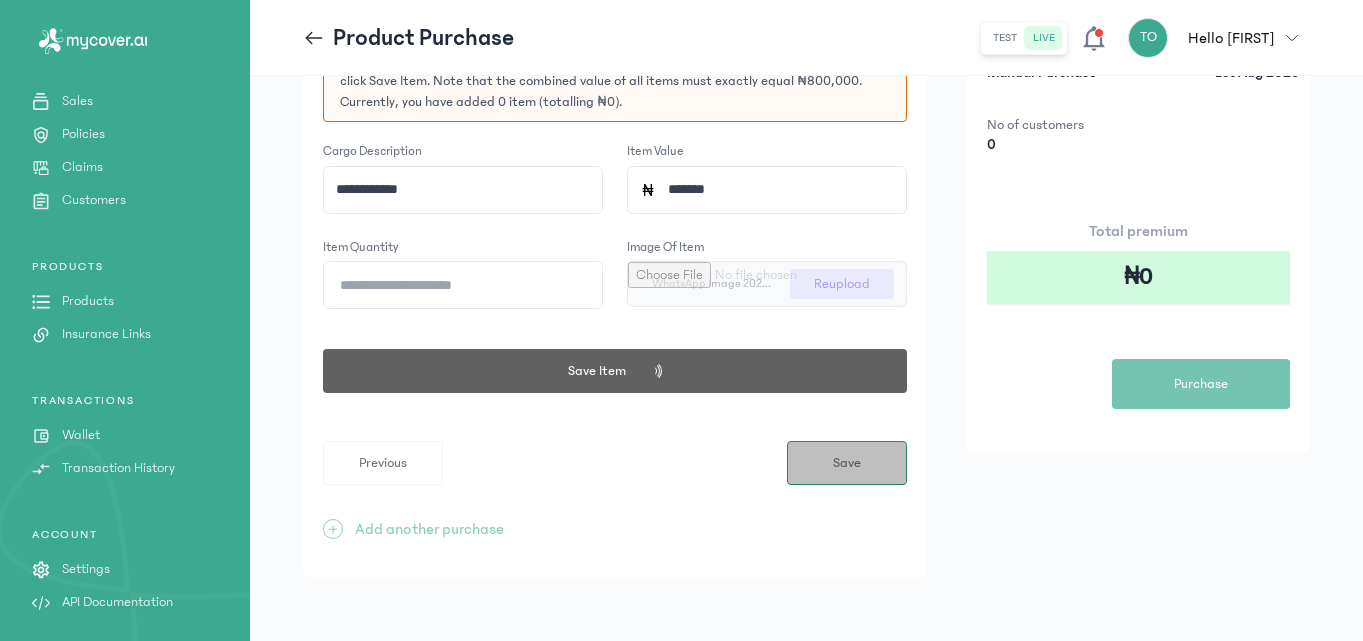 type 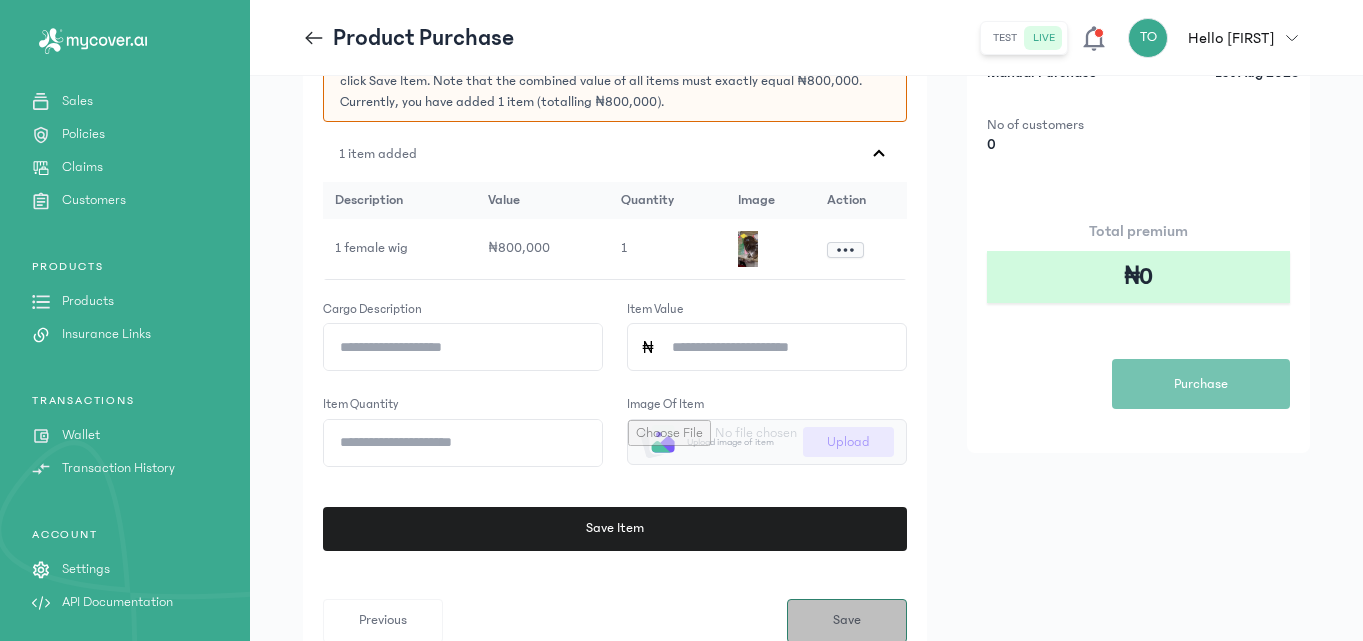click on "Save" at bounding box center [847, 621] 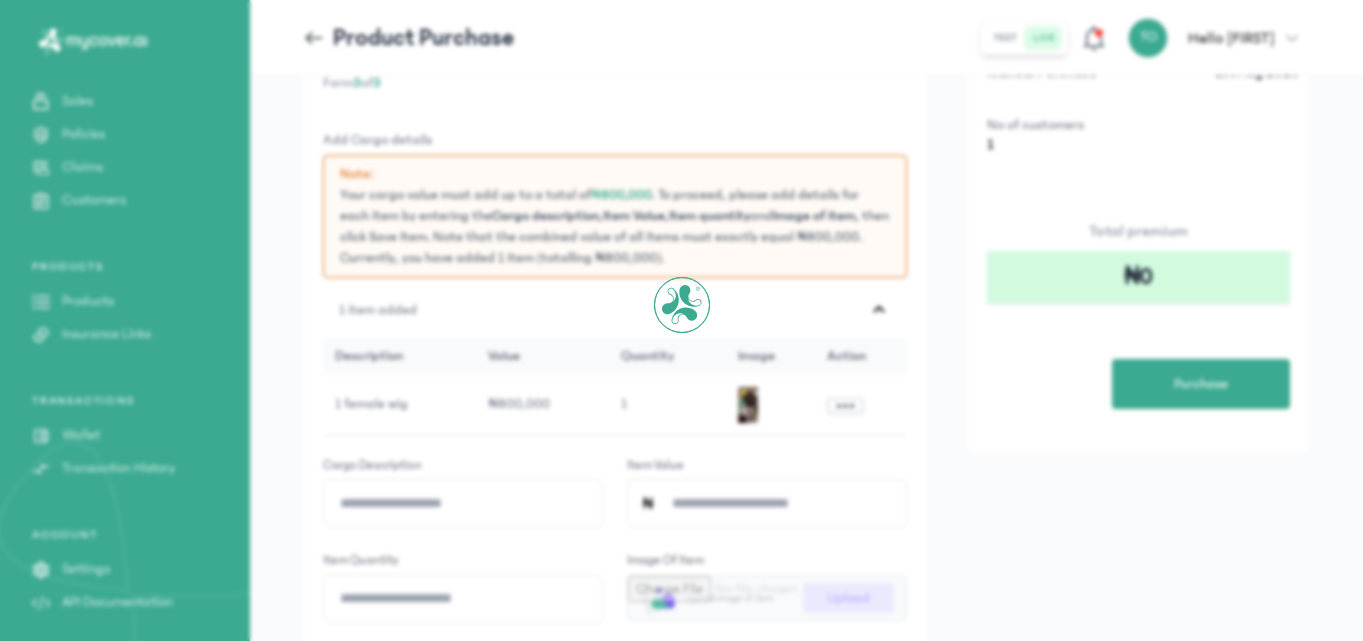 scroll, scrollTop: 0, scrollLeft: 0, axis: both 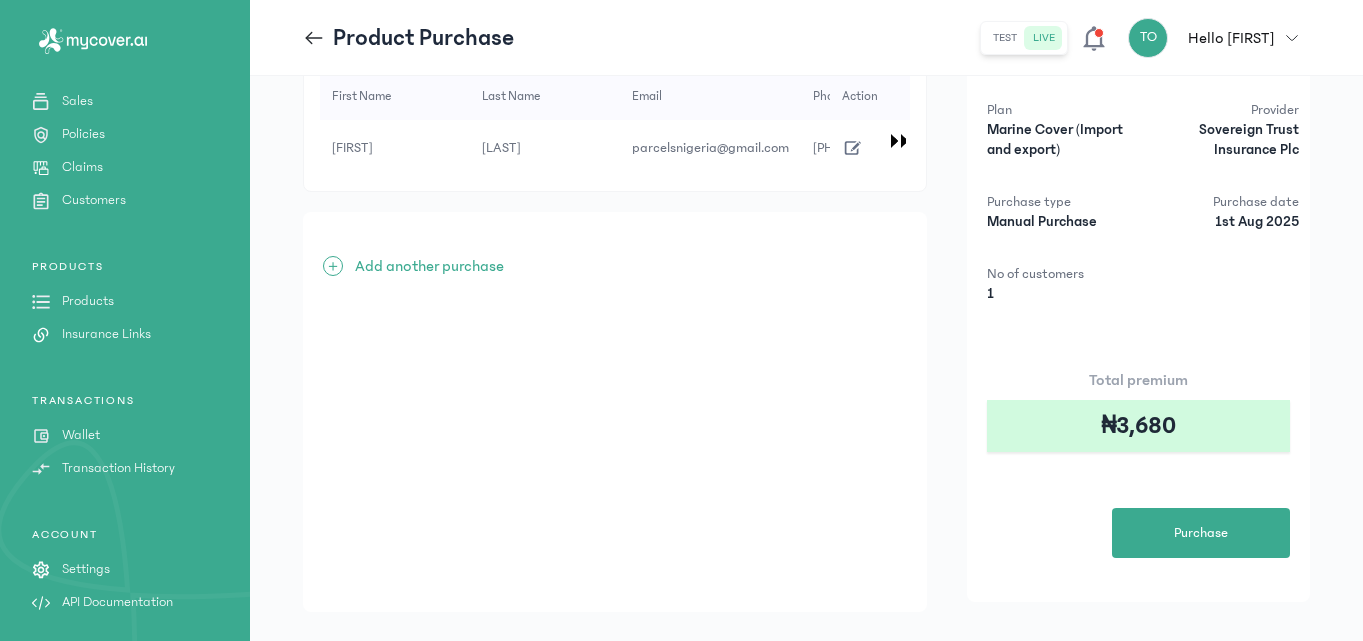 click on "Products" 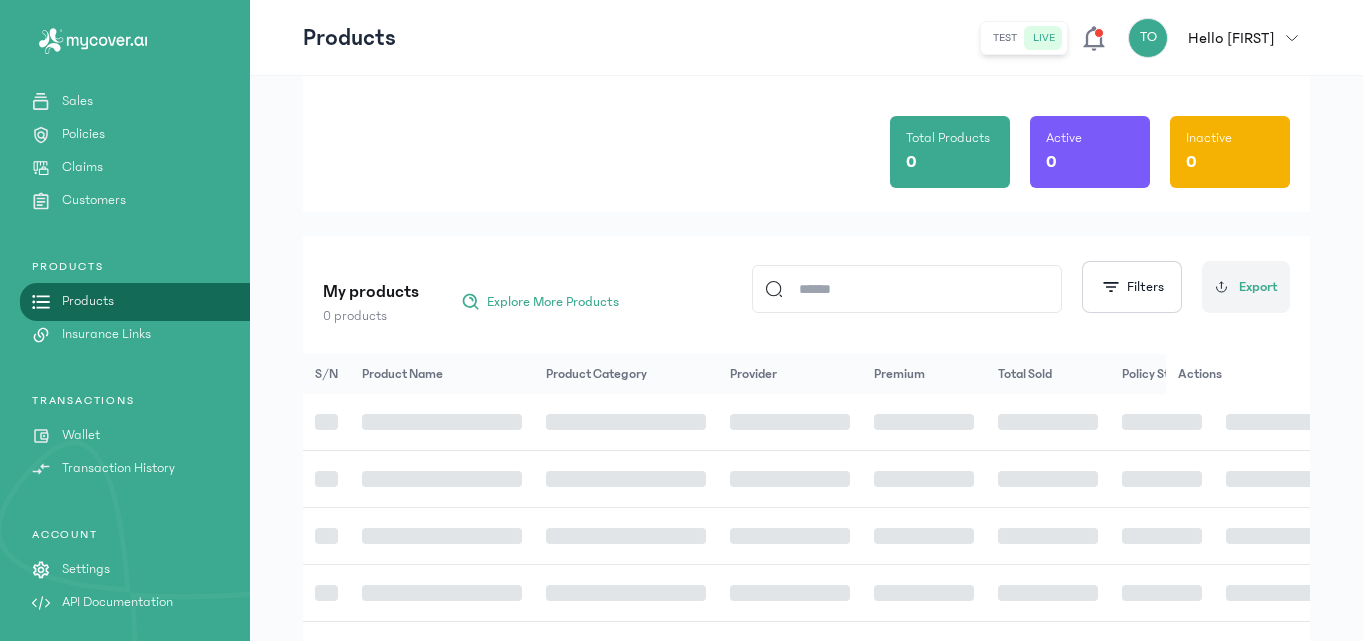 scroll, scrollTop: 0, scrollLeft: 0, axis: both 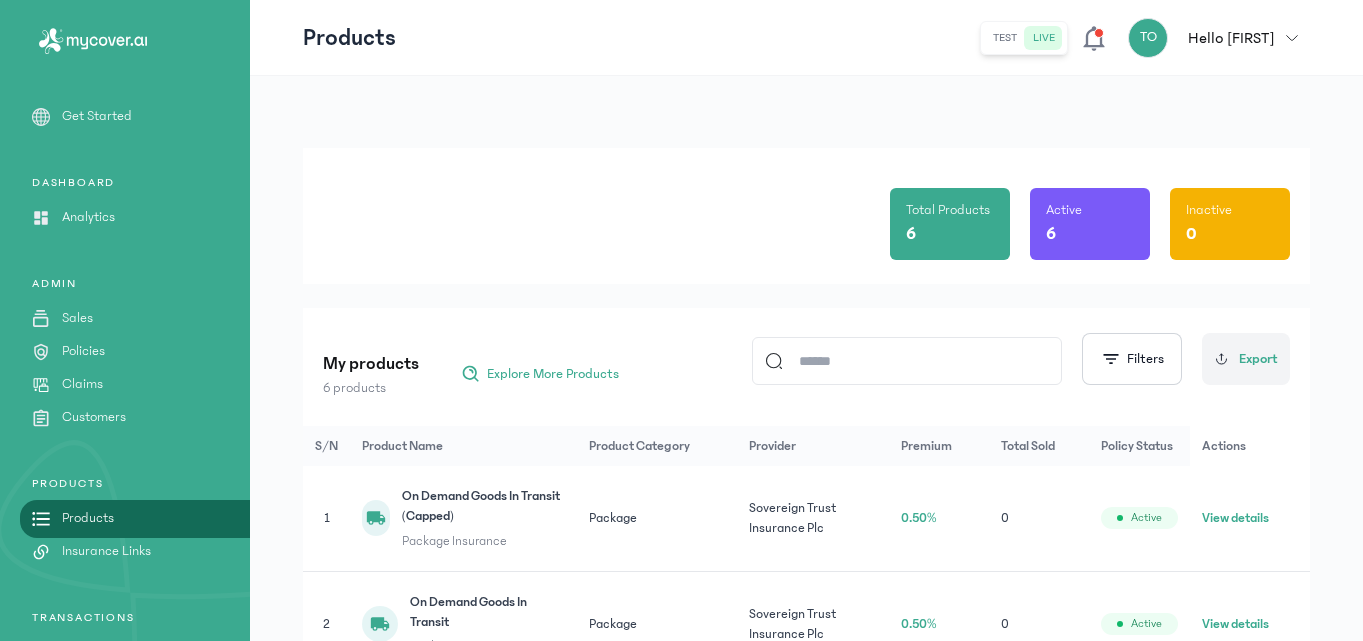 click on "Products" at bounding box center [88, 518] 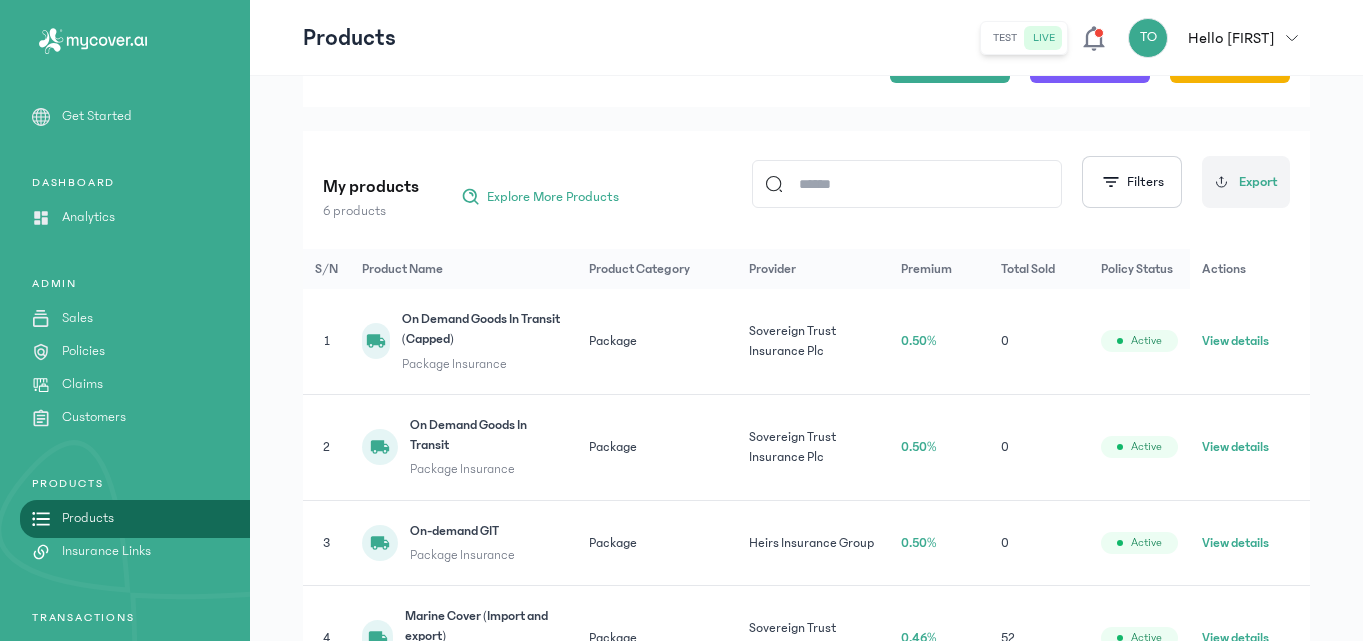 scroll, scrollTop: 184, scrollLeft: 0, axis: vertical 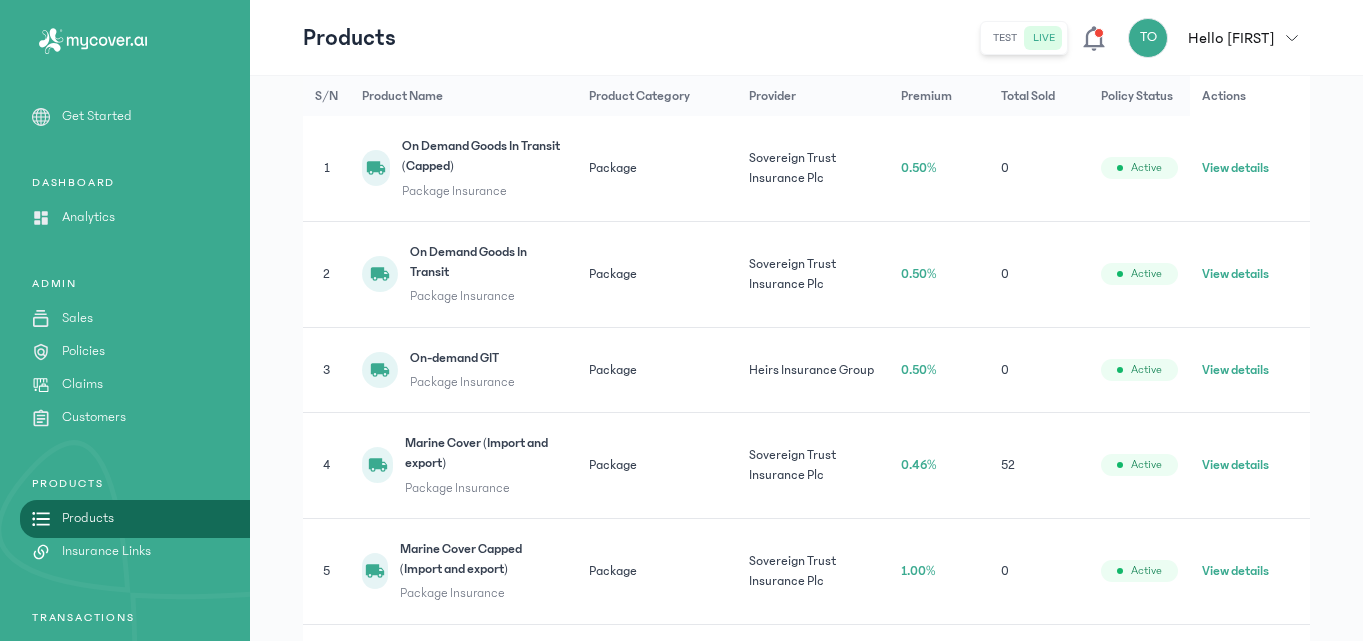 click on "View details" 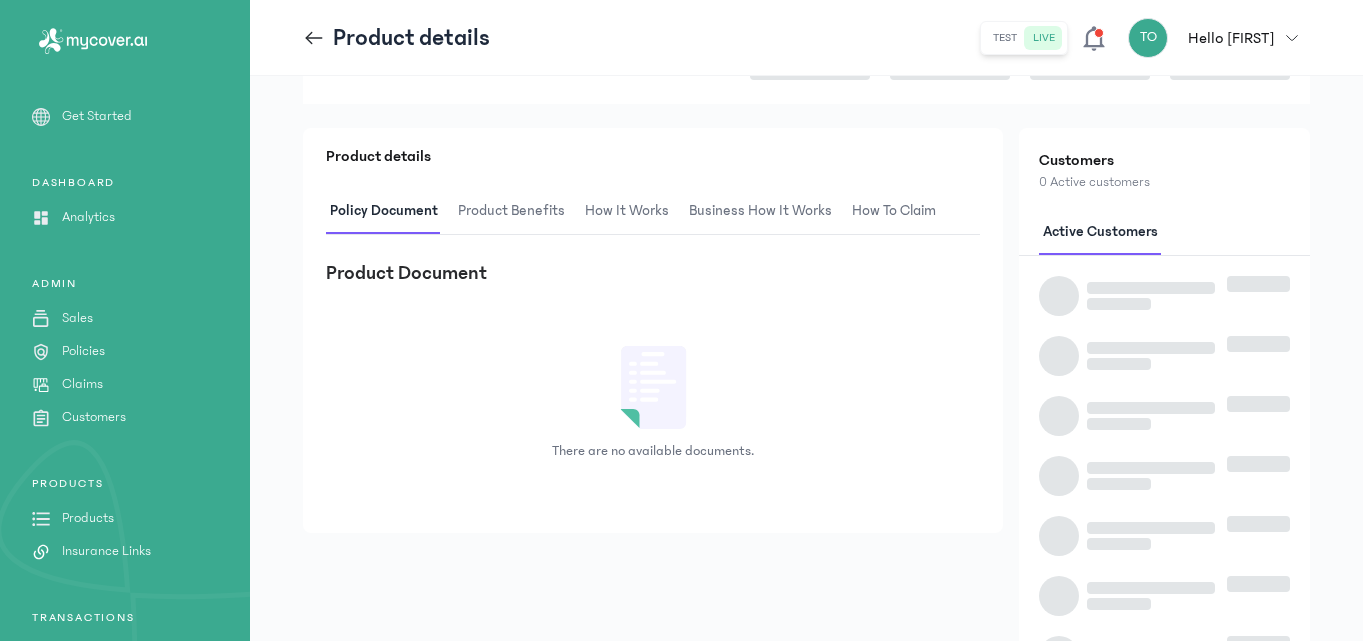 scroll, scrollTop: 0, scrollLeft: 0, axis: both 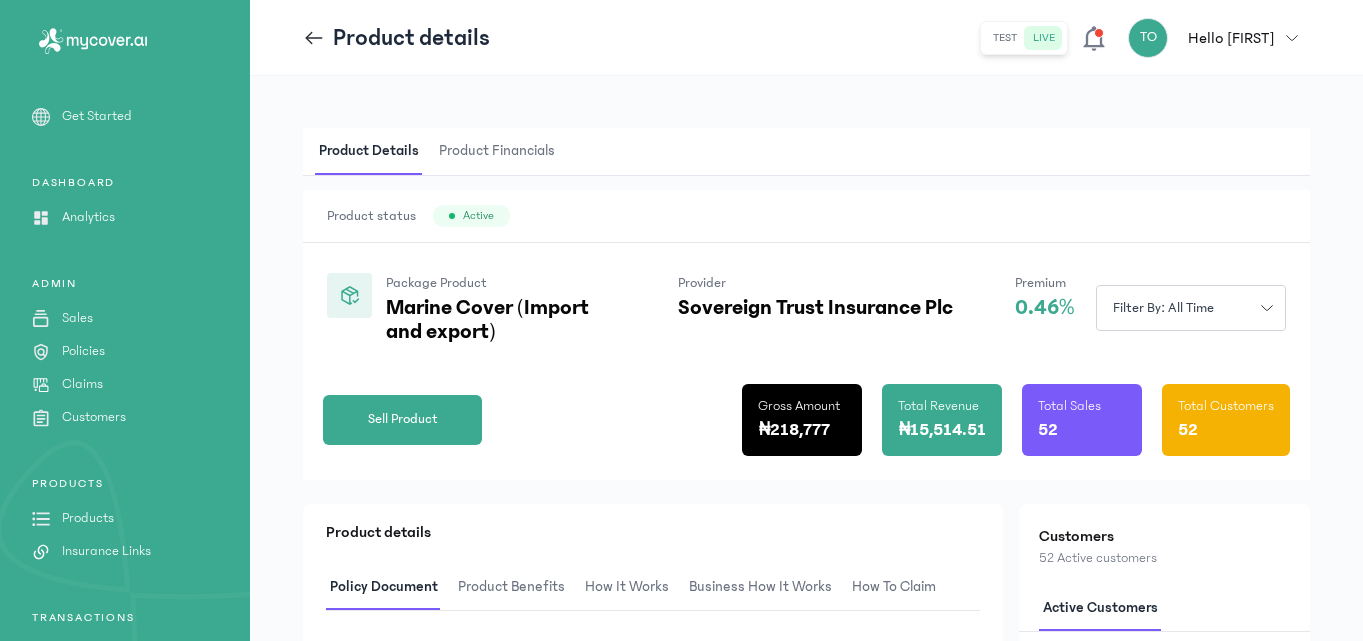 click on "Sell Product  Gross Amount ₦218,777 Total Revenue ₦15,514.51 Total Sales 52 Total Customers 52" 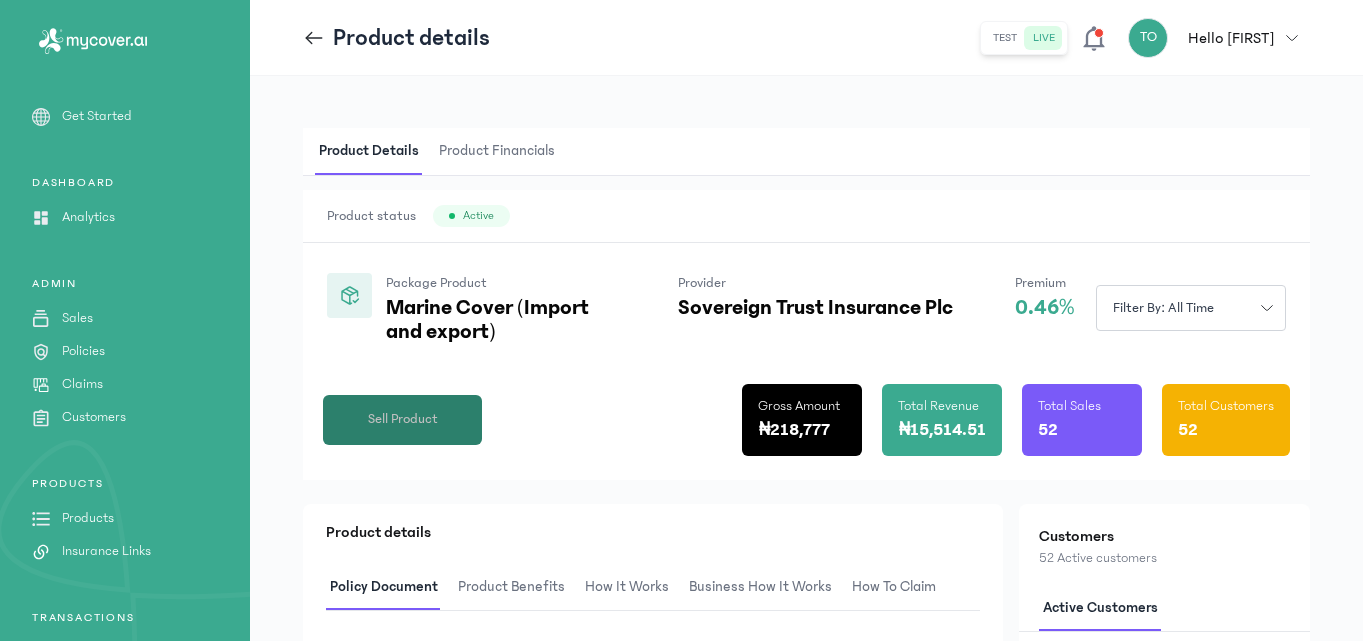 click on "Sell Product  Gross Amount ₦218,777 Total Revenue ₦15,514.51 Total Sales 52 Total Customers 52" 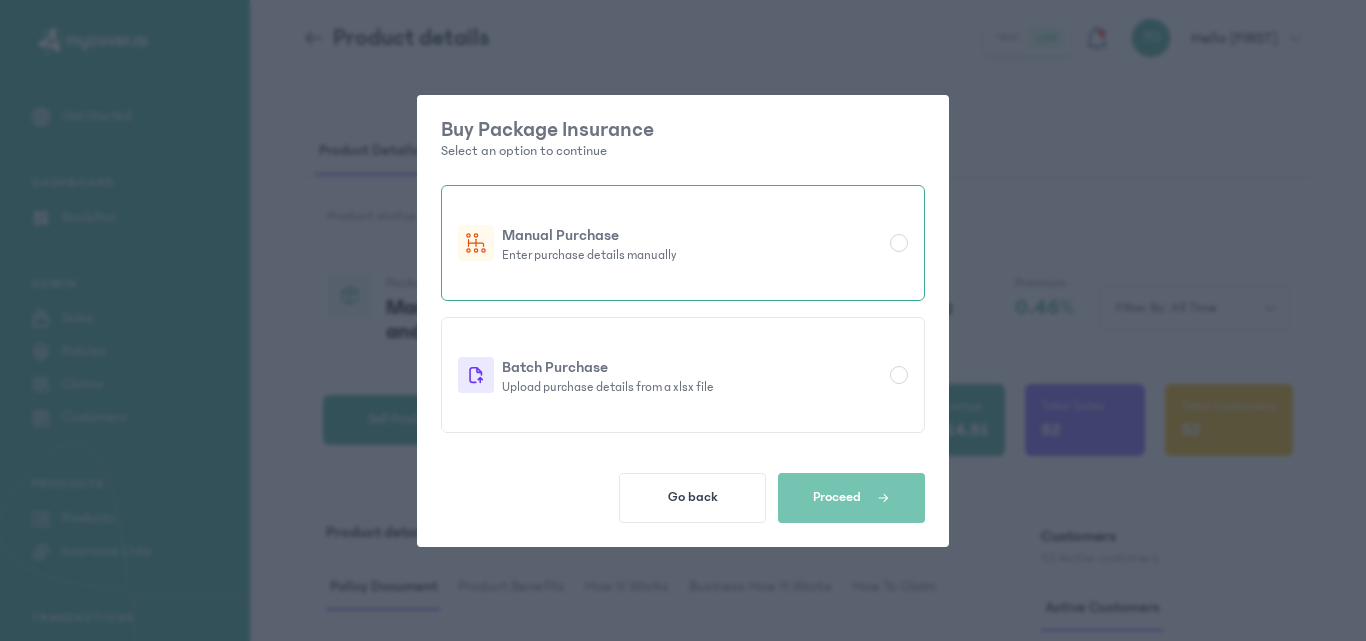 click on "Manual Purchase" at bounding box center (692, 235) 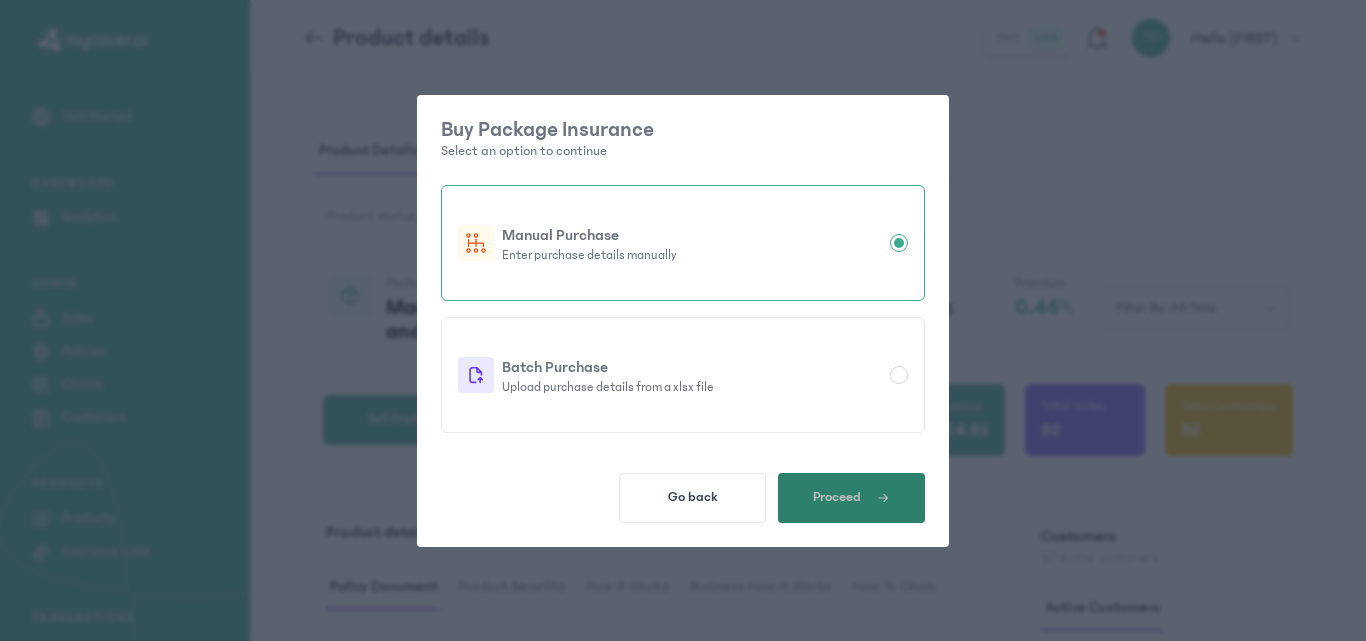 click on "Proceed" at bounding box center (851, 498) 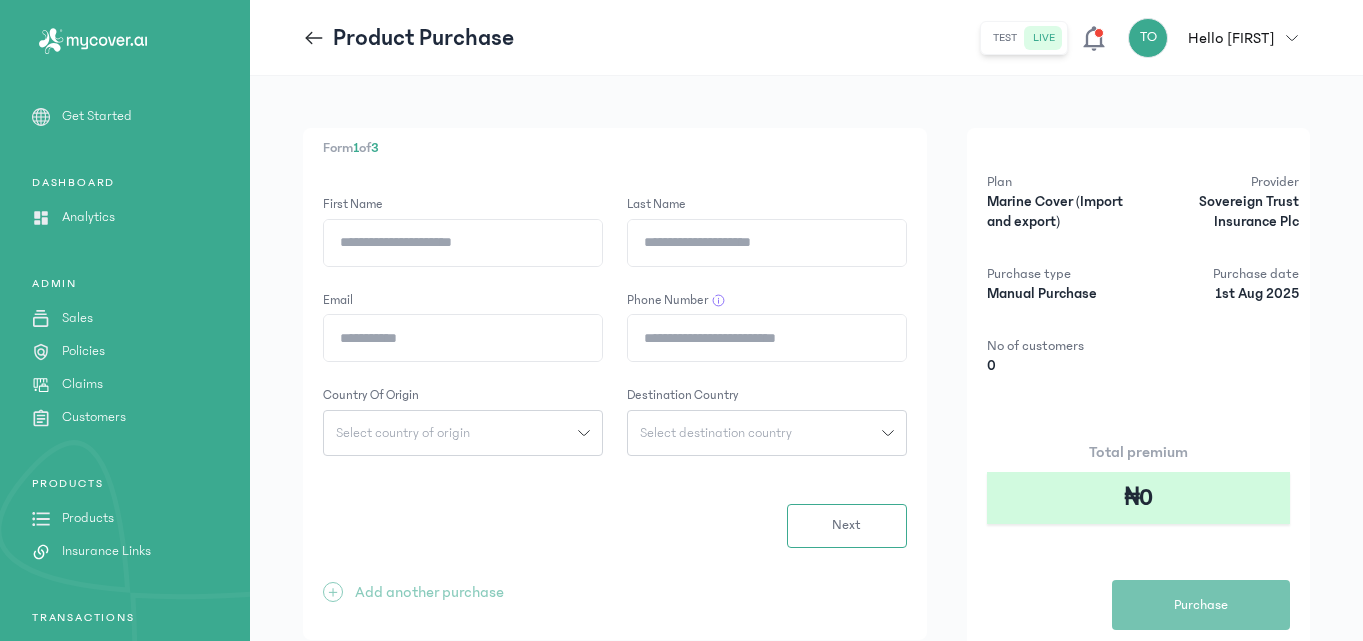 click on "First Name" 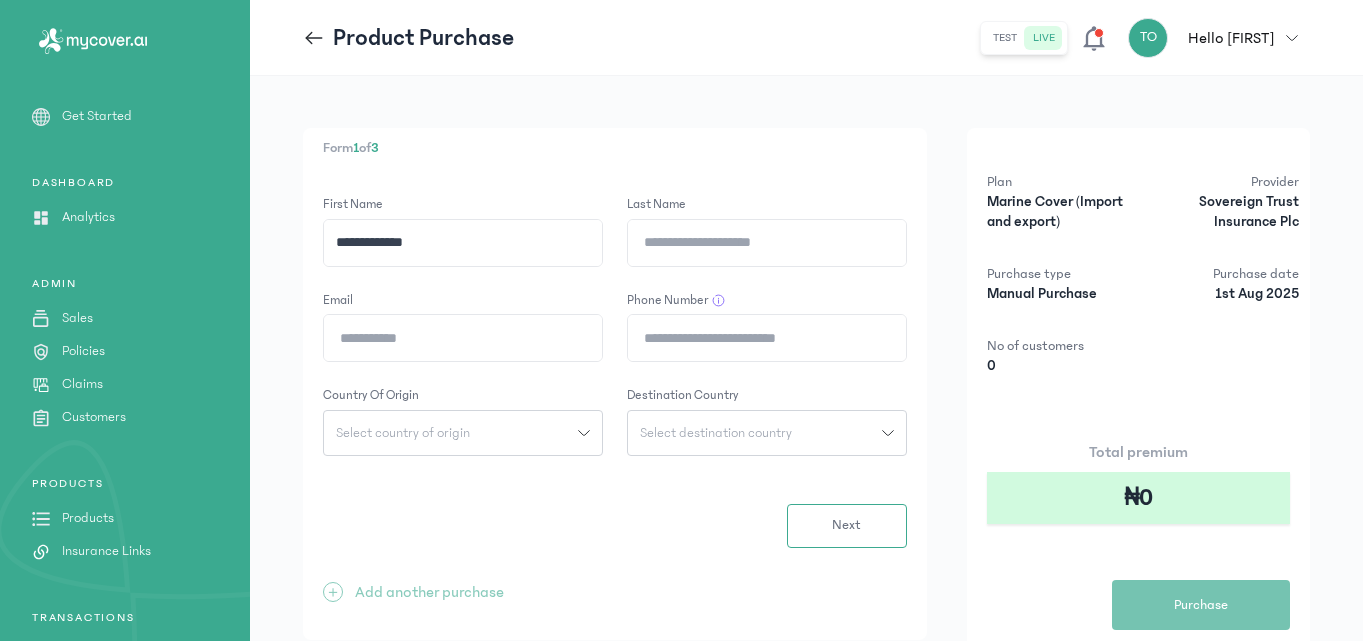 drag, startPoint x: 432, startPoint y: 239, endPoint x: 383, endPoint y: 242, distance: 49.09175 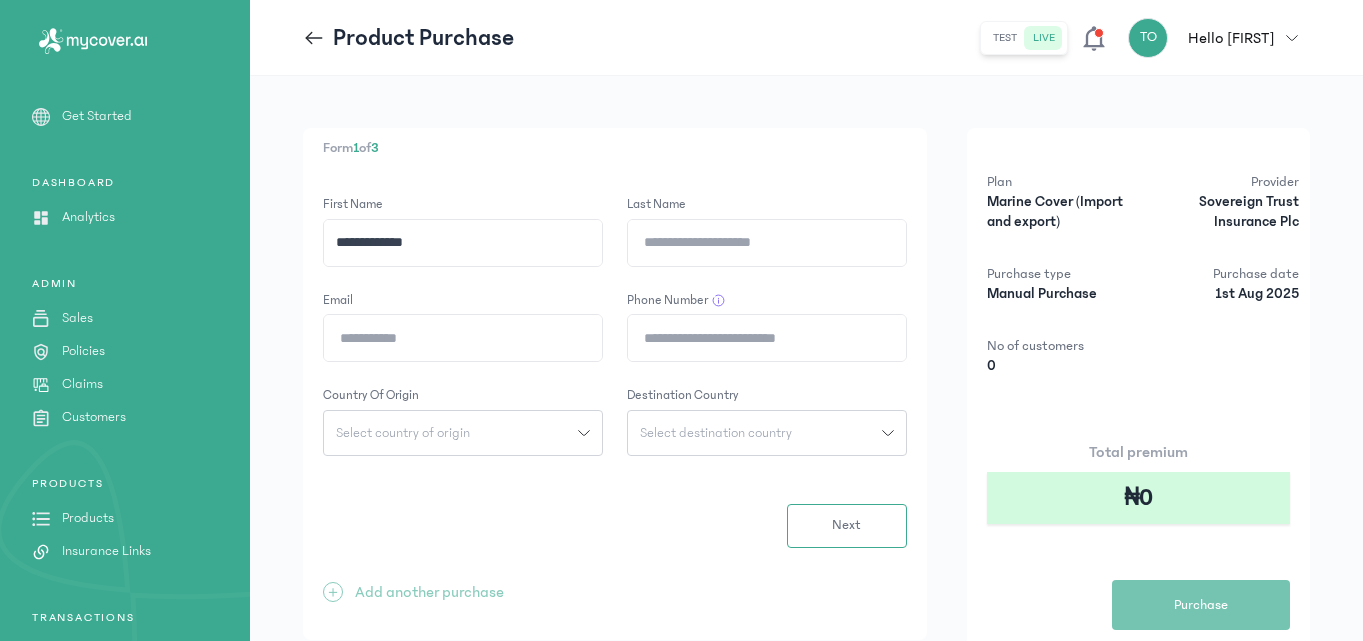 click on "**********" 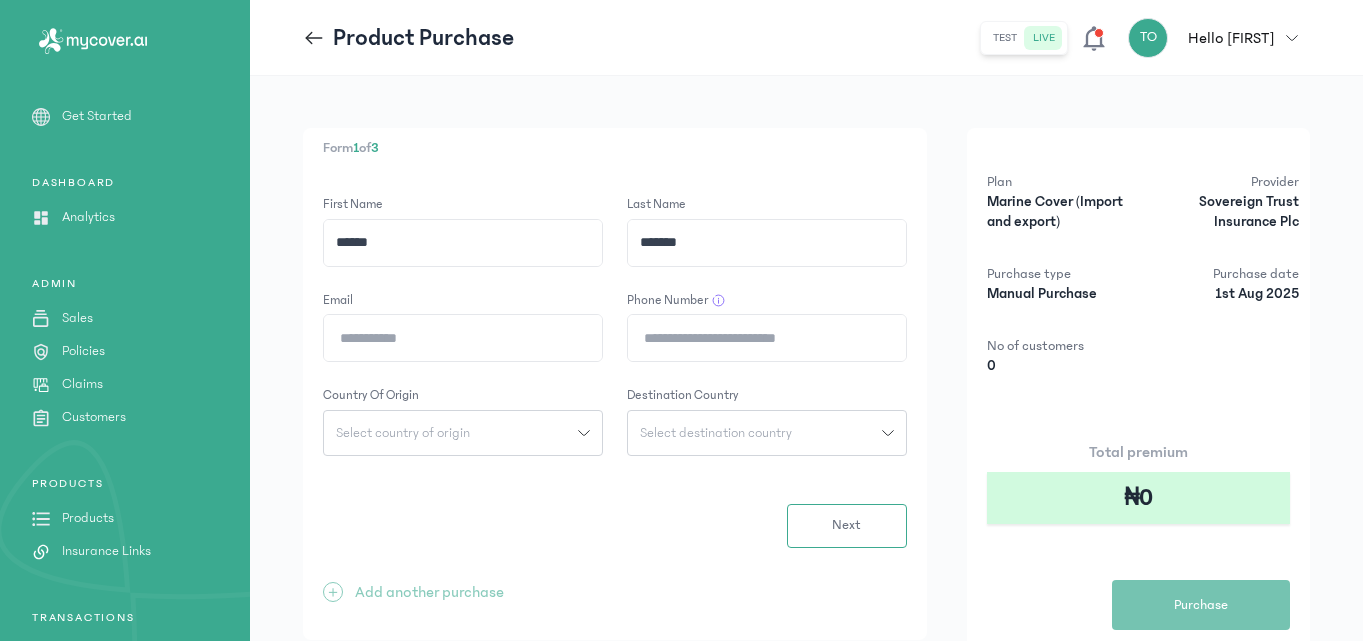 type on "******" 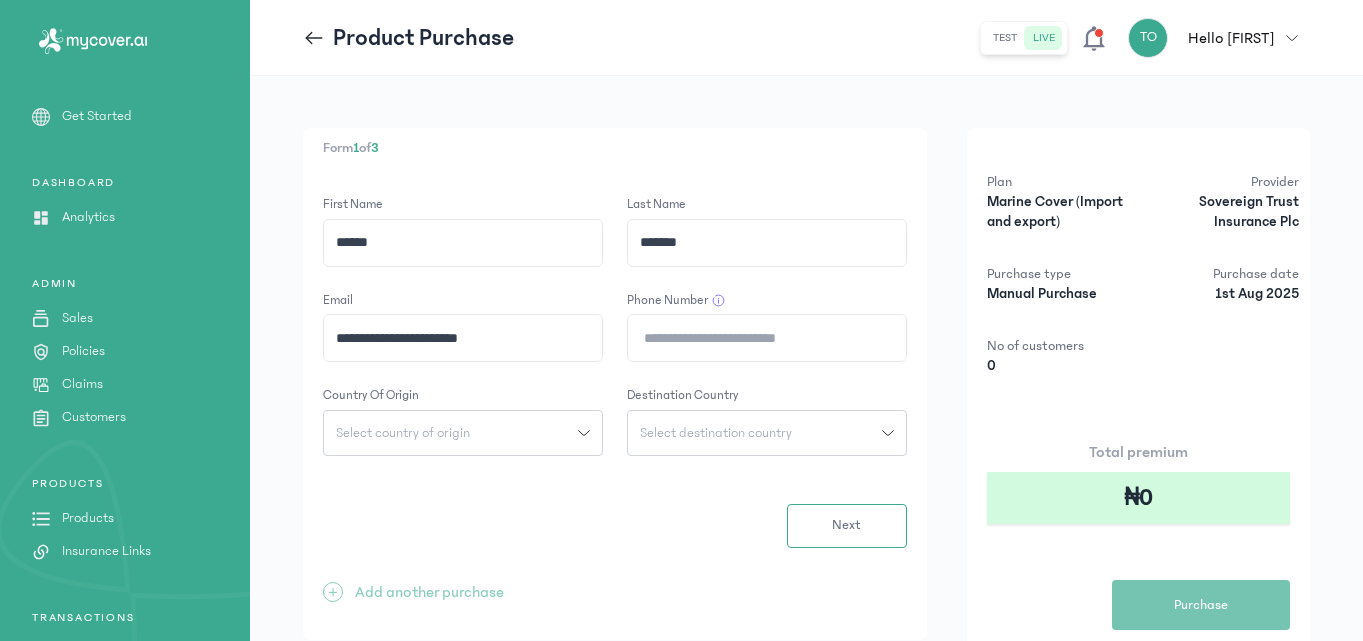 type on "**********" 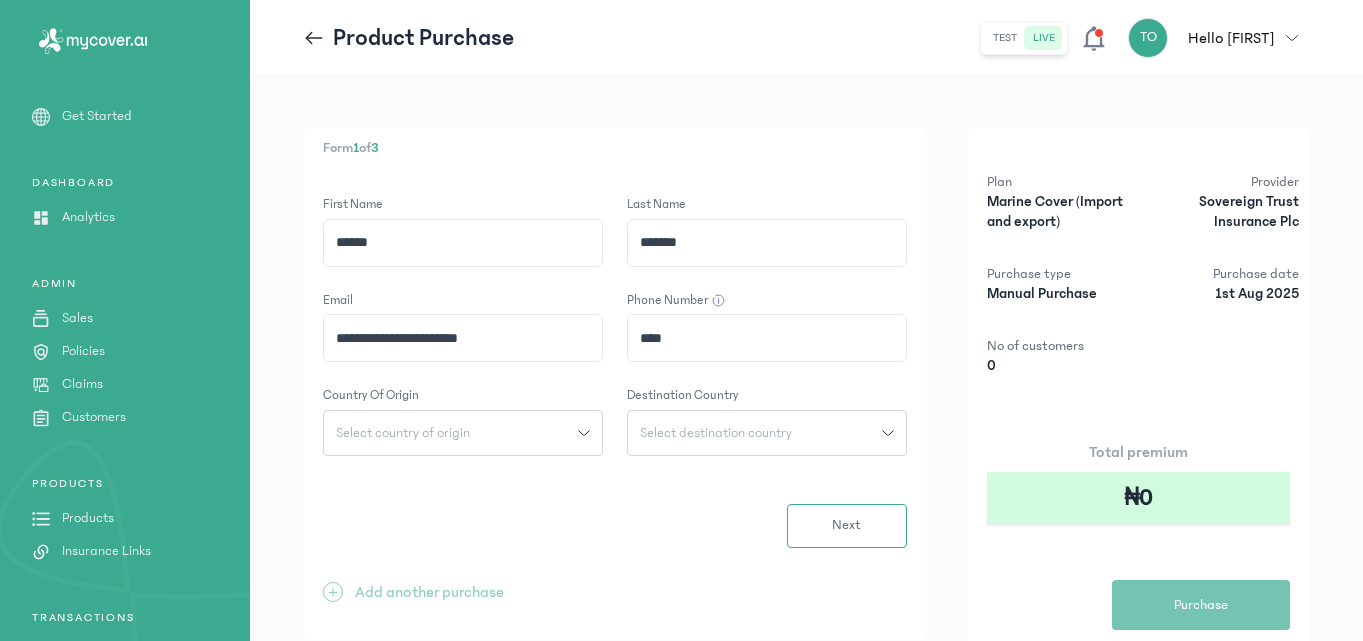 type on "**********" 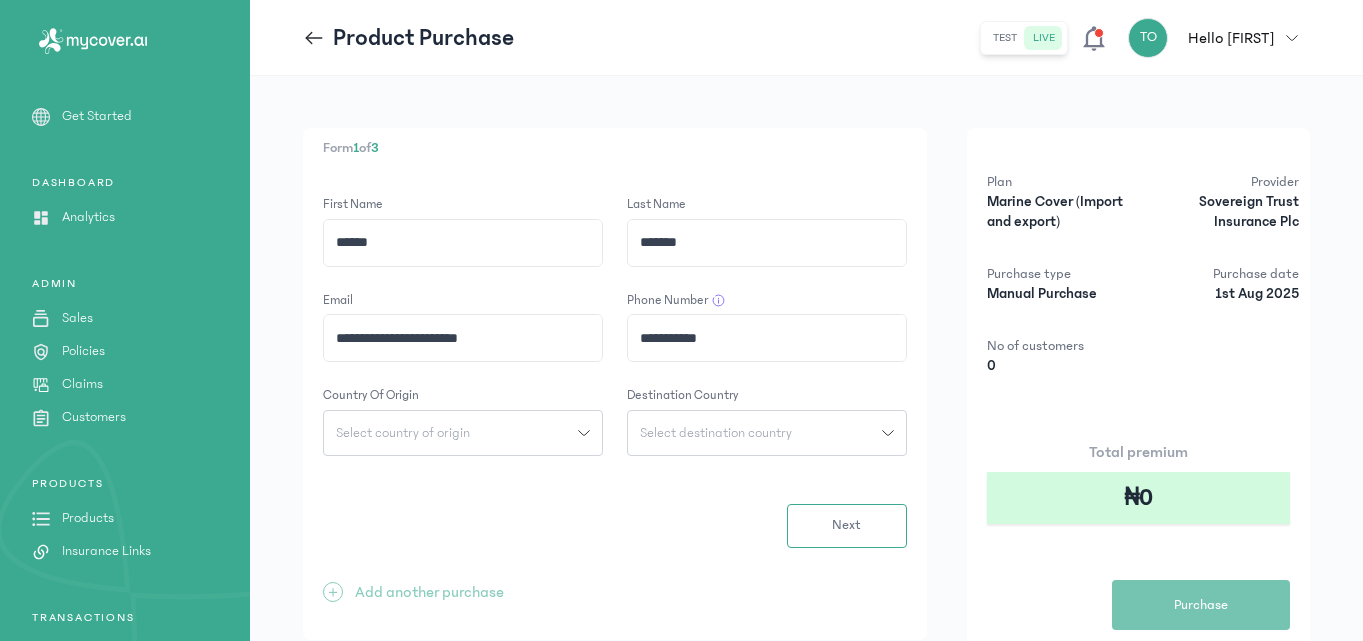 click on "Select country of origin" 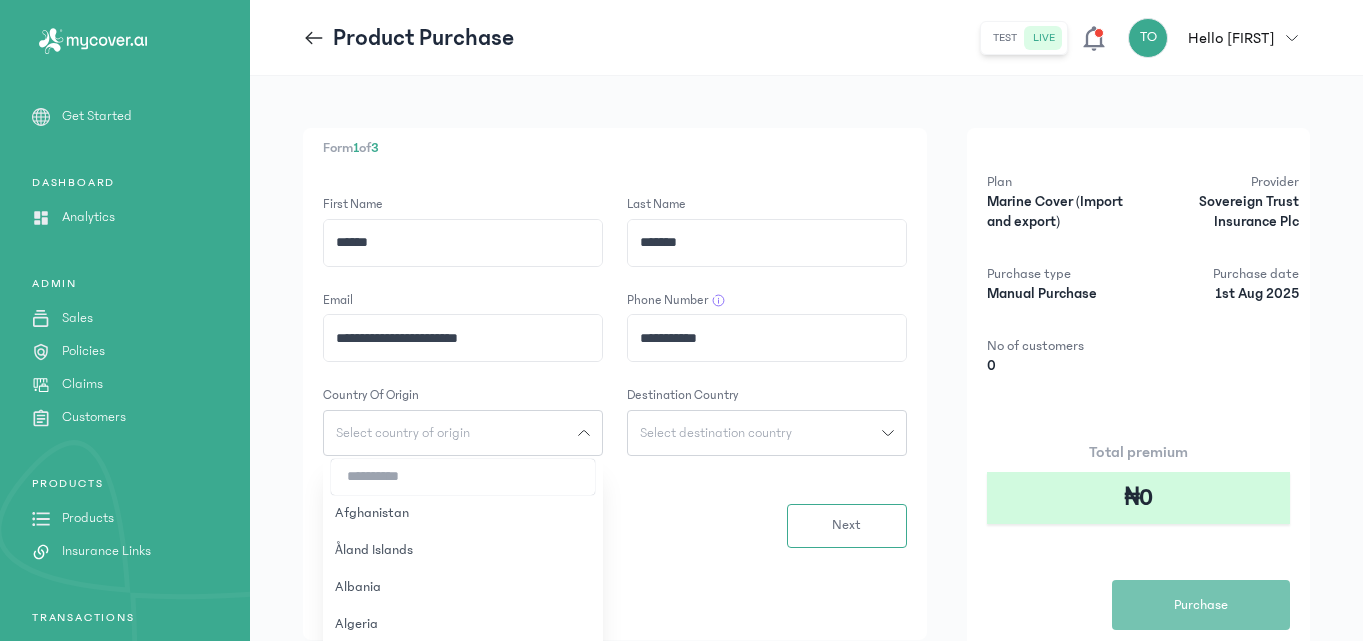 click at bounding box center [463, 477] 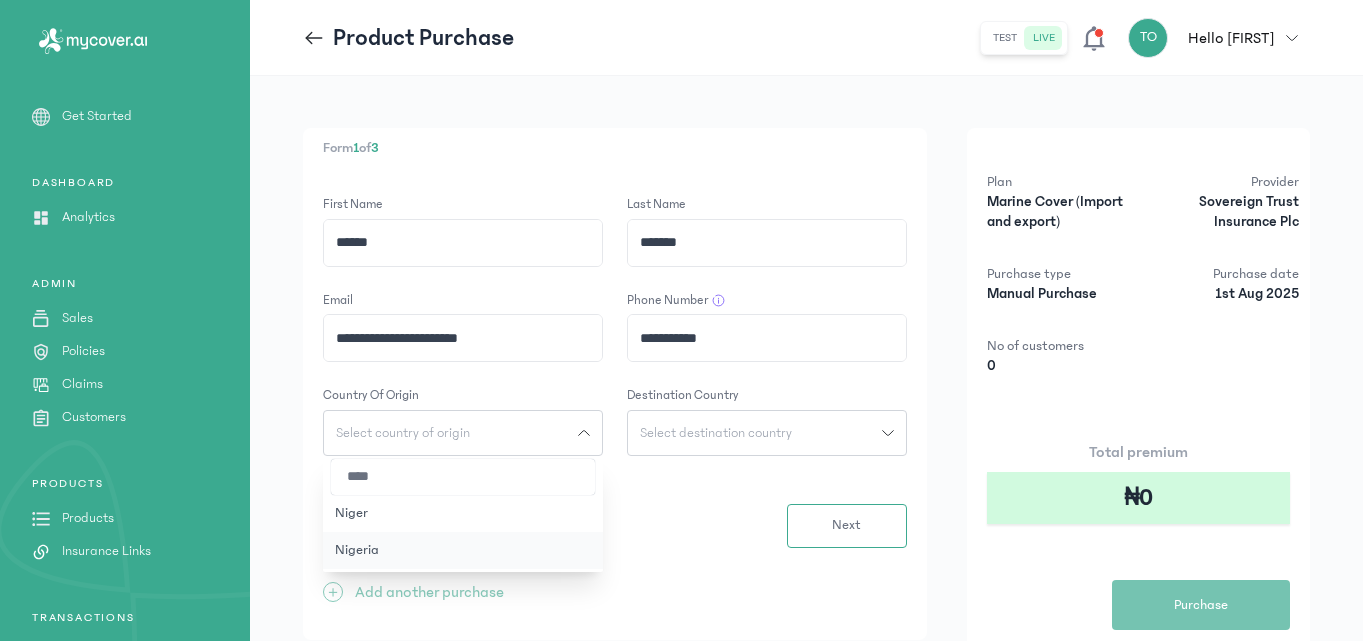 type on "****" 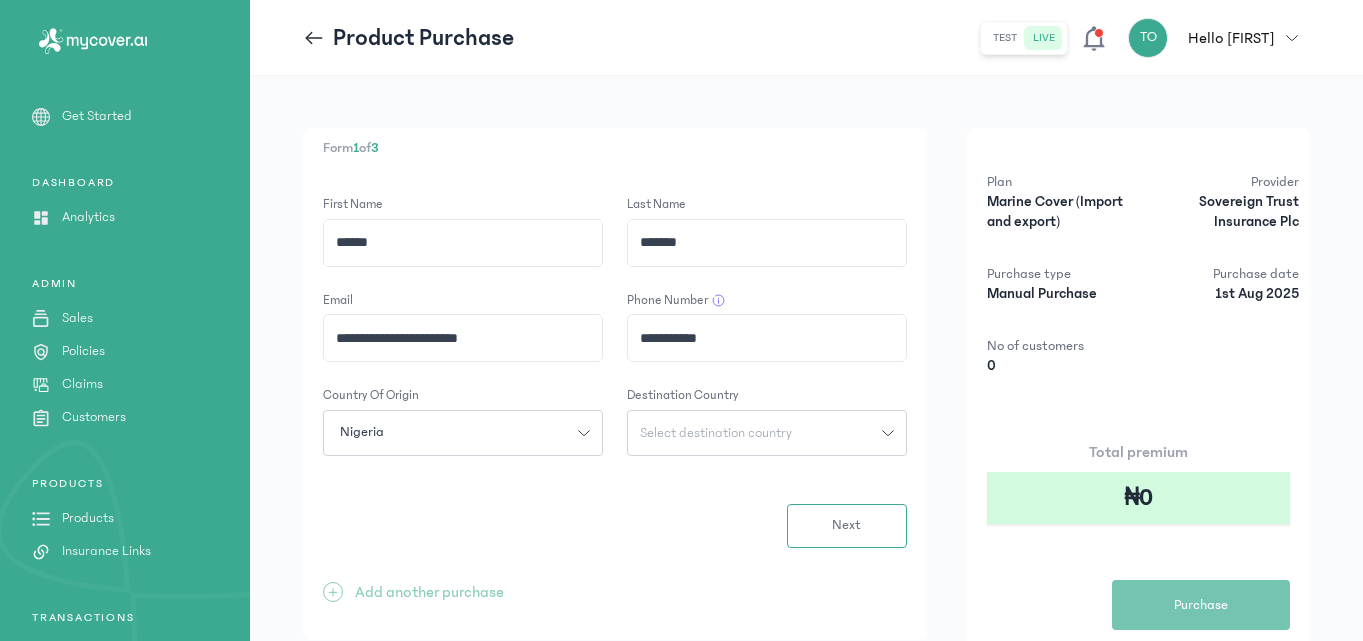 click on "Select destination country" at bounding box center [716, 433] 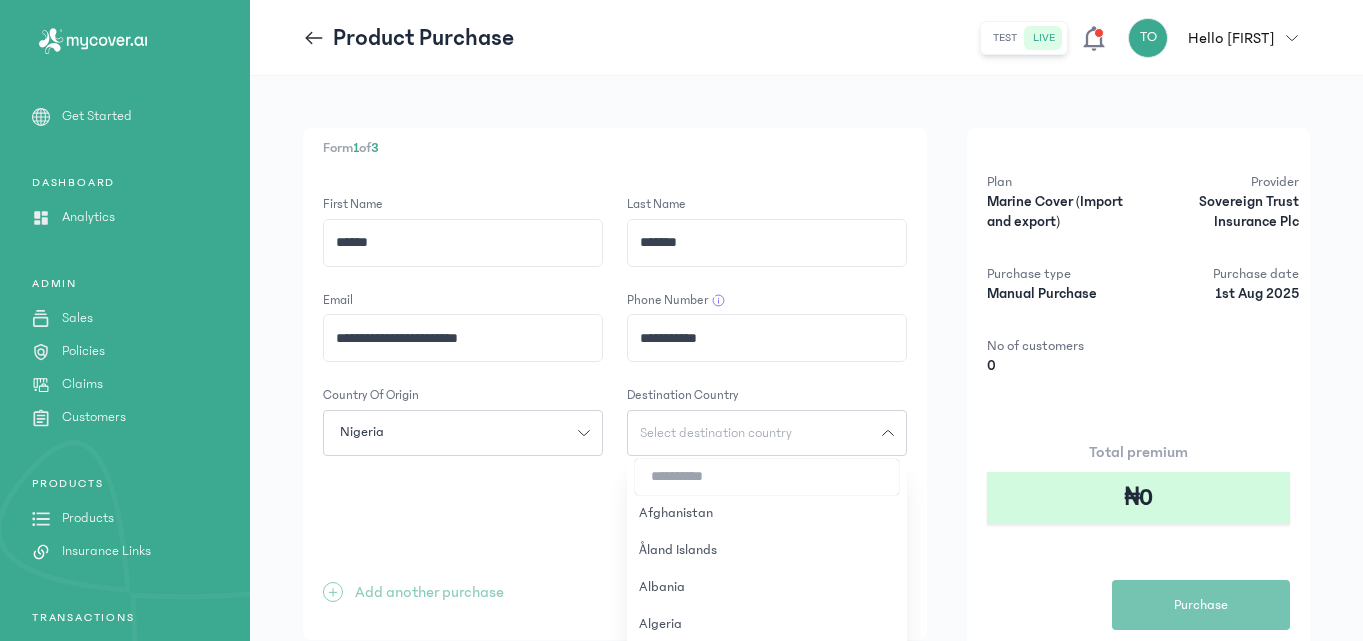 type 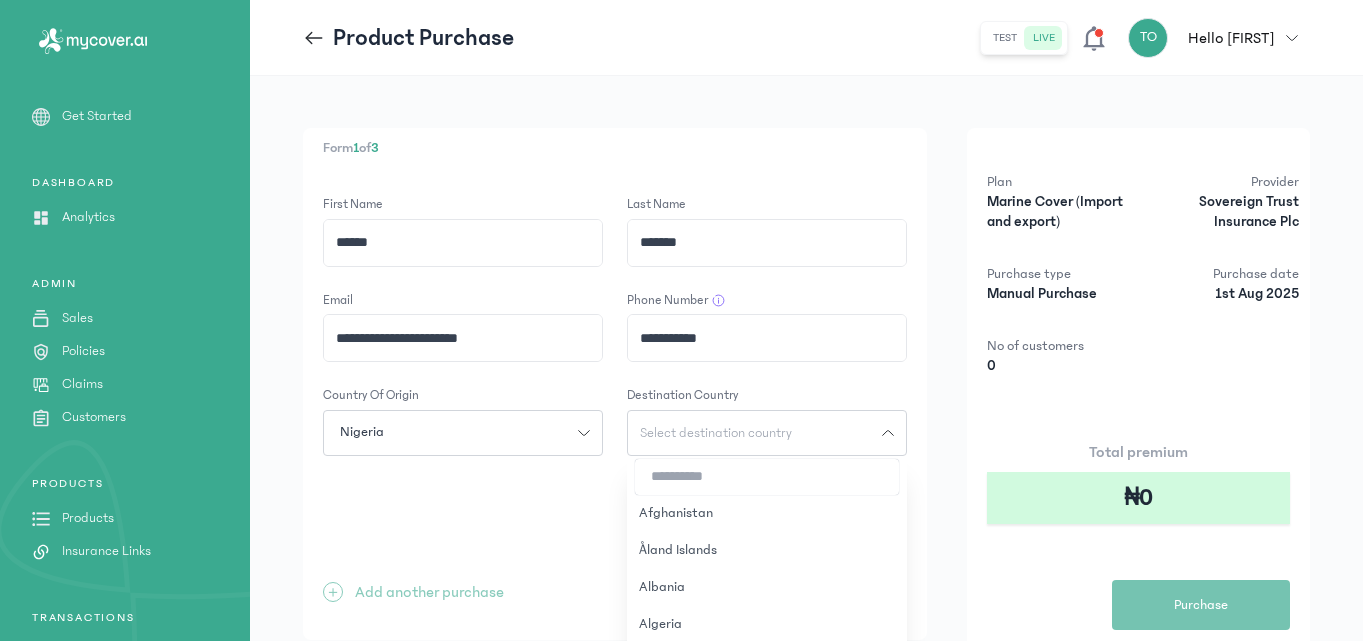 click at bounding box center (767, 477) 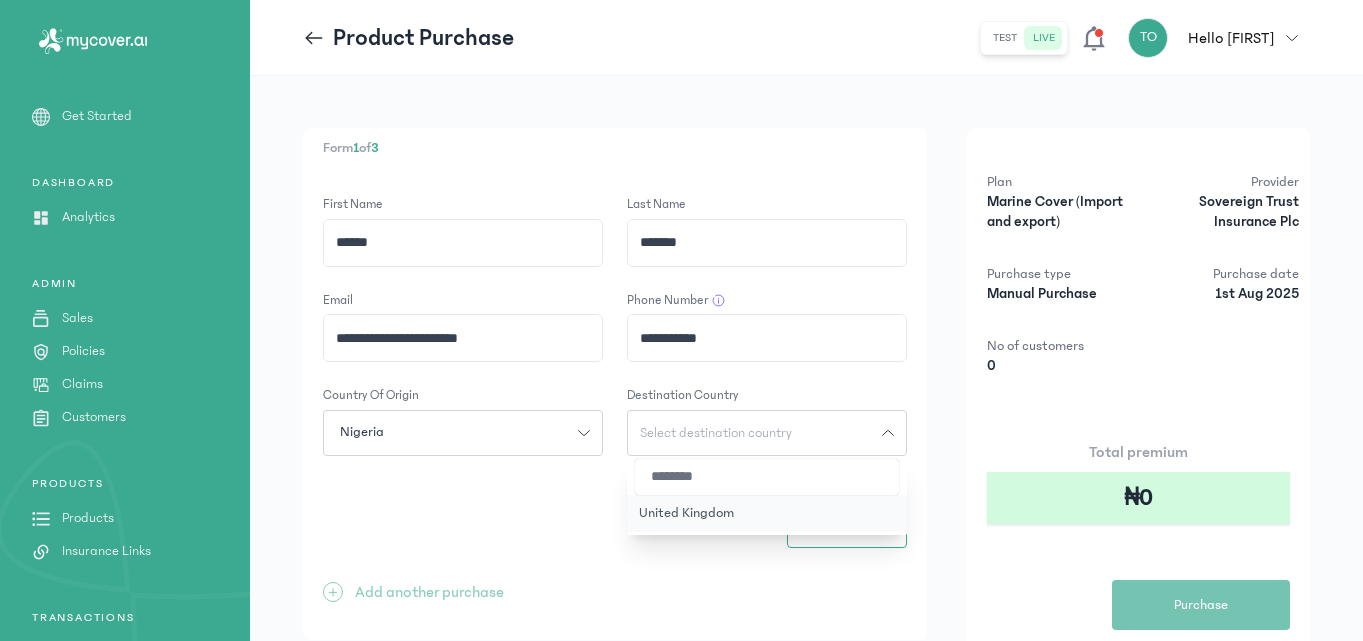 type on "********" 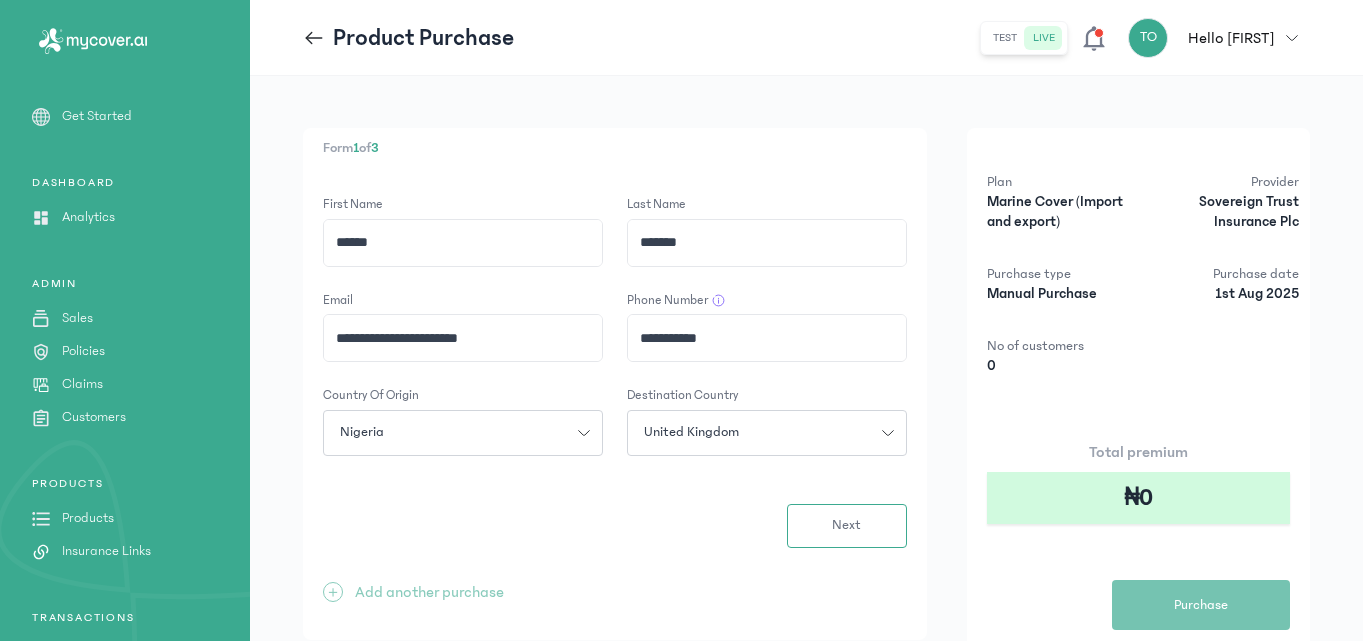 click on "Next" at bounding box center [847, 526] 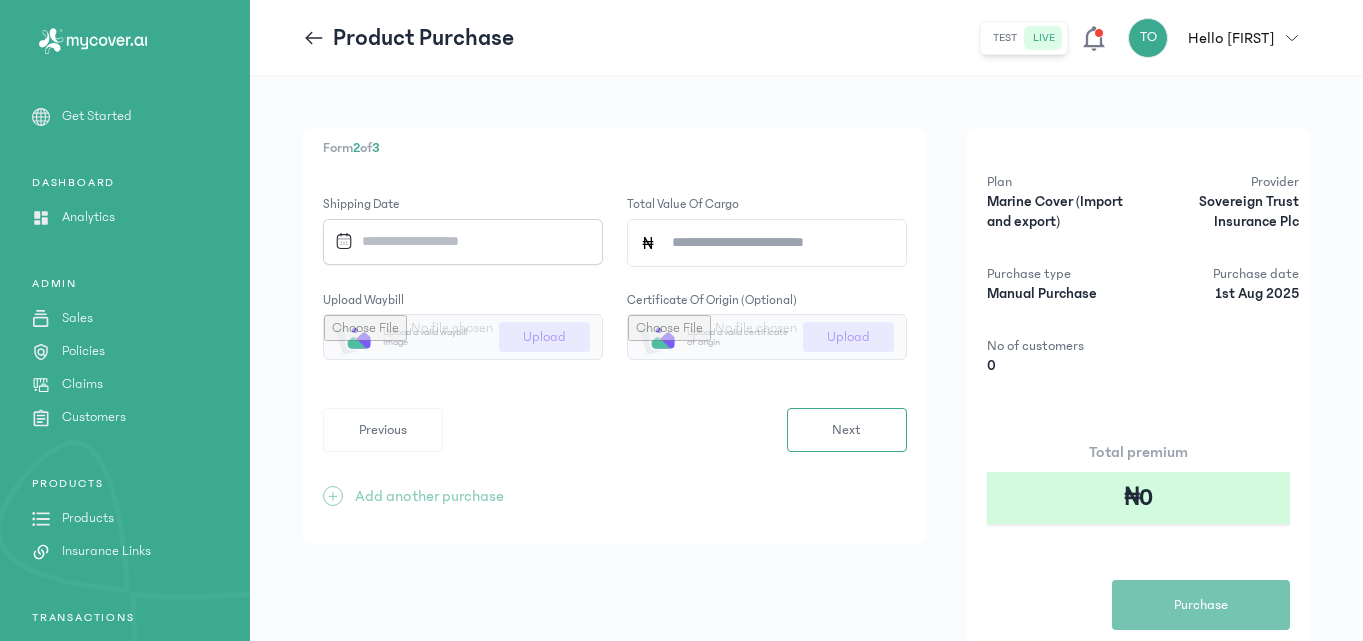 click at bounding box center [460, 242] 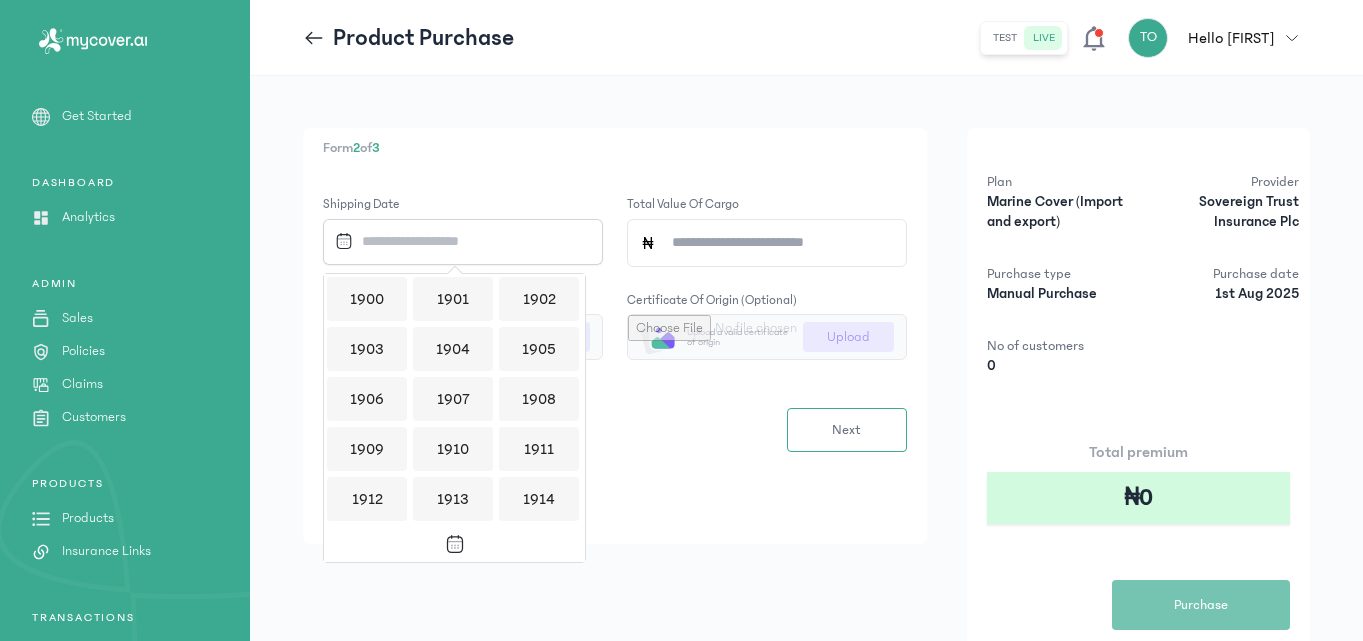 scroll, scrollTop: 1939, scrollLeft: 0, axis: vertical 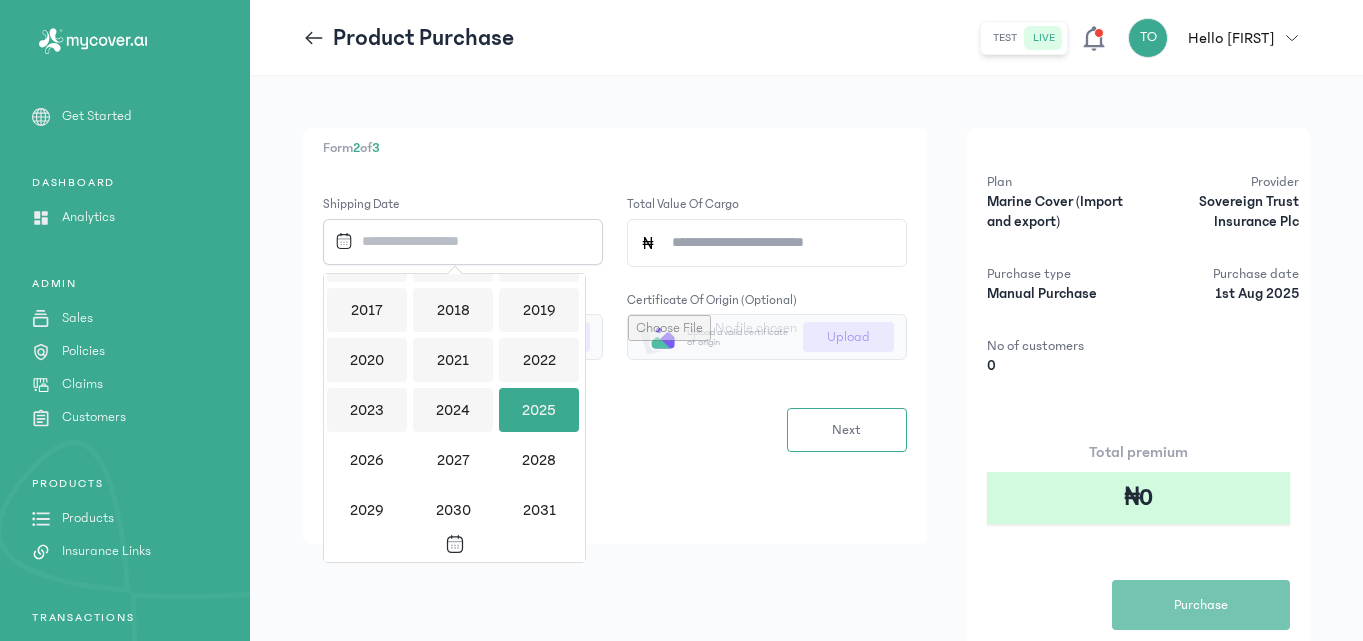 click on "2025" at bounding box center [539, 410] 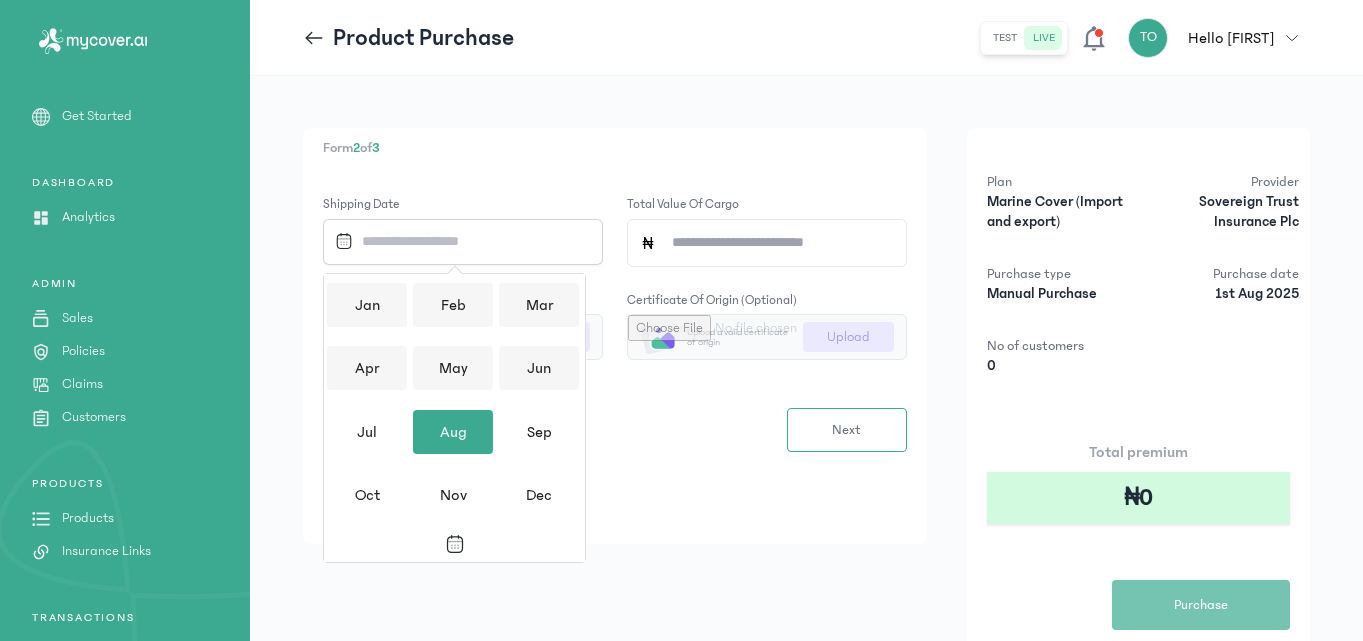 click on "Aug" 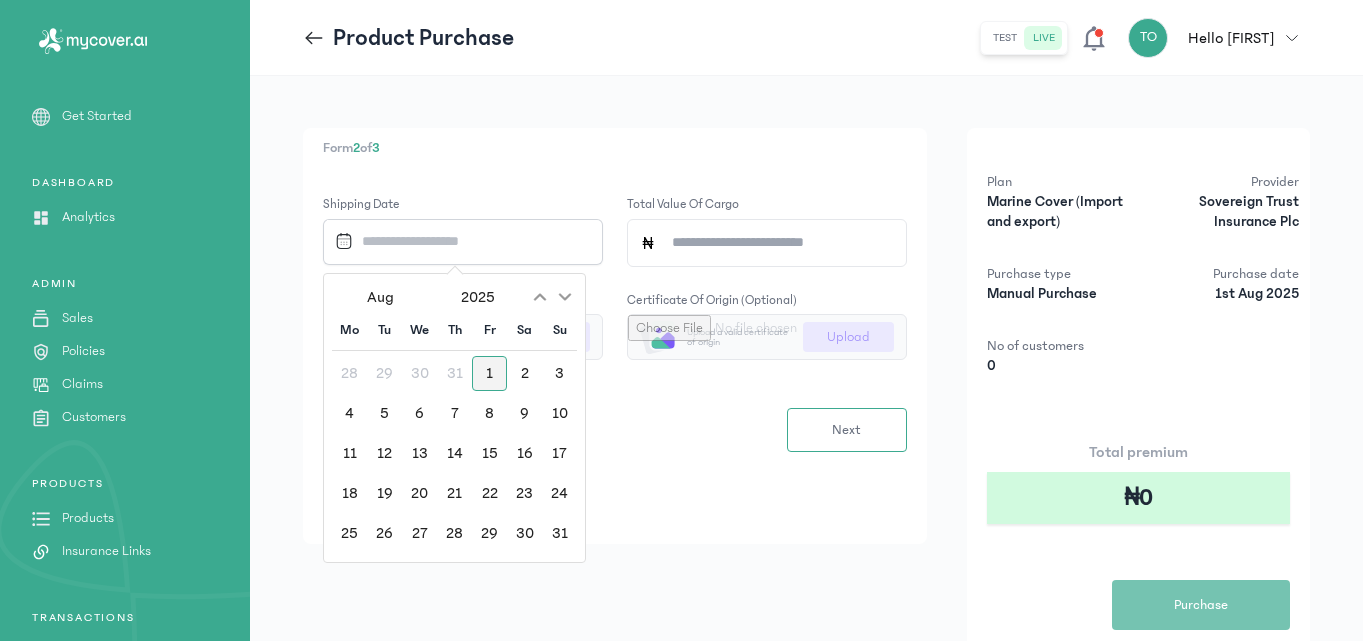 click on "1" at bounding box center [489, 373] 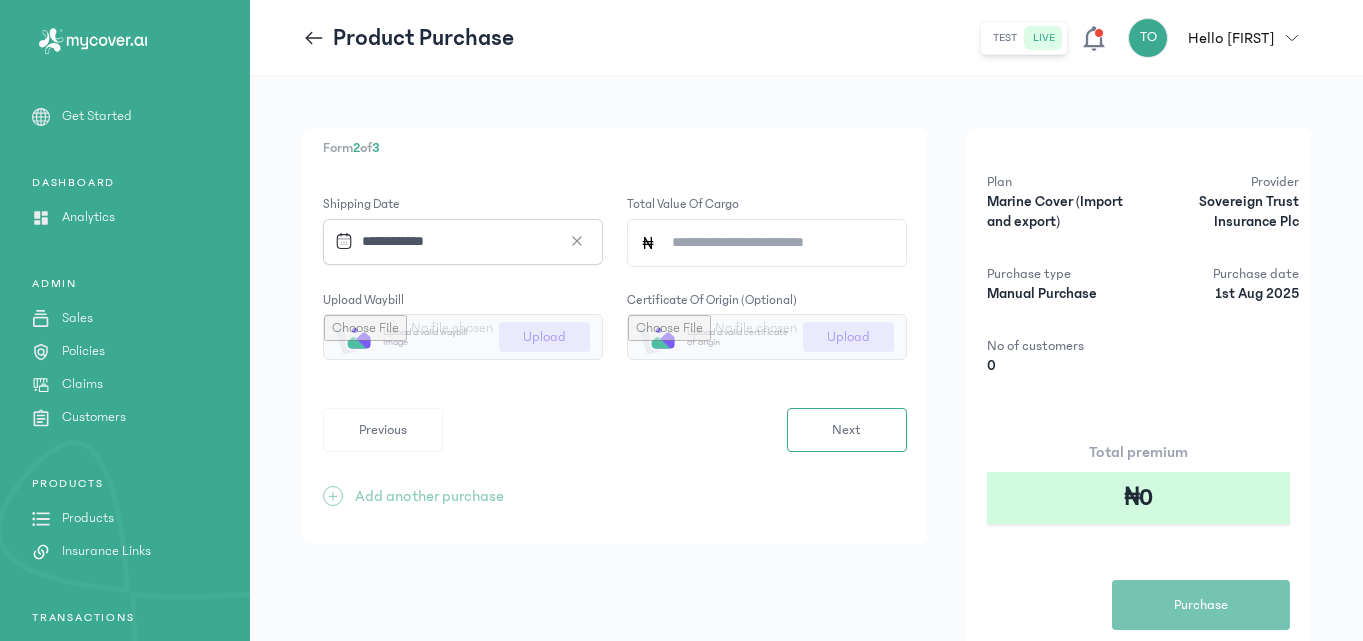 click at bounding box center [463, 337] 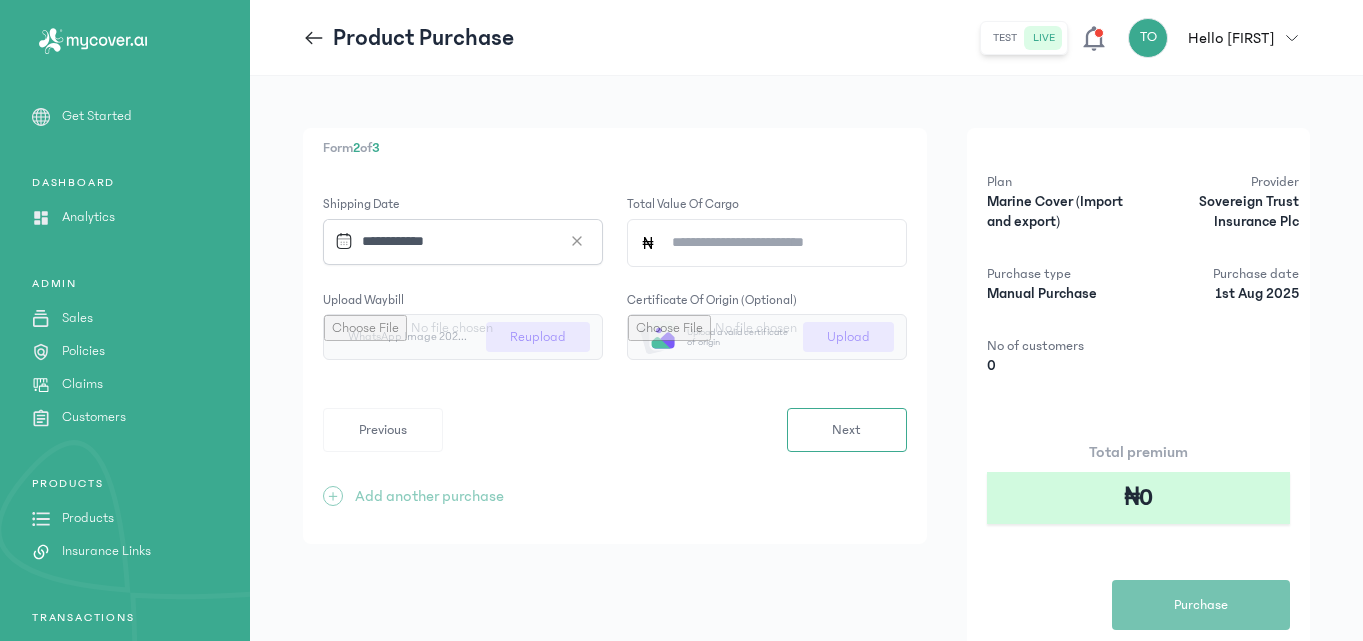 click on "Total value of cargo" 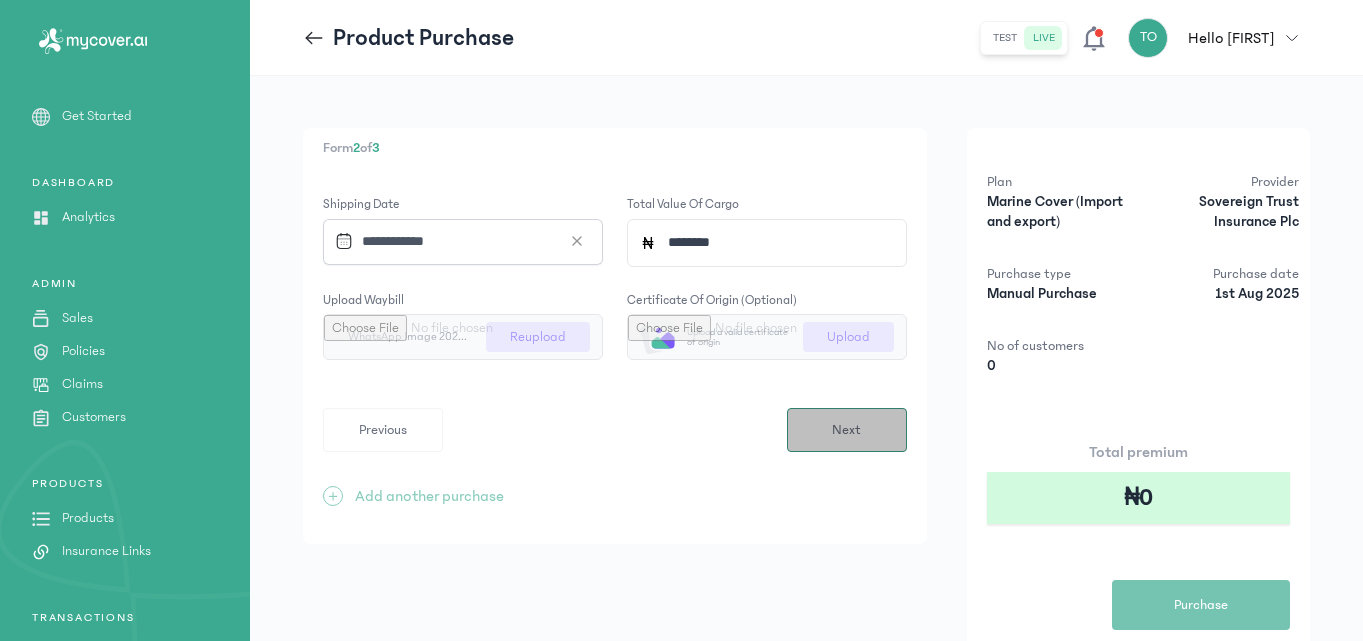type on "*********" 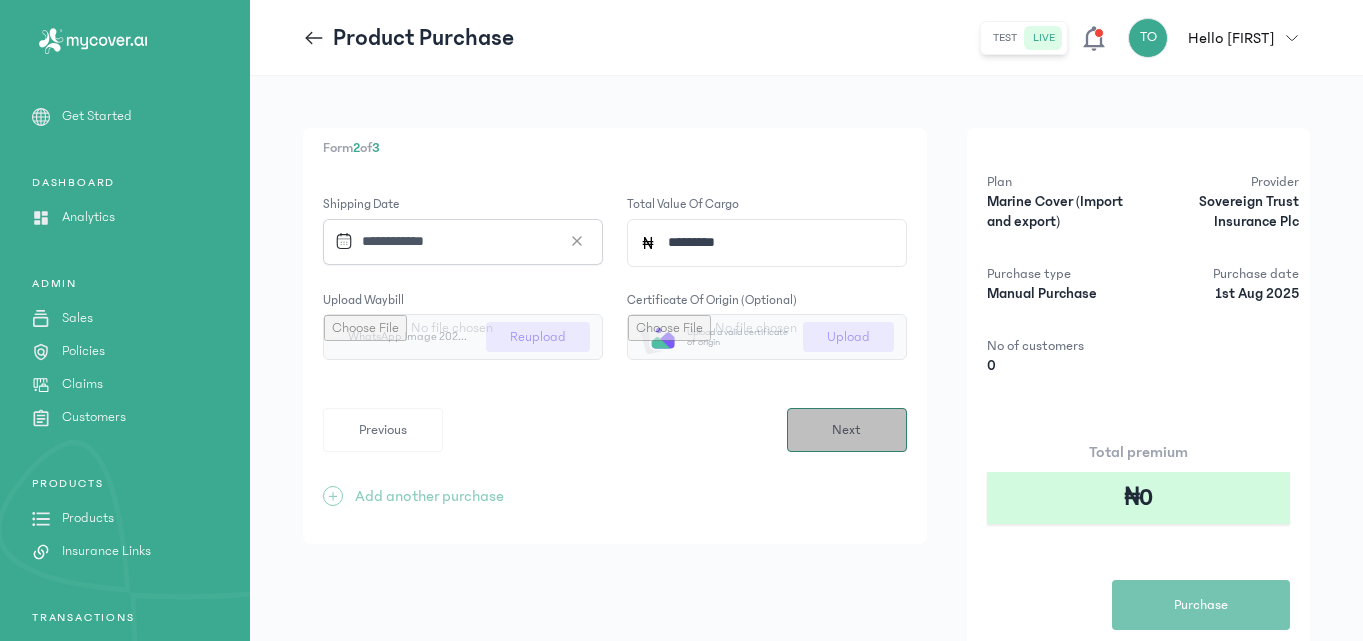 click on "Next" at bounding box center [847, 430] 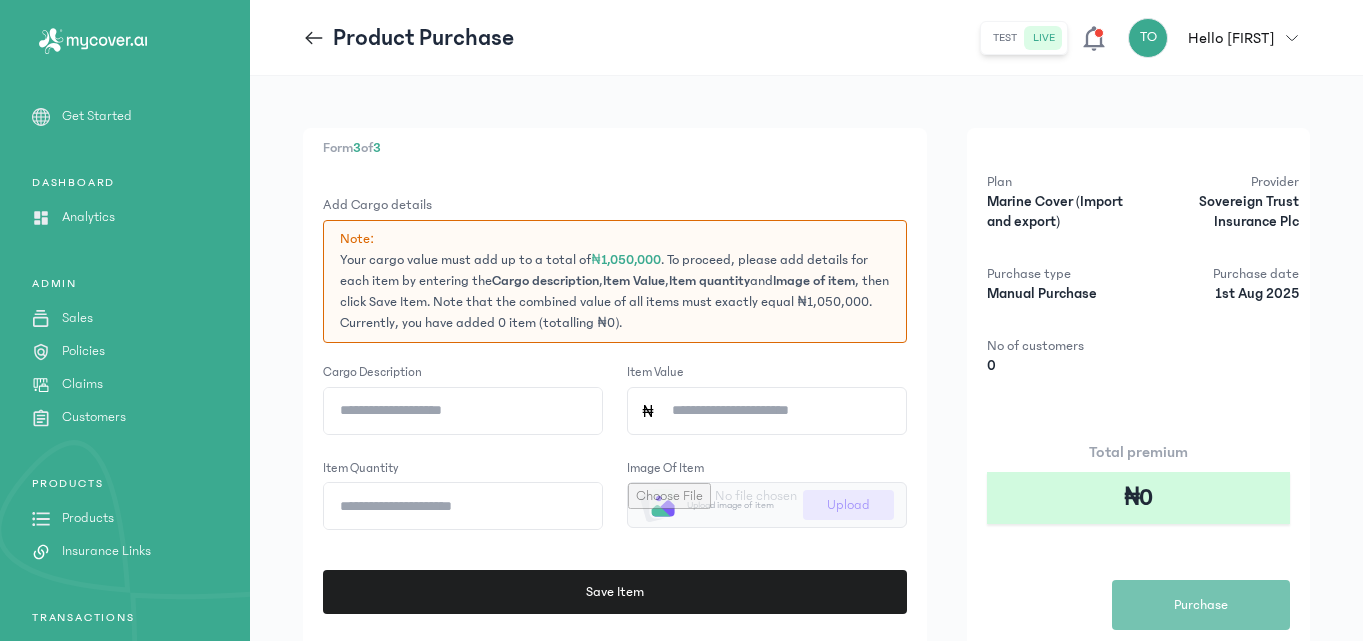 click on "Cargo description" 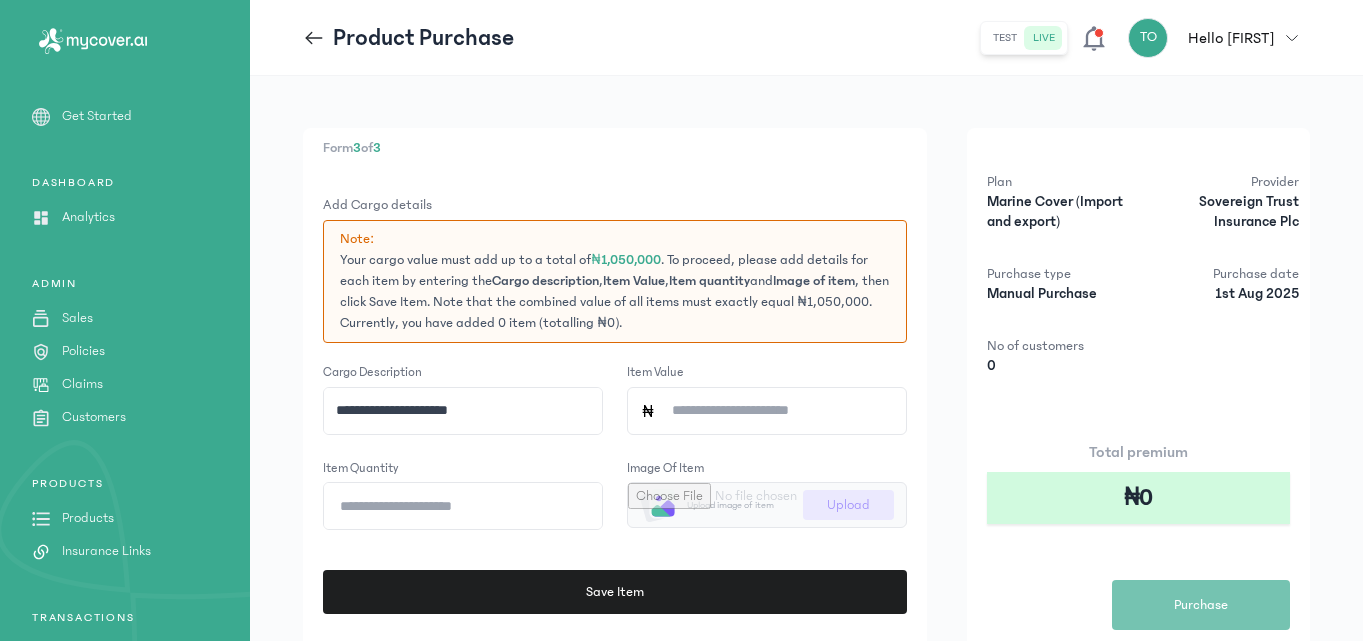 click on "**********" 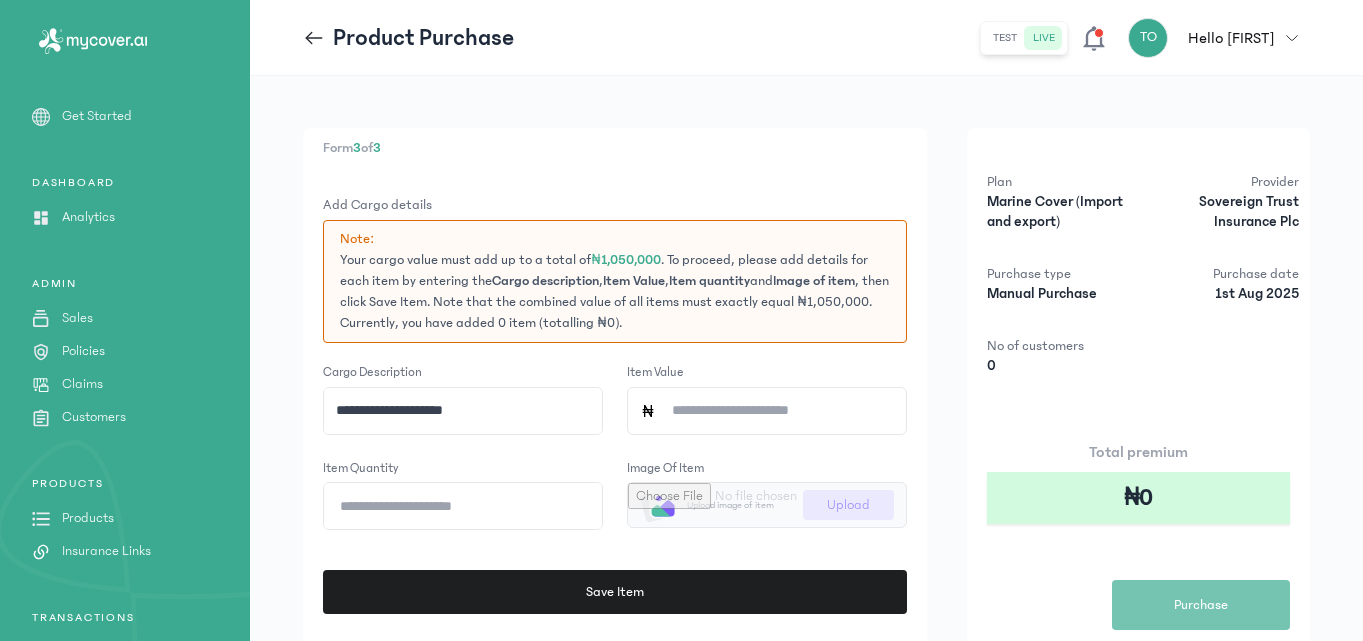type on "**********" 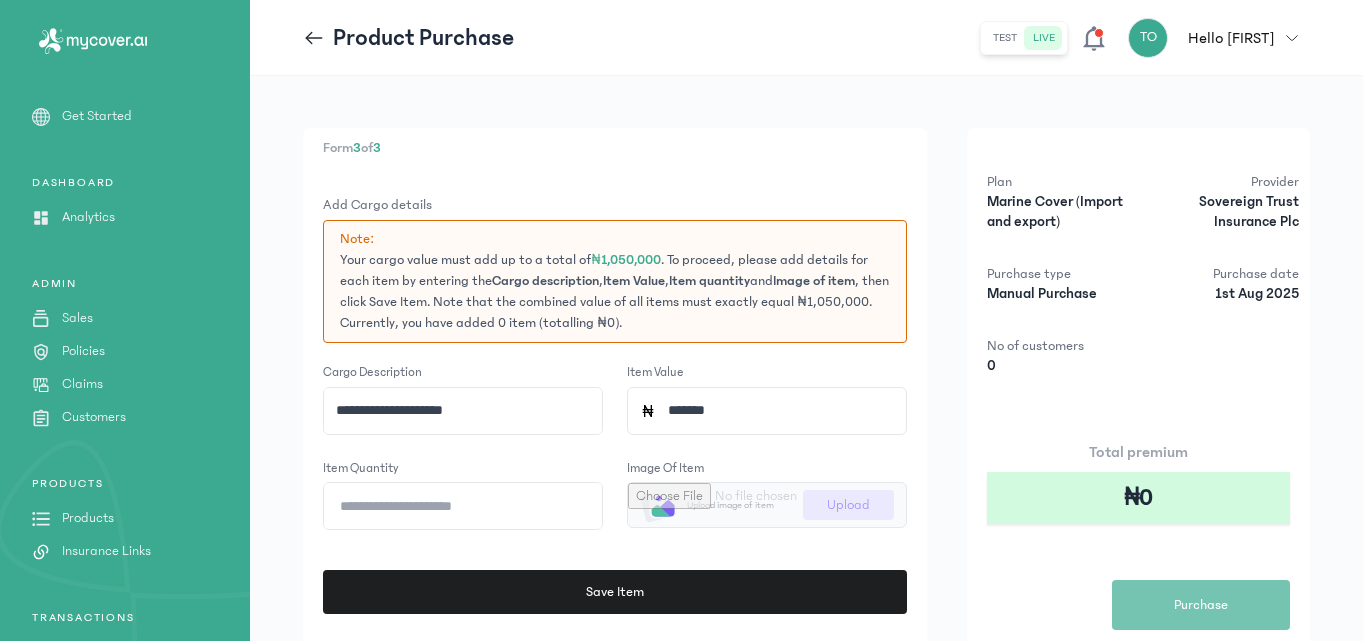 type on "*********" 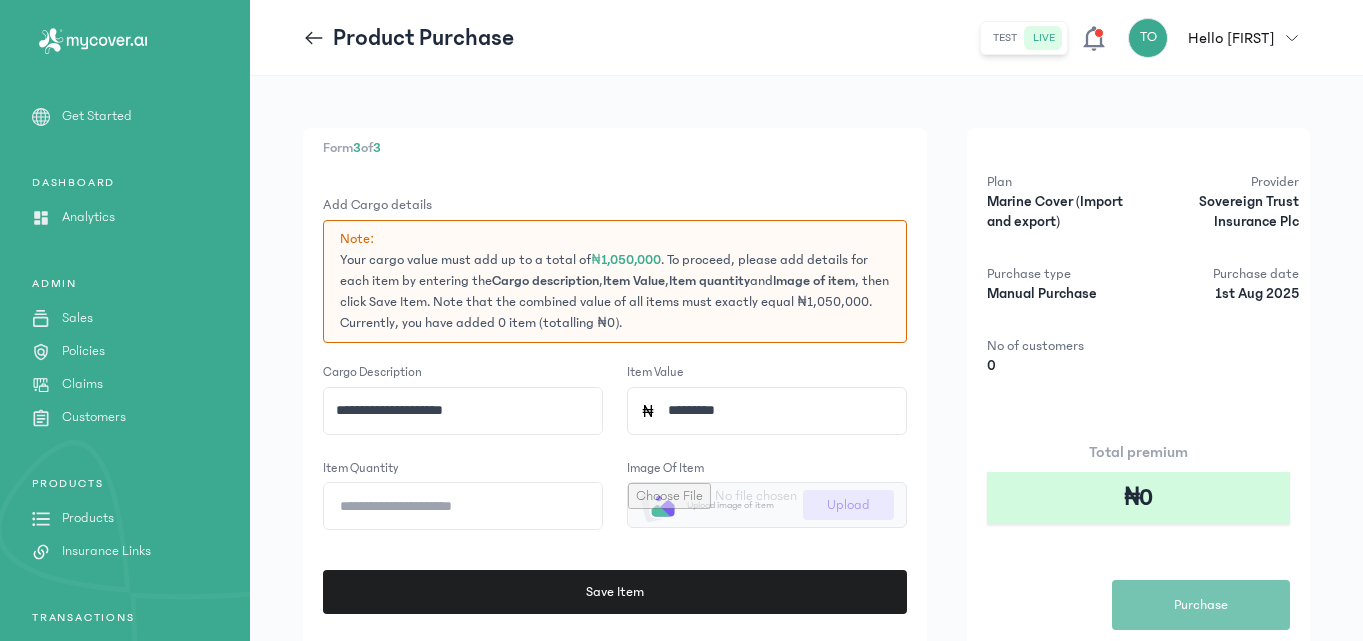 click on "Item quantity" 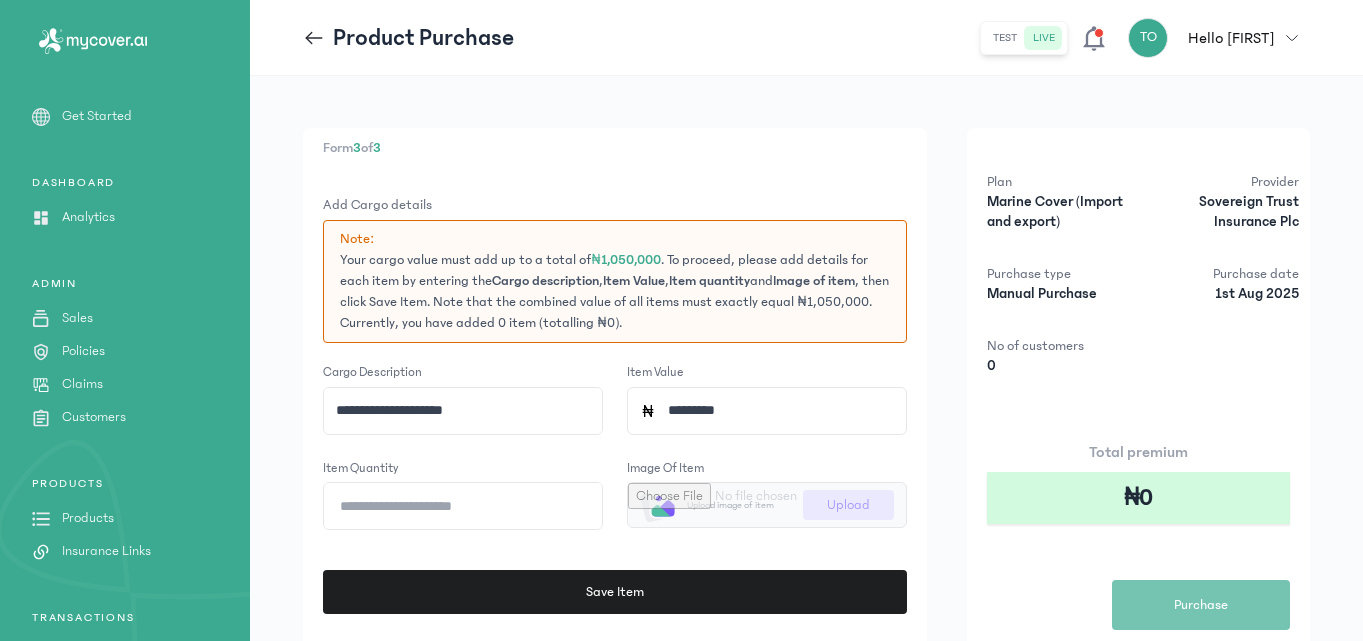 type on "*" 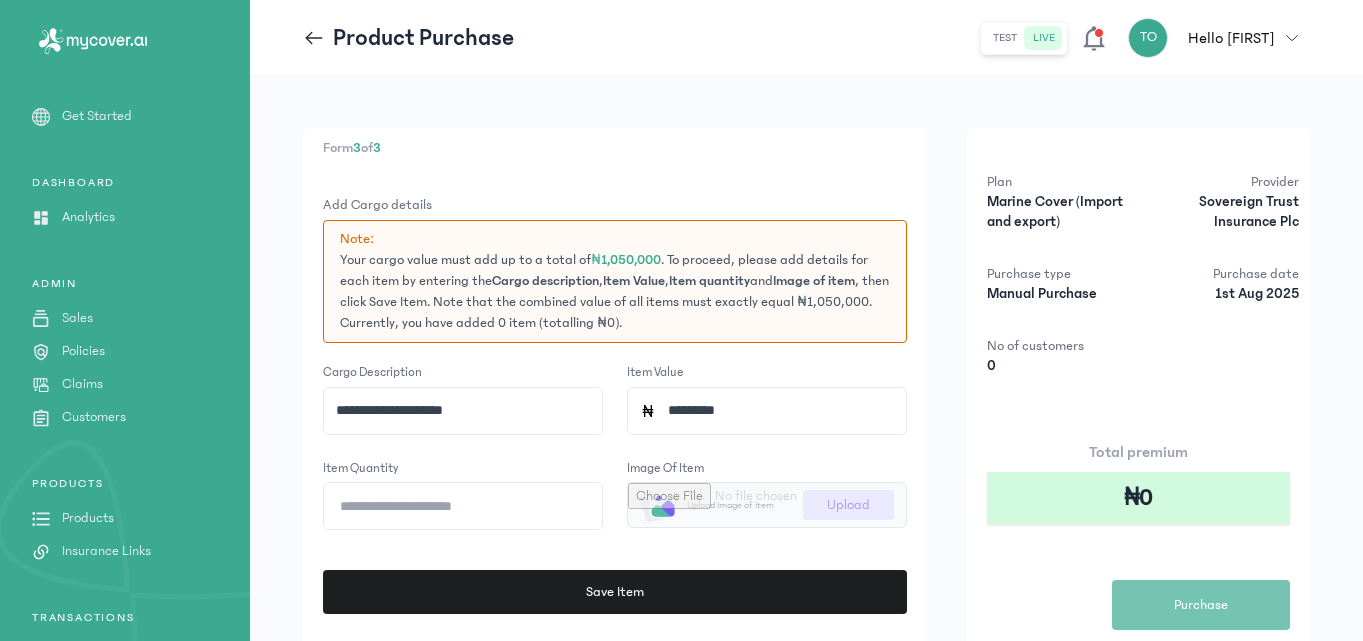 click at bounding box center (767, 505) 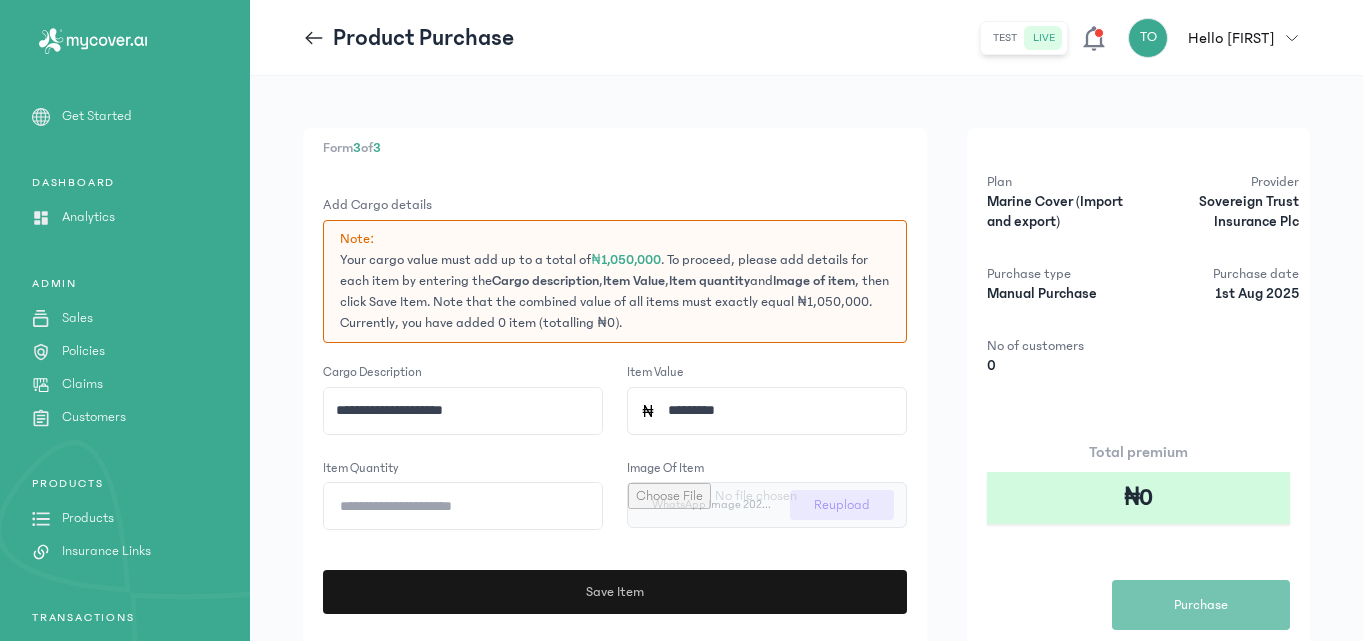 click on "Save Item" at bounding box center (609, 592) 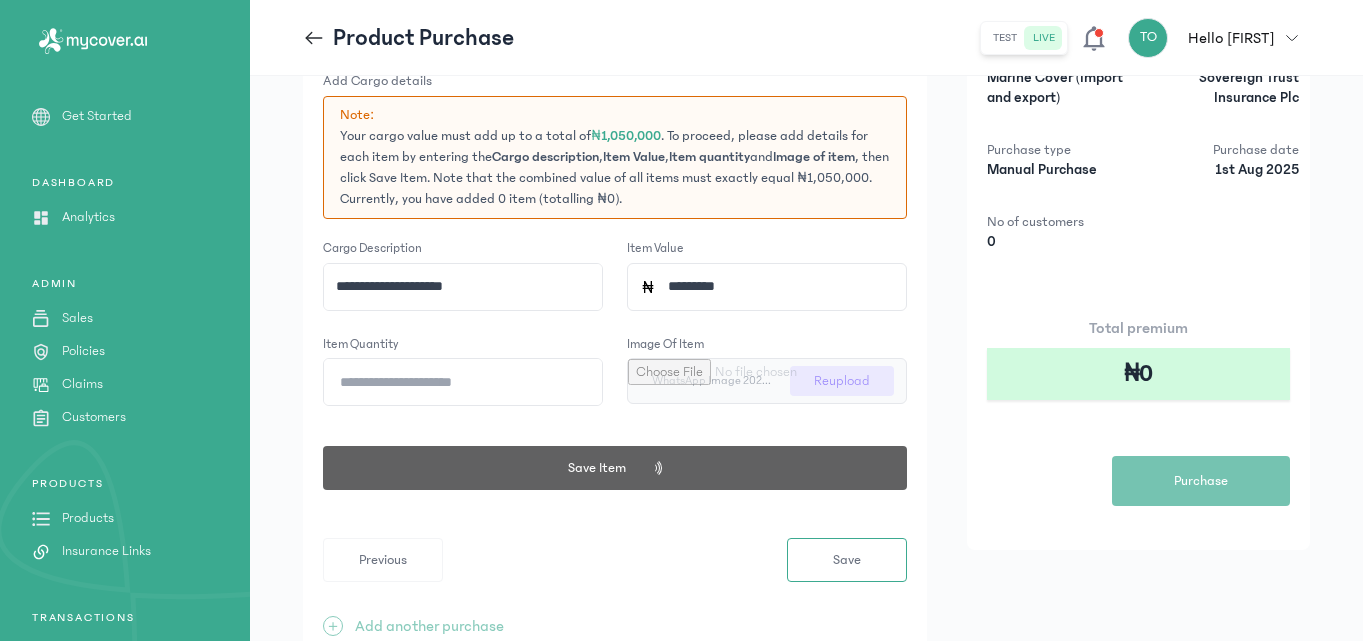 scroll, scrollTop: 221, scrollLeft: 0, axis: vertical 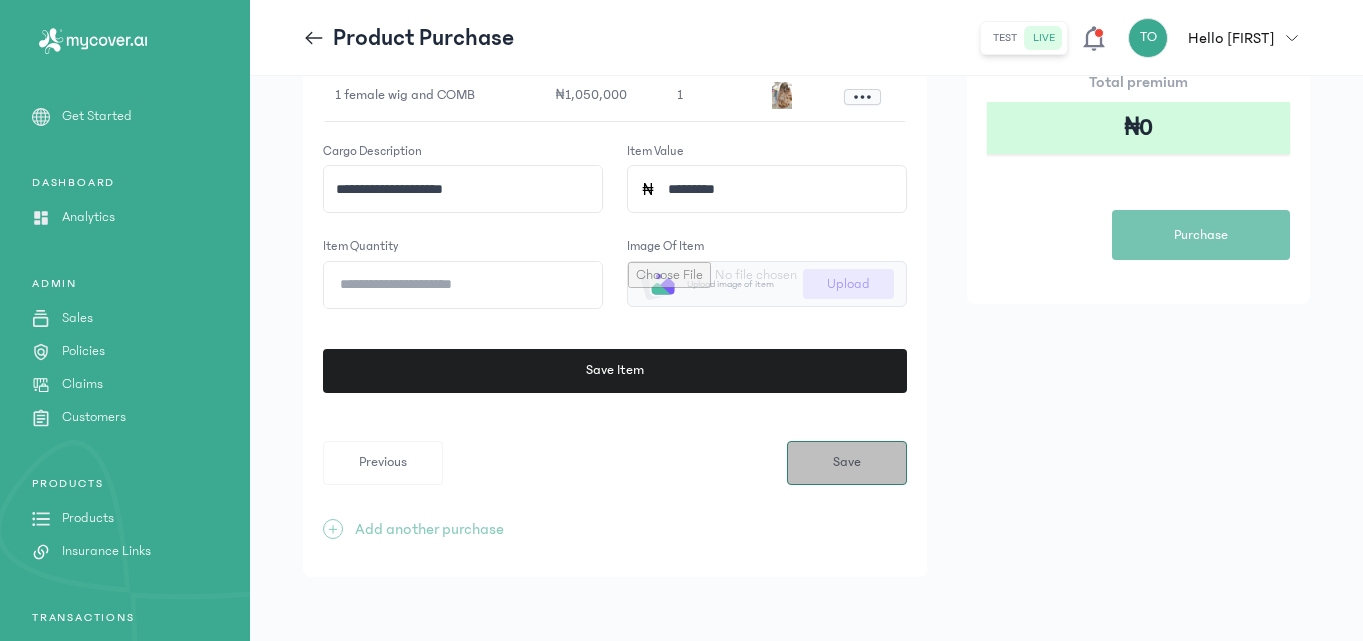 click on "Save" at bounding box center [847, 462] 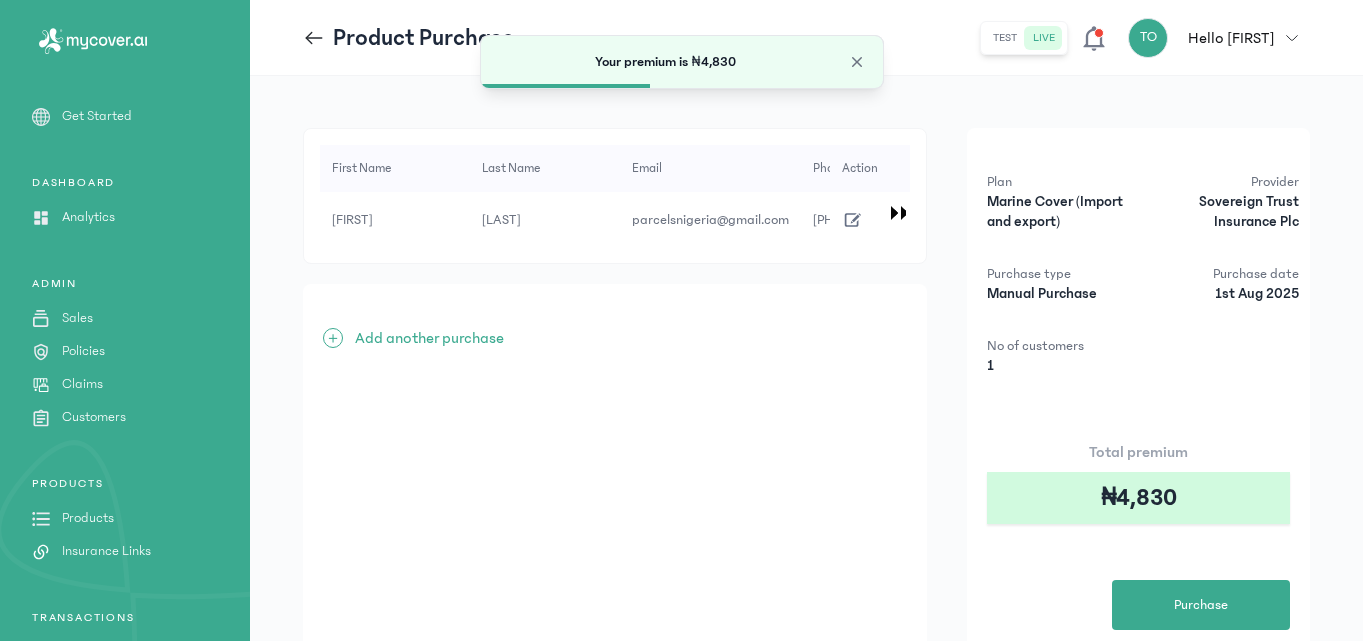 drag, startPoint x: 1361, startPoint y: 357, endPoint x: 1365, endPoint y: 581, distance: 224.0357 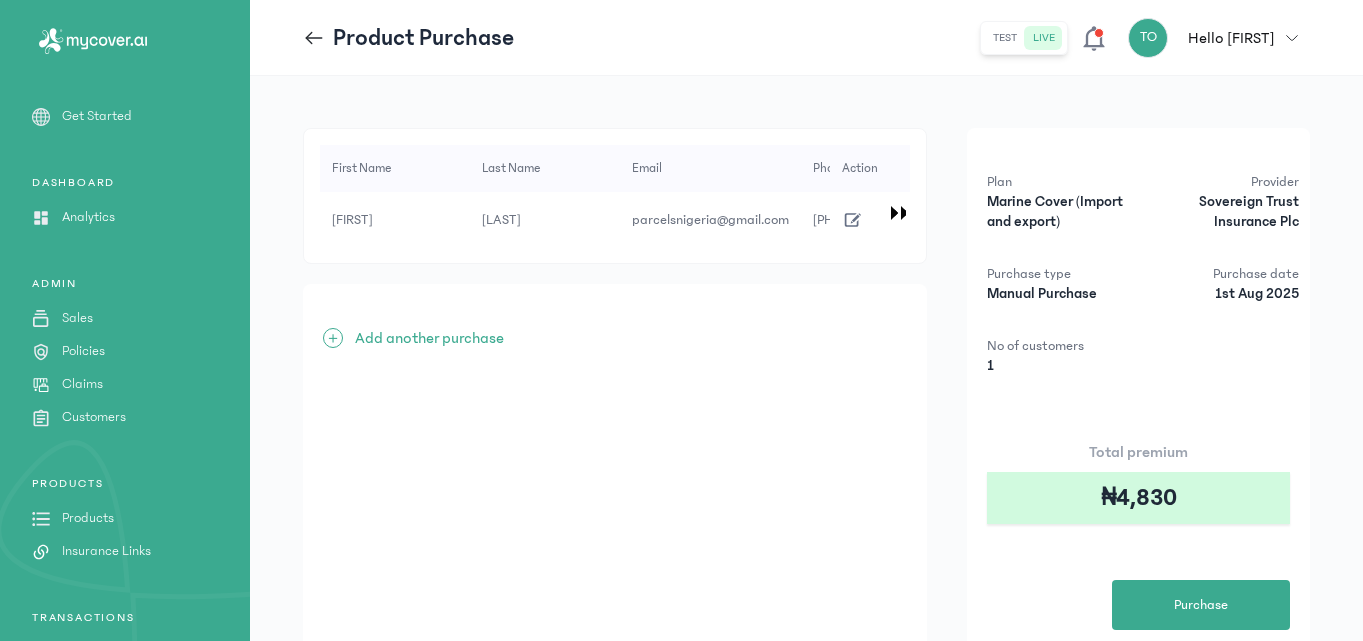 scroll, scrollTop: 110, scrollLeft: 0, axis: vertical 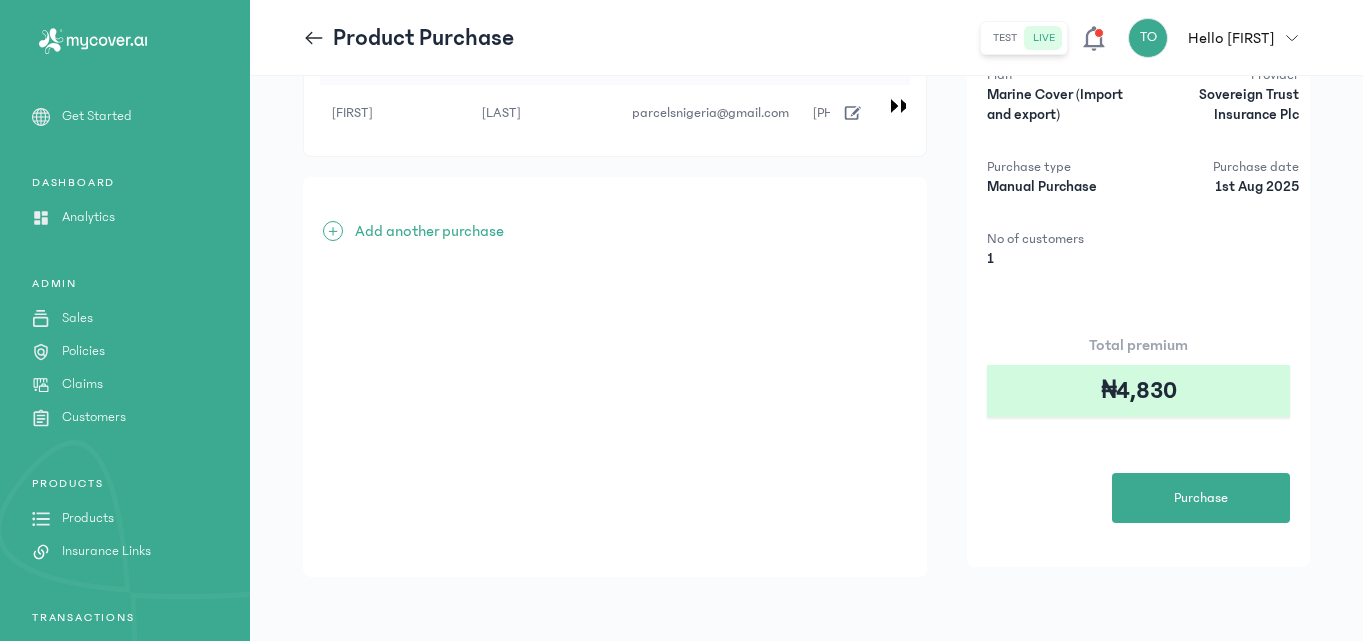 click on "+  Add another purchase" 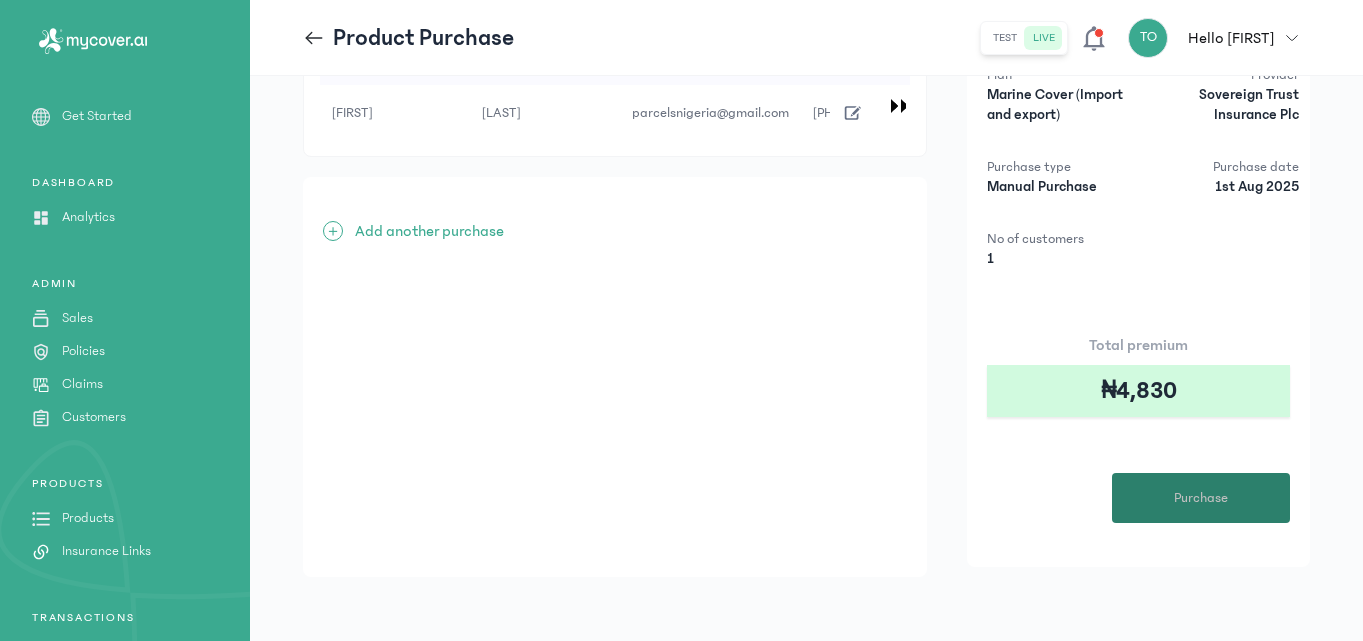 click on "Purchase" at bounding box center [1201, 498] 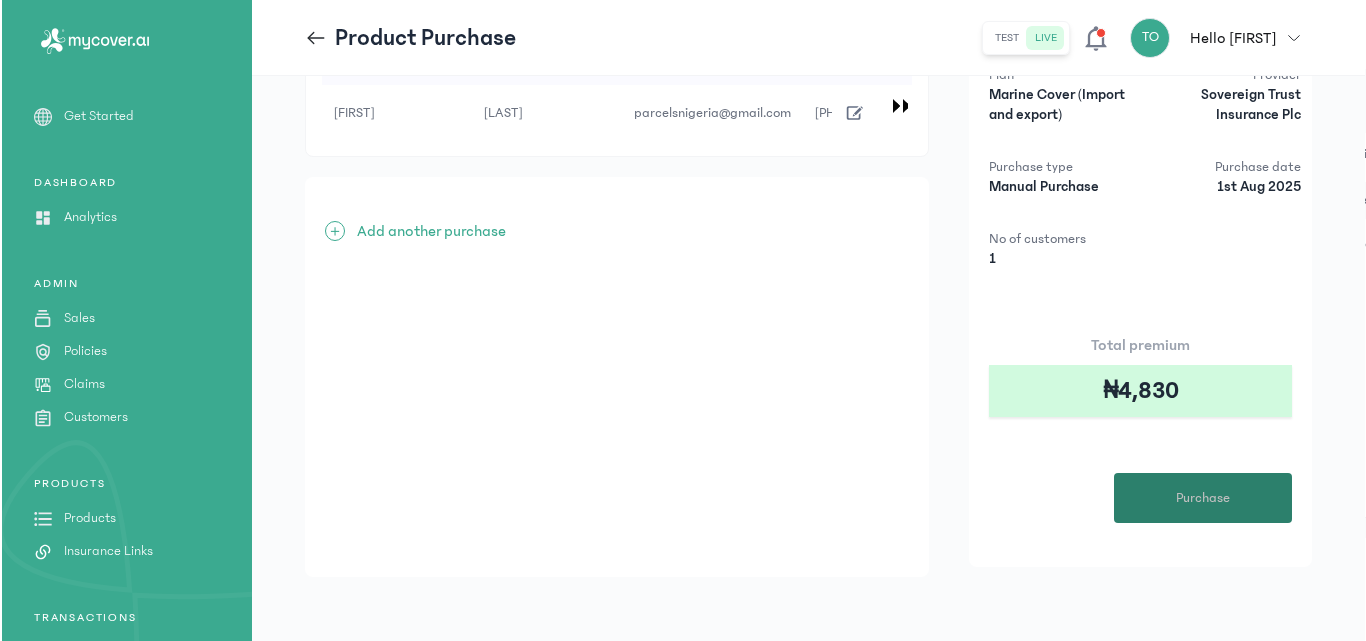scroll, scrollTop: 0, scrollLeft: 0, axis: both 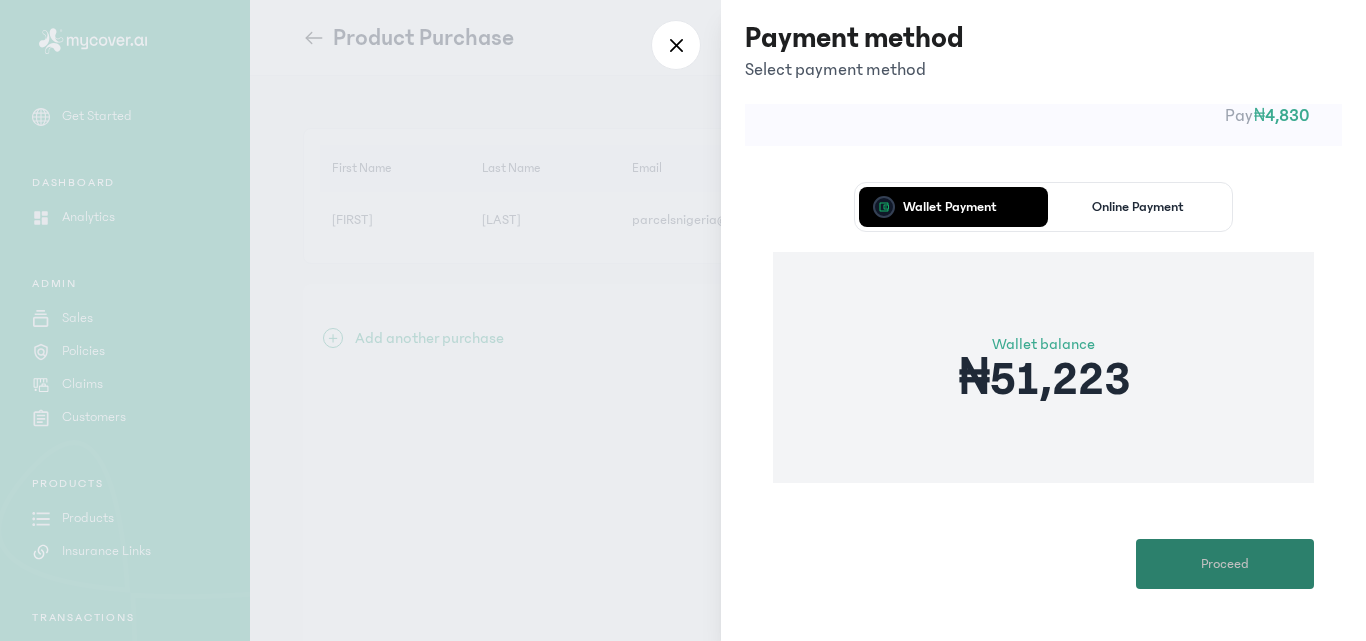click on "Proceed" at bounding box center (1225, 564) 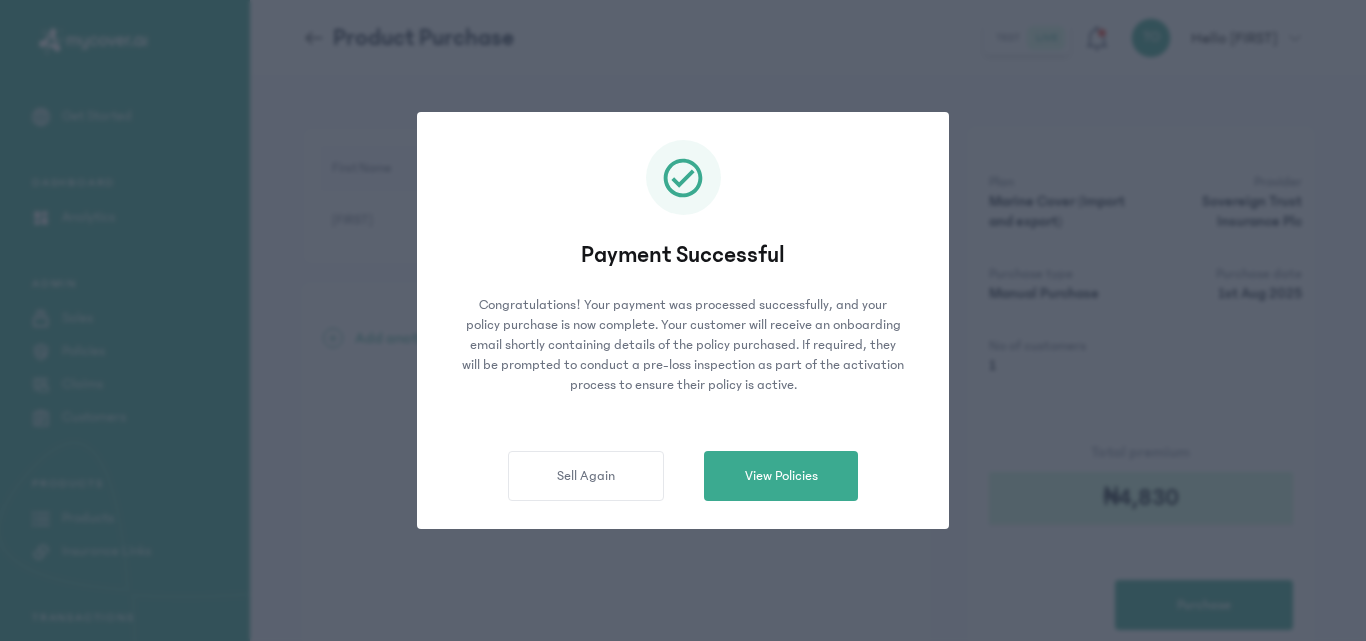 click on "Payment Successful Congratulations! Your payment was processed successfully, and your policy purchase is now complete.
Your customer will receive an onboarding email shortly containing details of the policy purchased. If required, they will be prompted to conduct a pre-loss inspection as part of the activation process to ensure their policy is active.  Sell Again   View Policies" 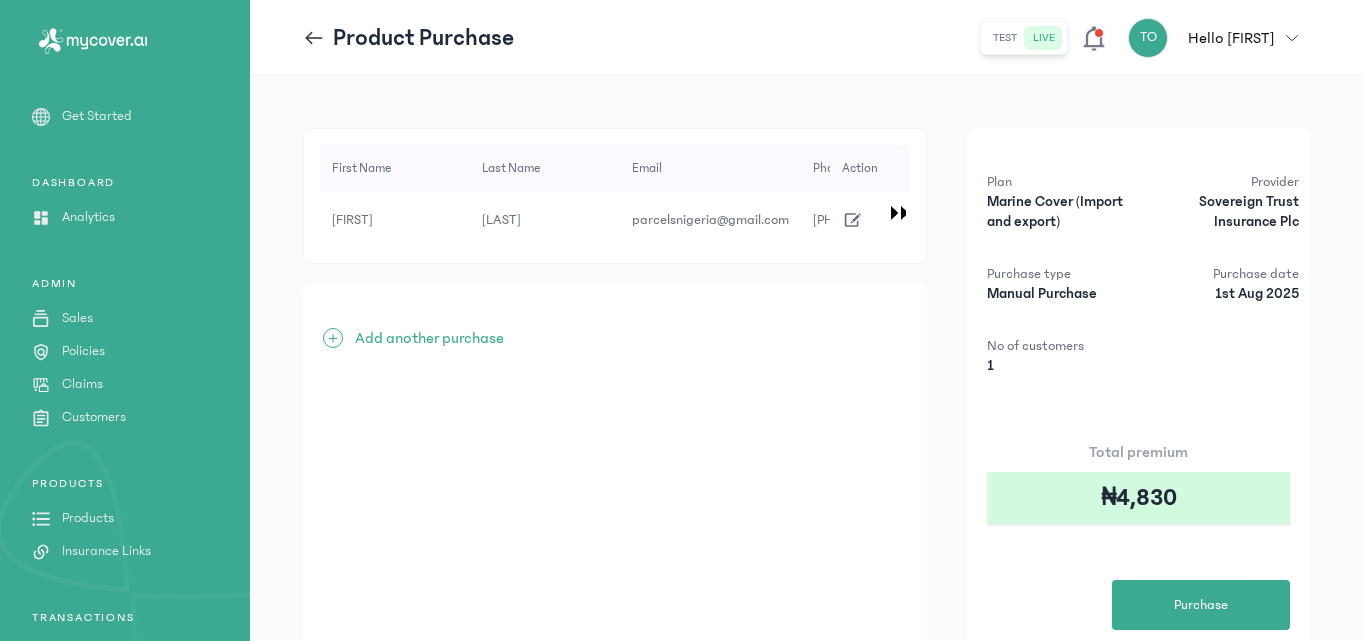 click on "Products" at bounding box center [88, 518] 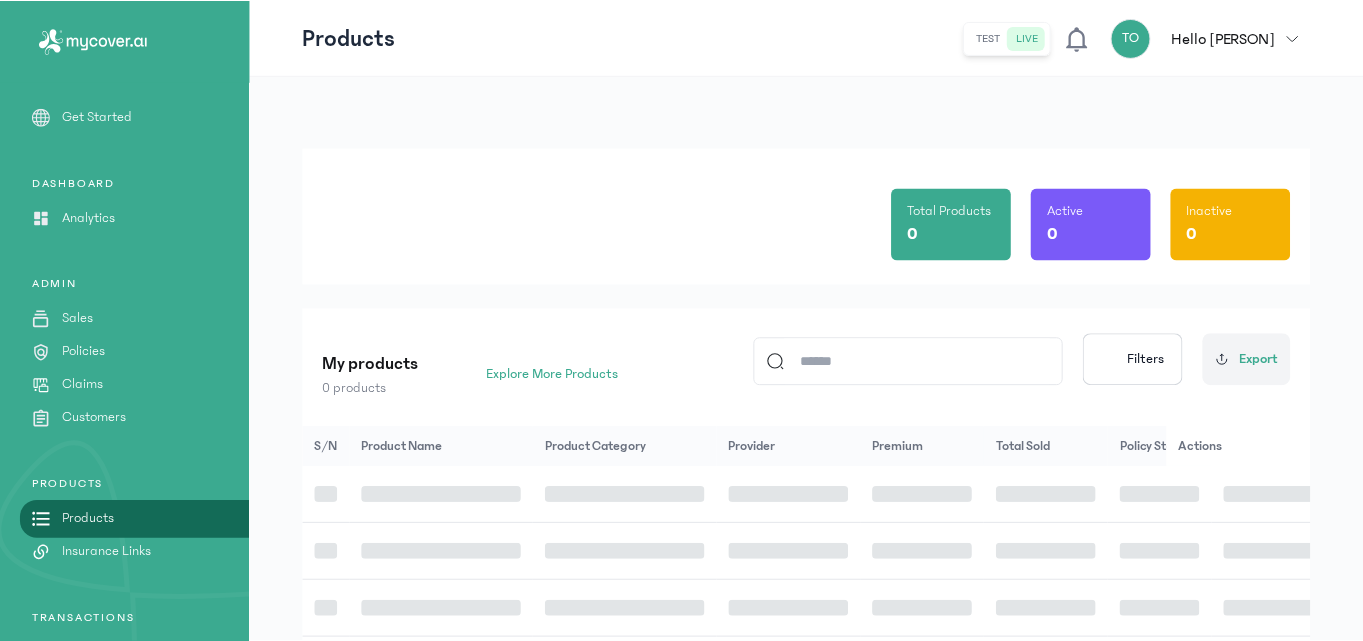 scroll, scrollTop: 0, scrollLeft: 0, axis: both 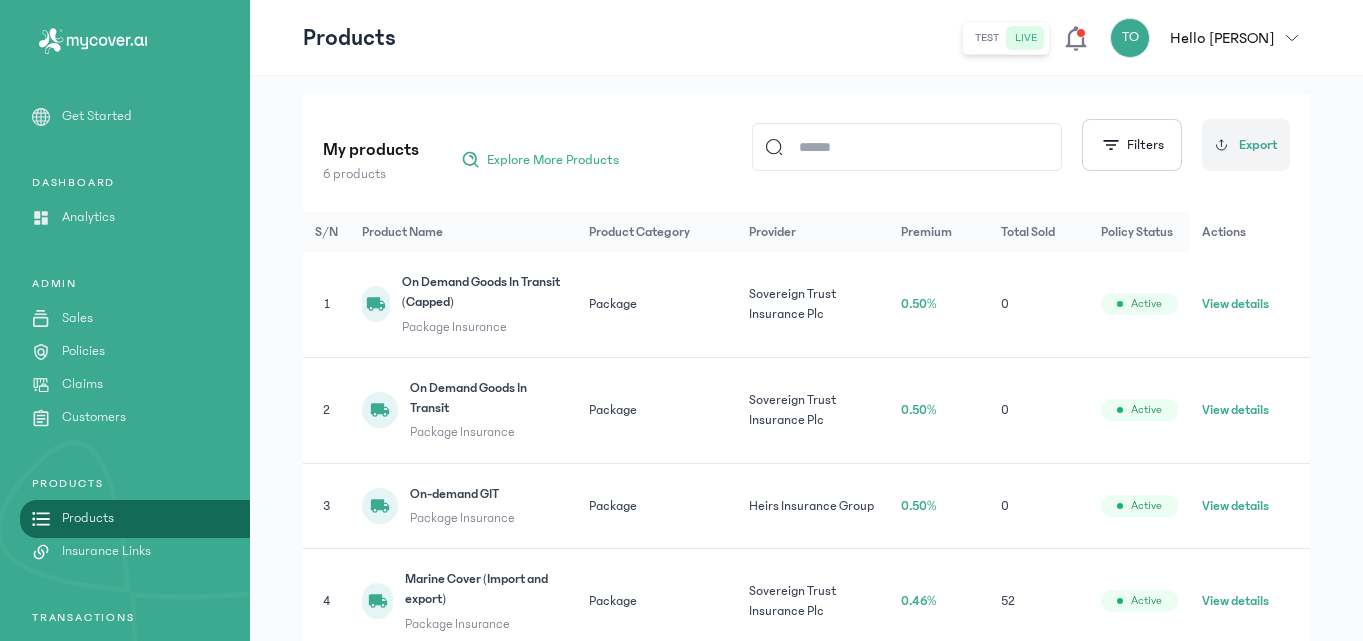 click on "View details" 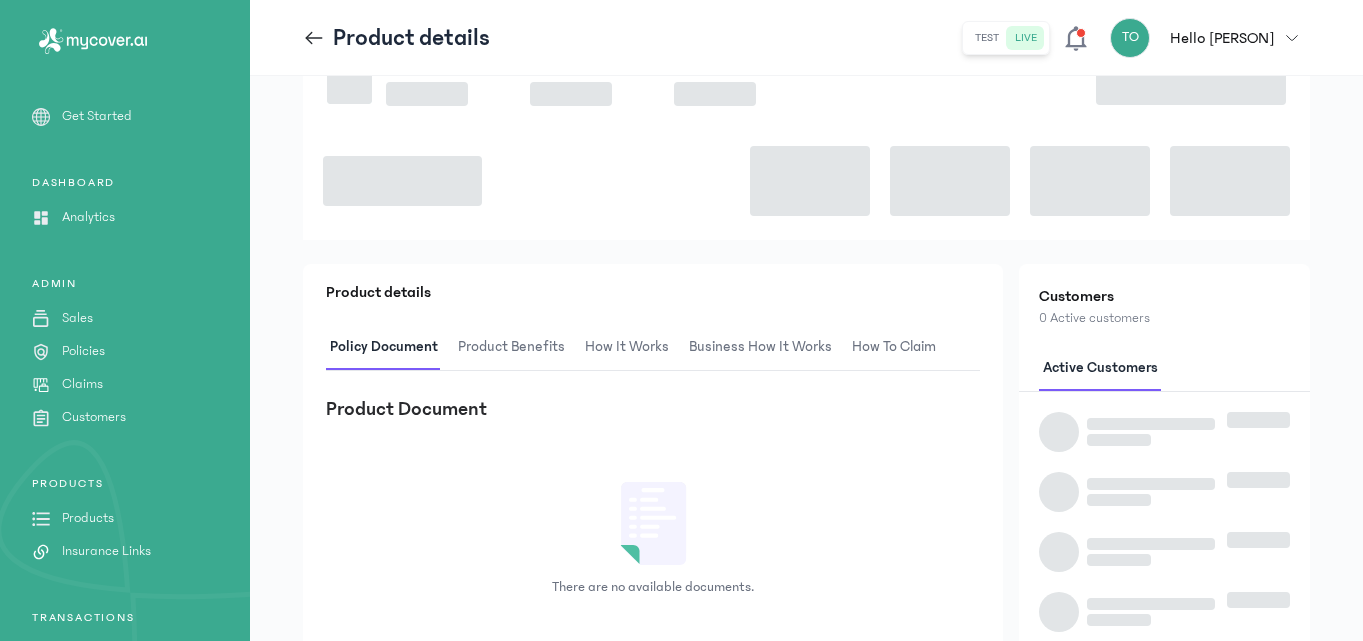 scroll, scrollTop: 0, scrollLeft: 0, axis: both 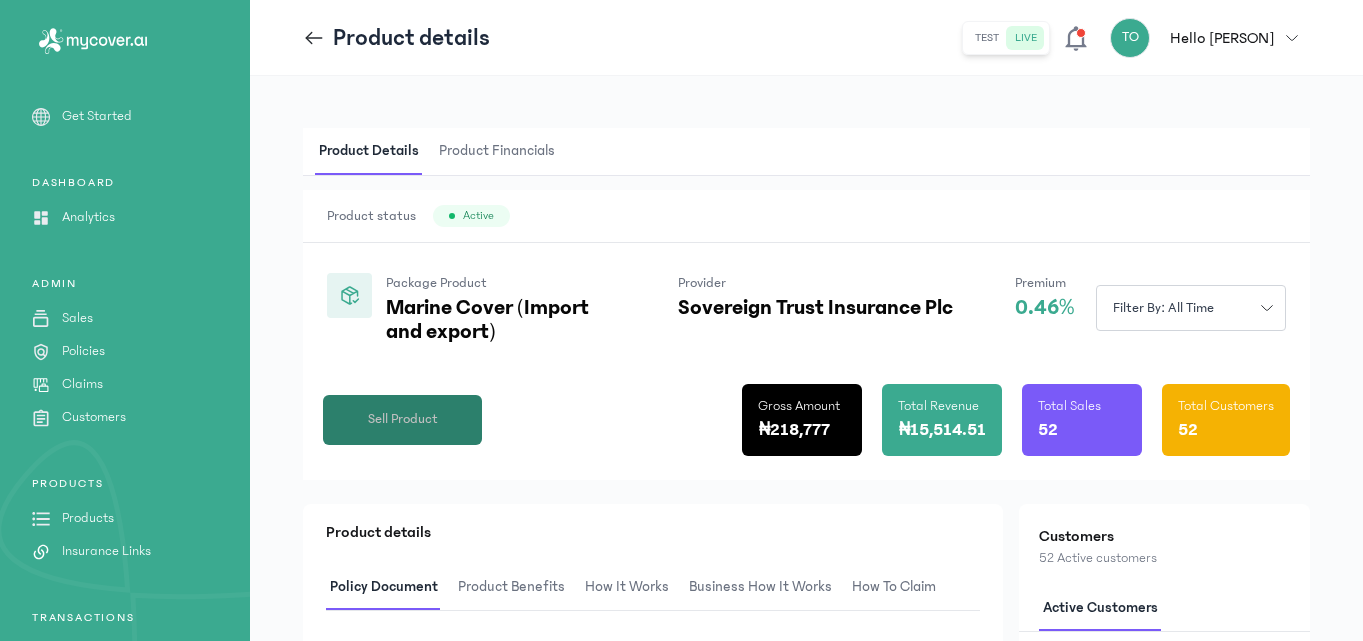 click on "Sell Product" 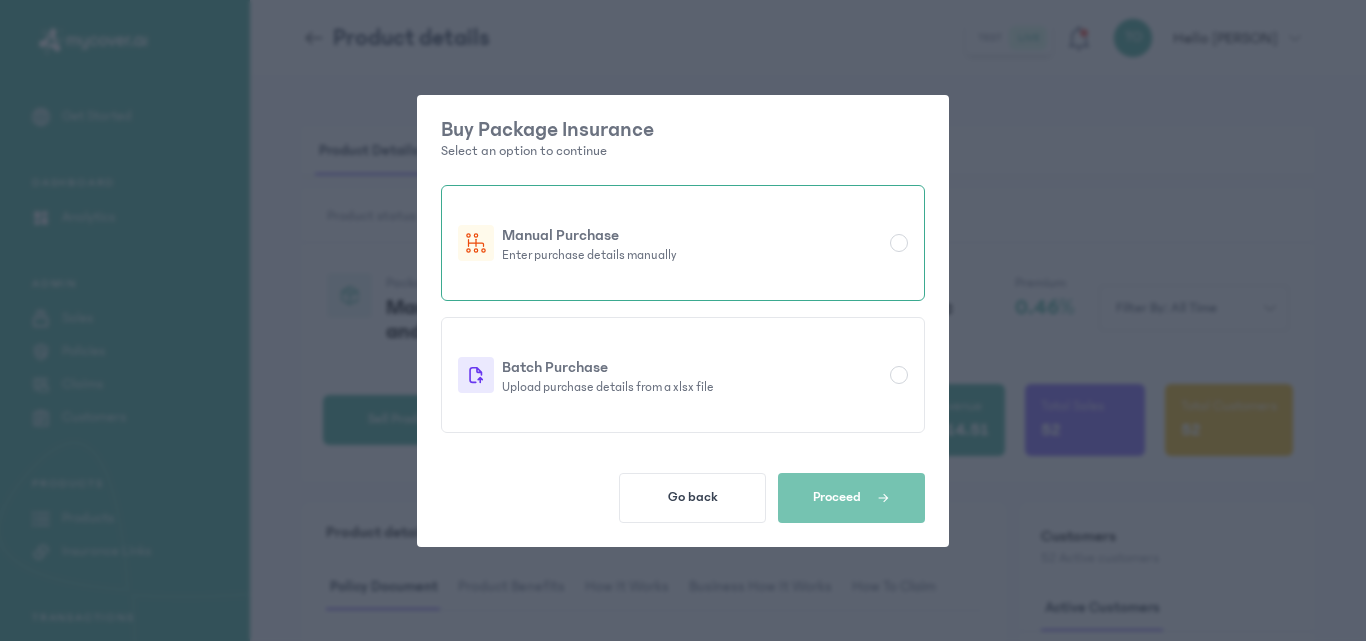 click on "Manual Purchase Enter purchase details manually" at bounding box center (683, 243) 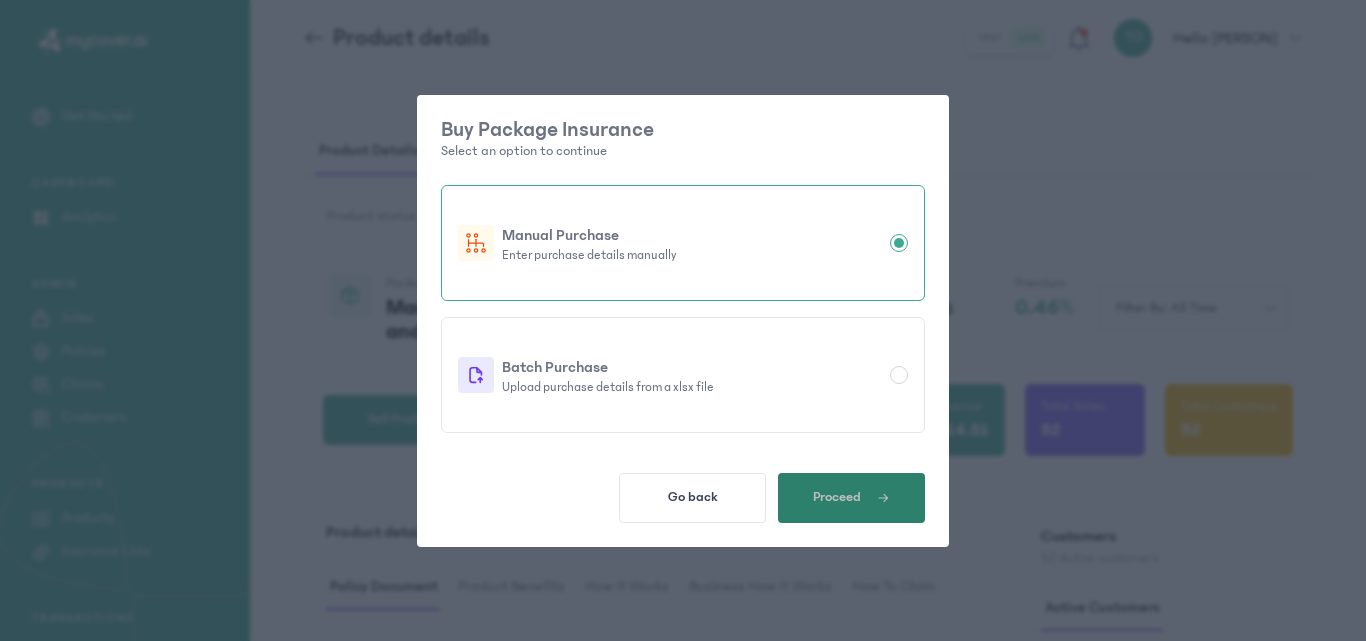 click on "Proceed" at bounding box center (851, 498) 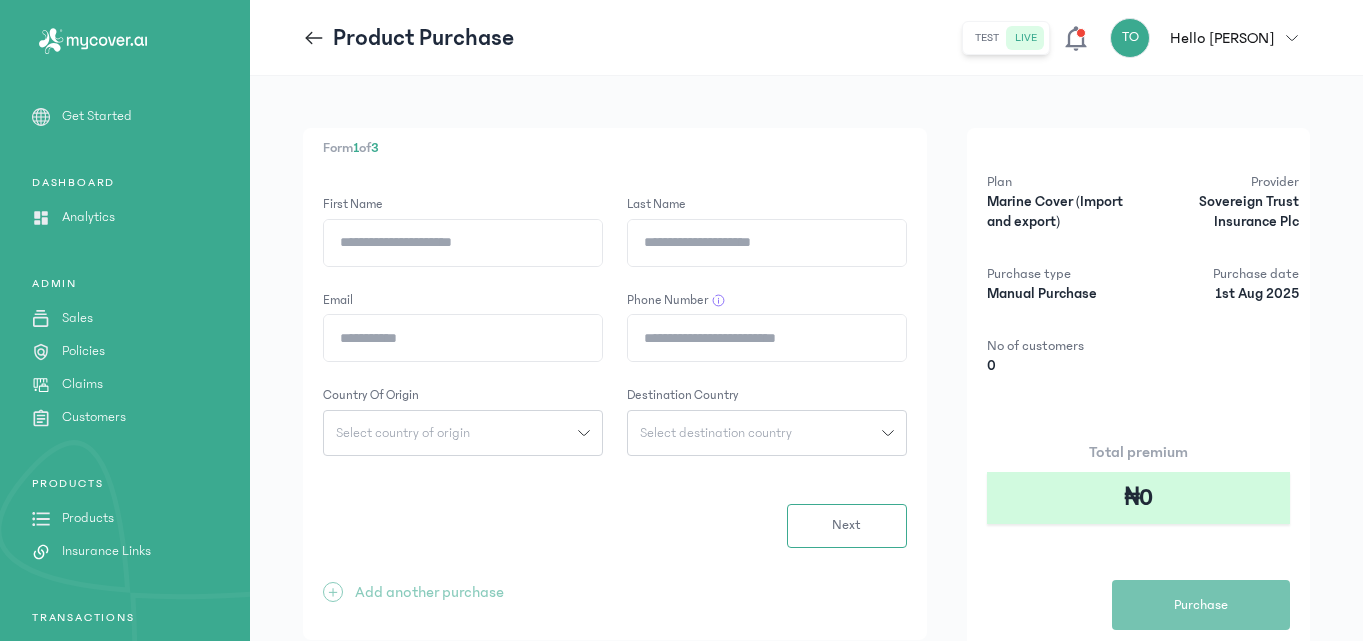 click on "First Name" 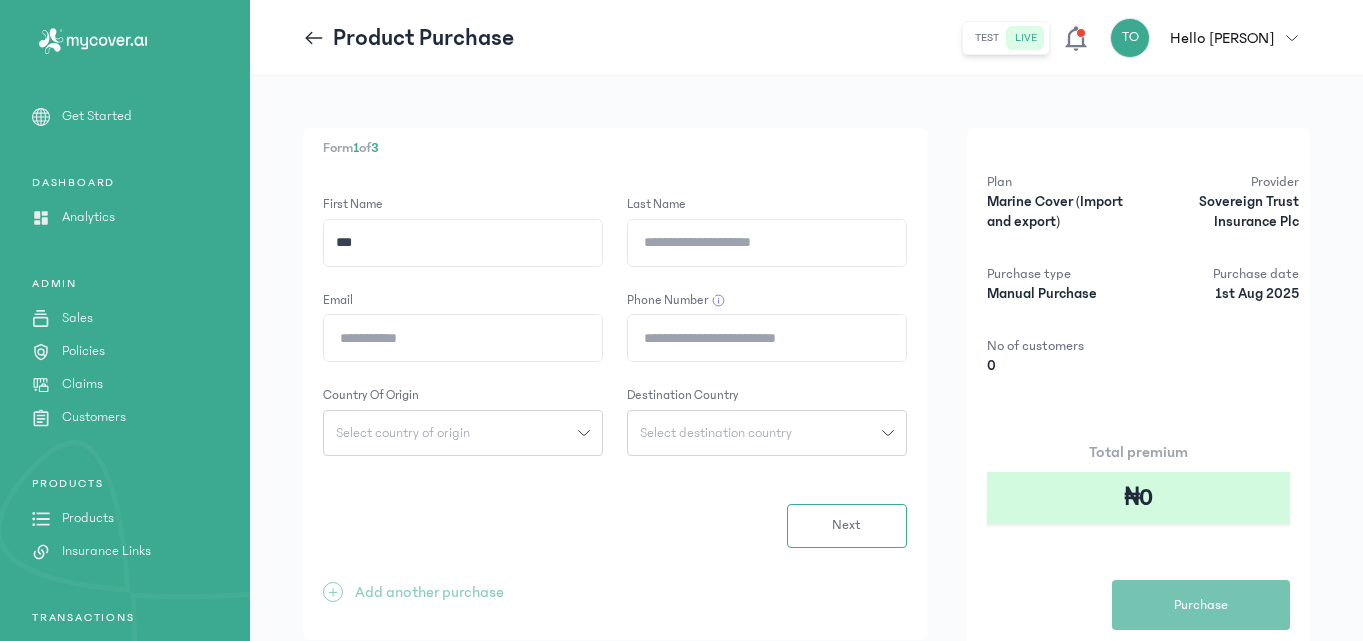 type on "***" 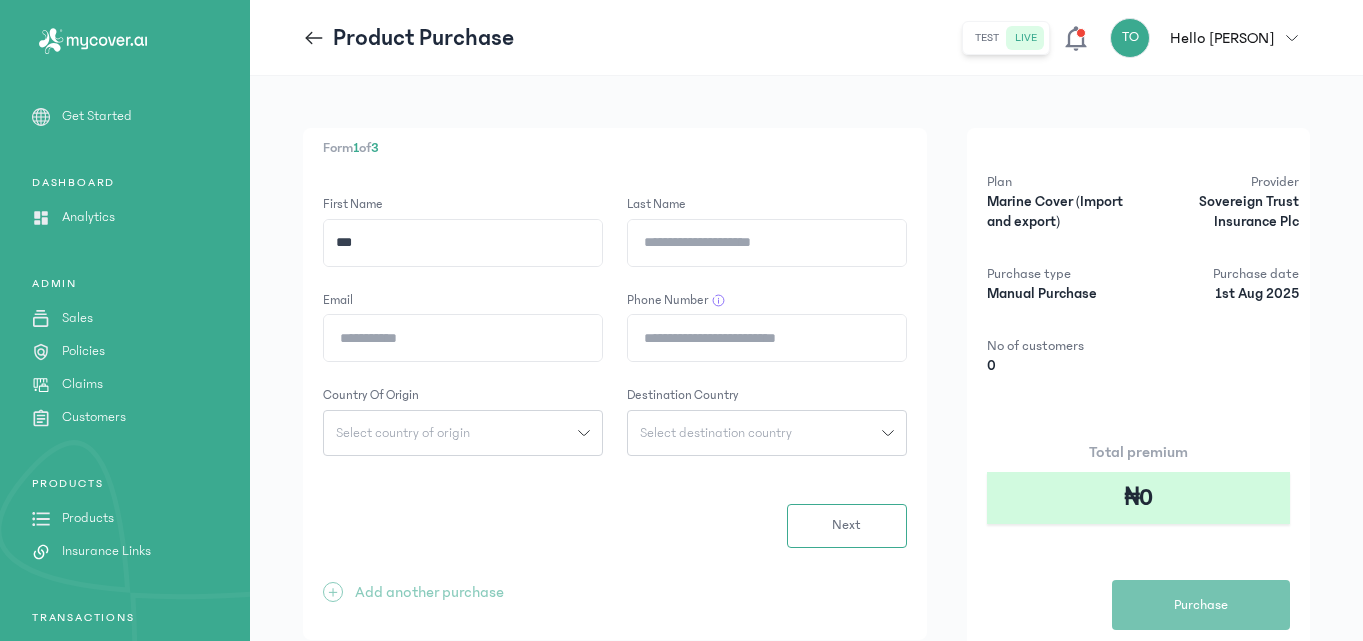click on "Last Name" 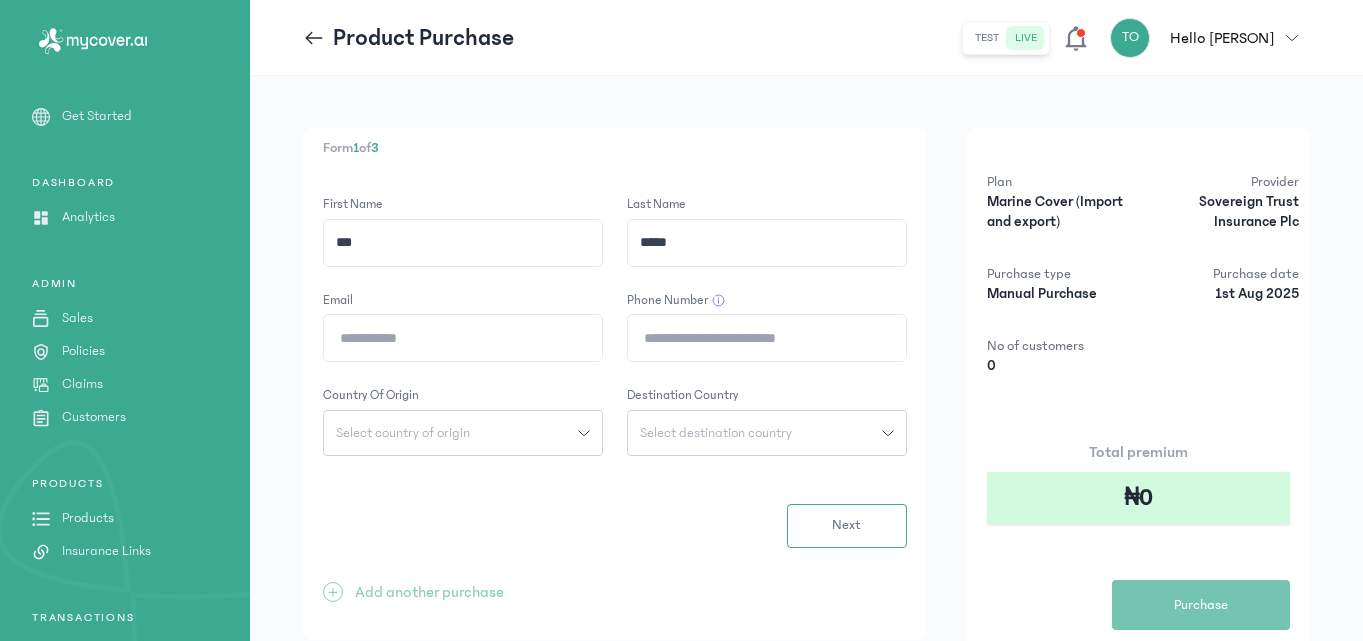 type on "*****" 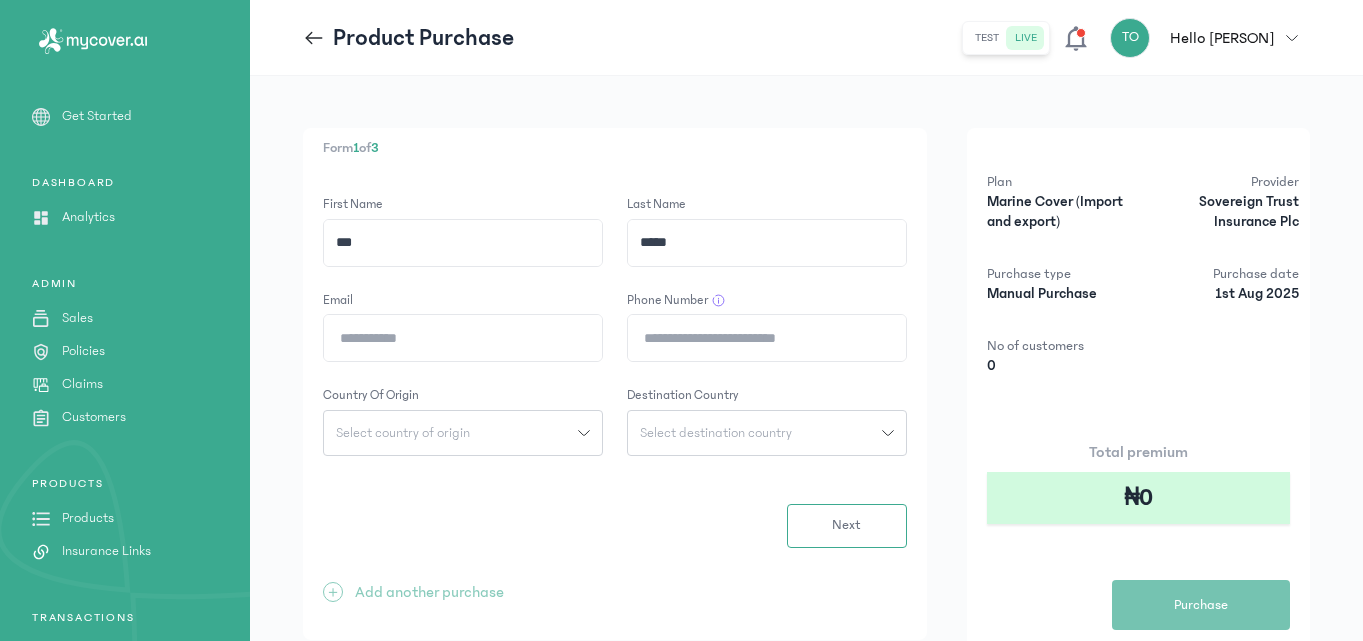 click on "Email" 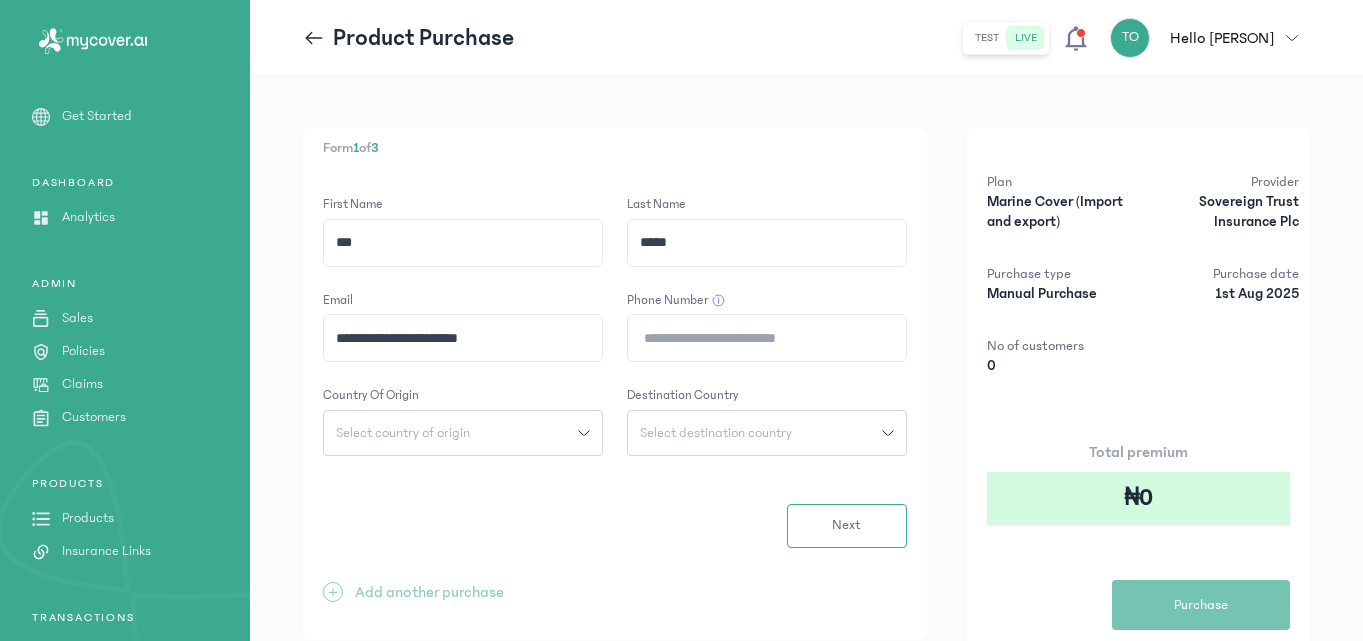 type on "**********" 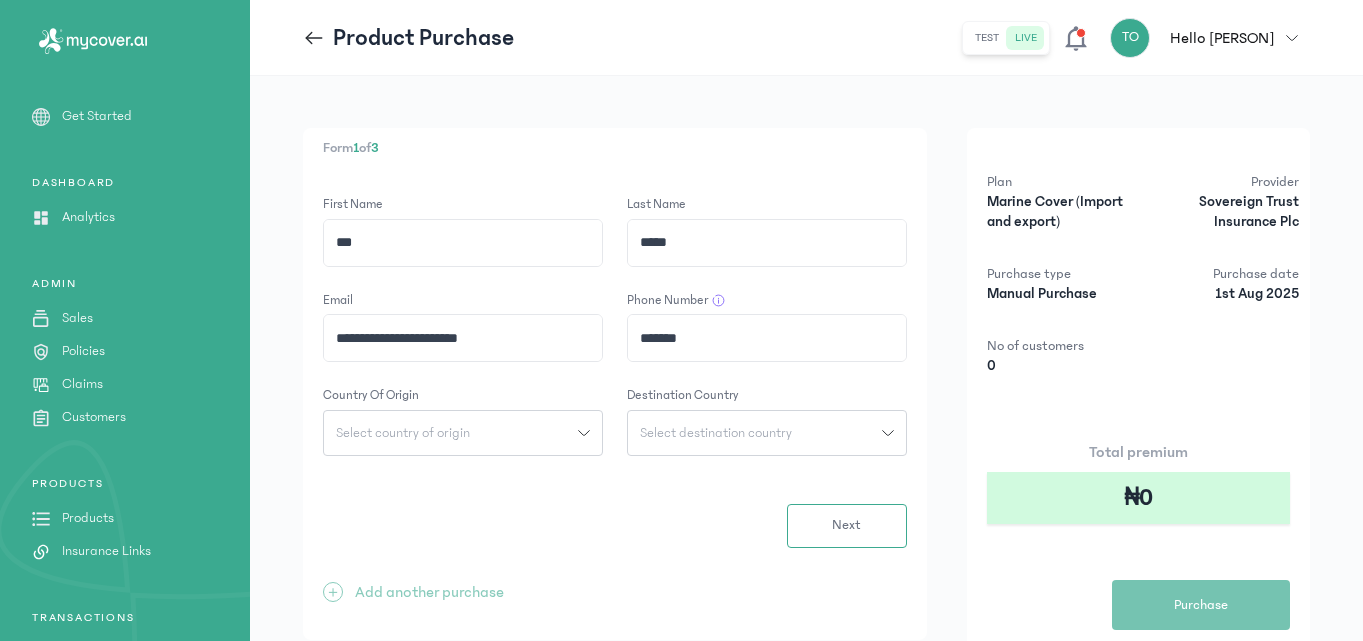 type on "**********" 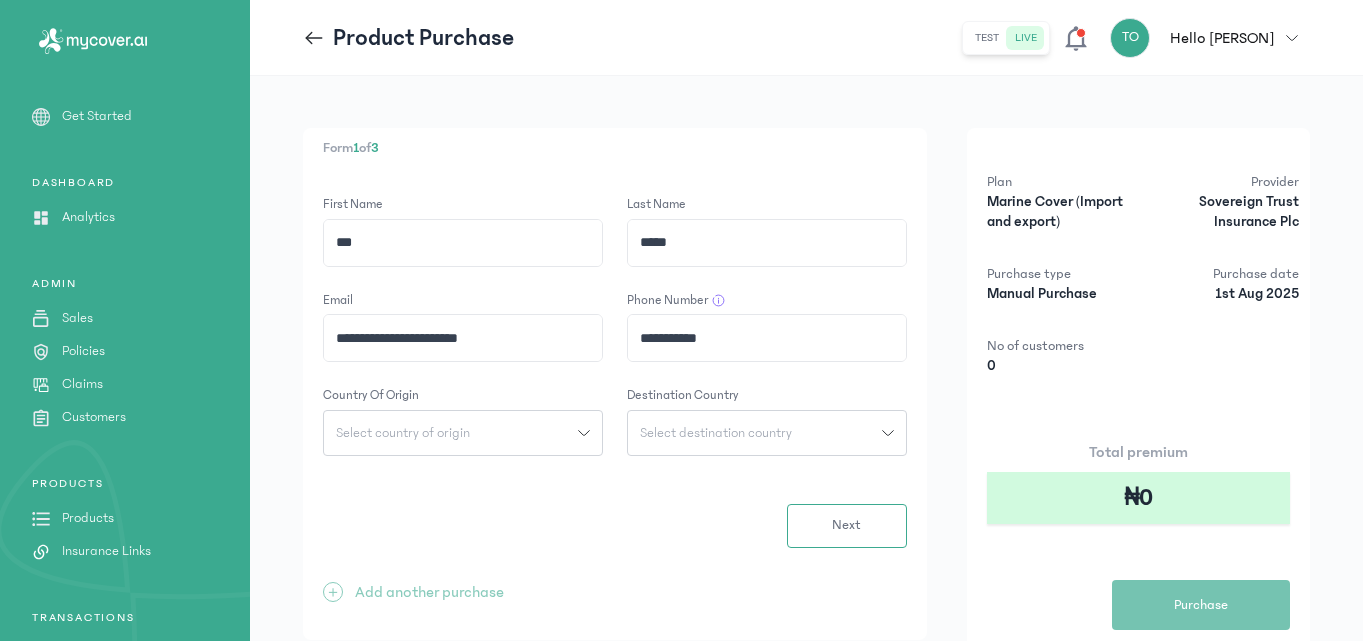 click on "Select country of origin" 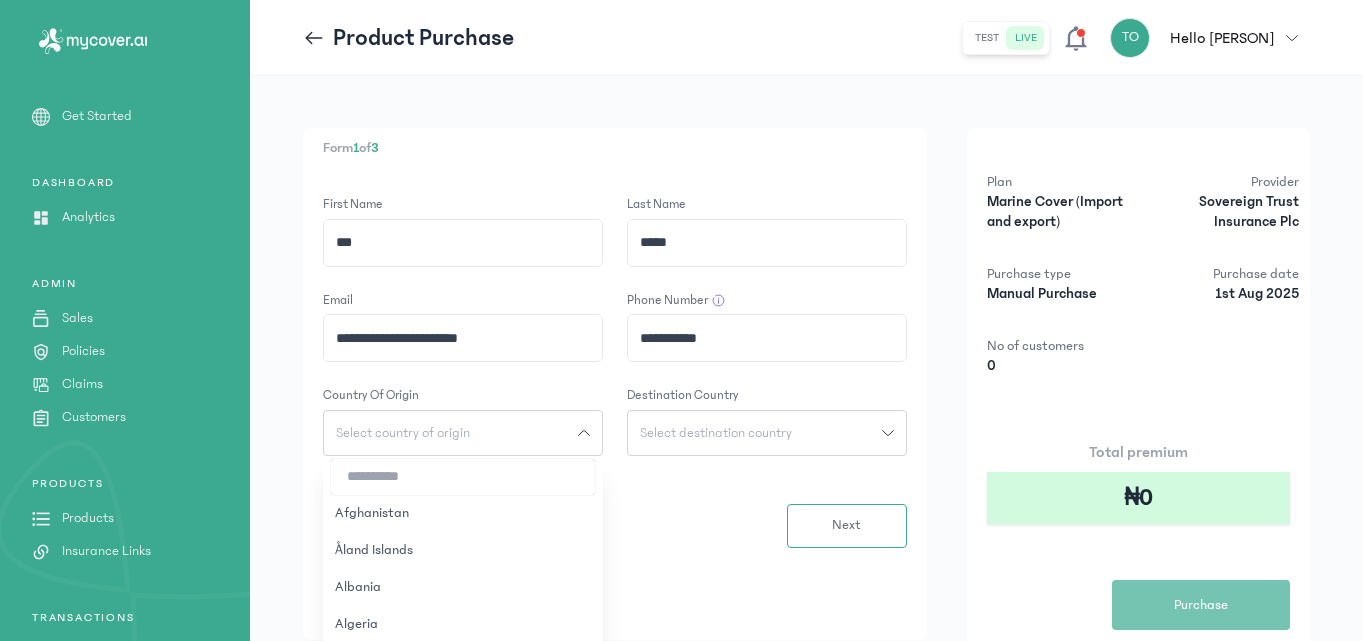 click at bounding box center [463, 477] 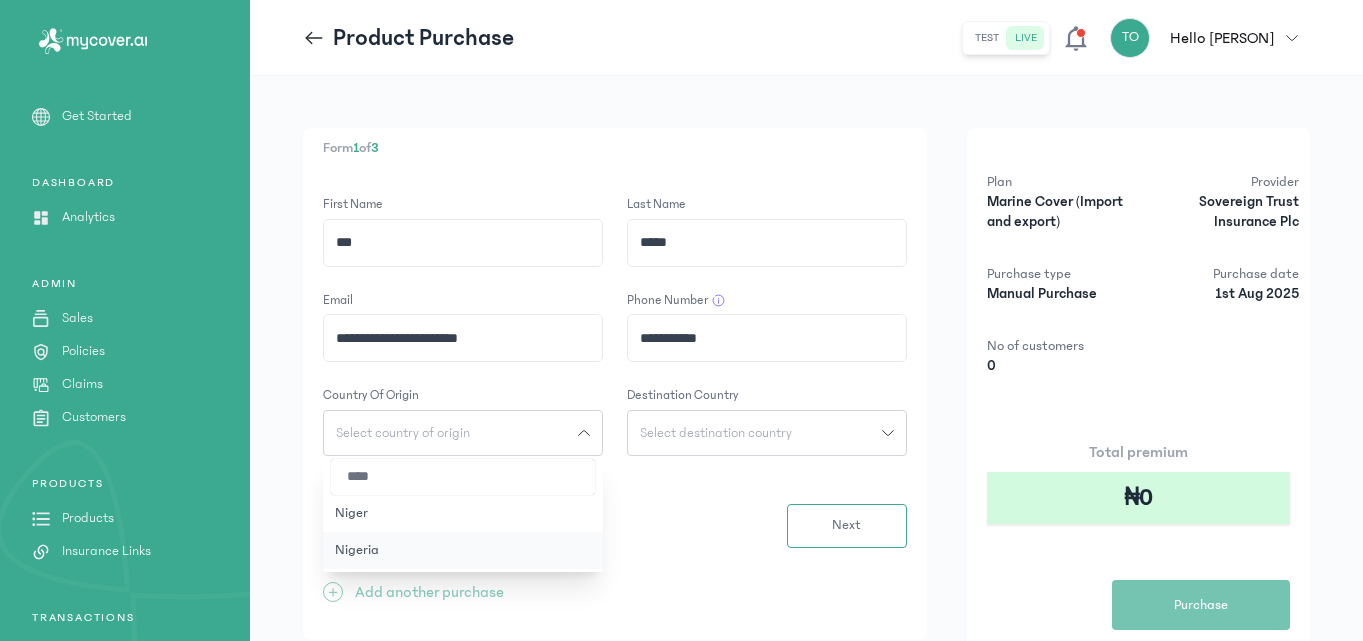 type on "****" 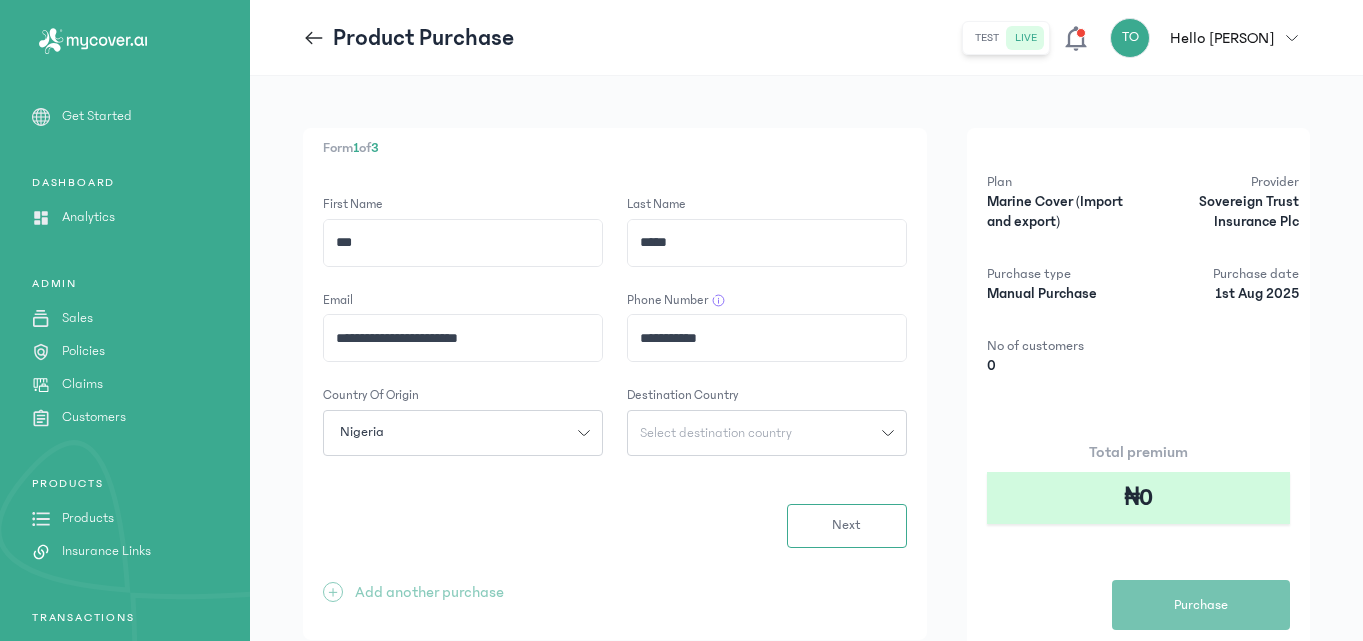 click on "Select destination country" 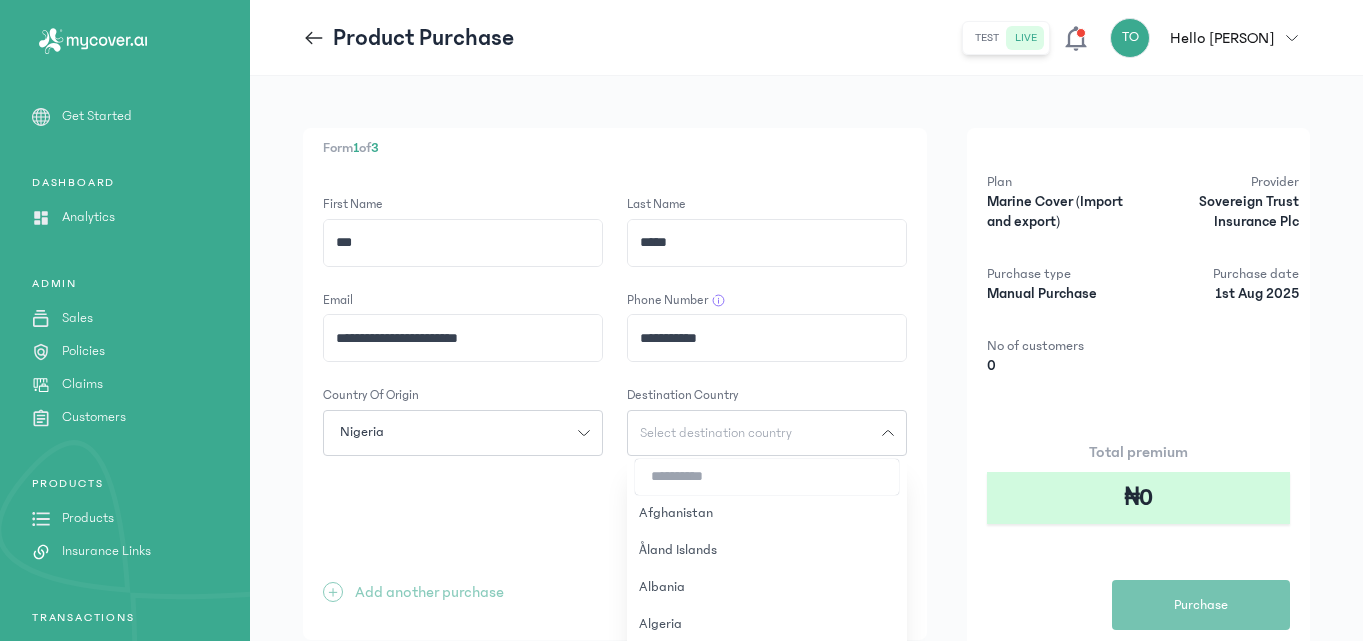 click at bounding box center [767, 477] 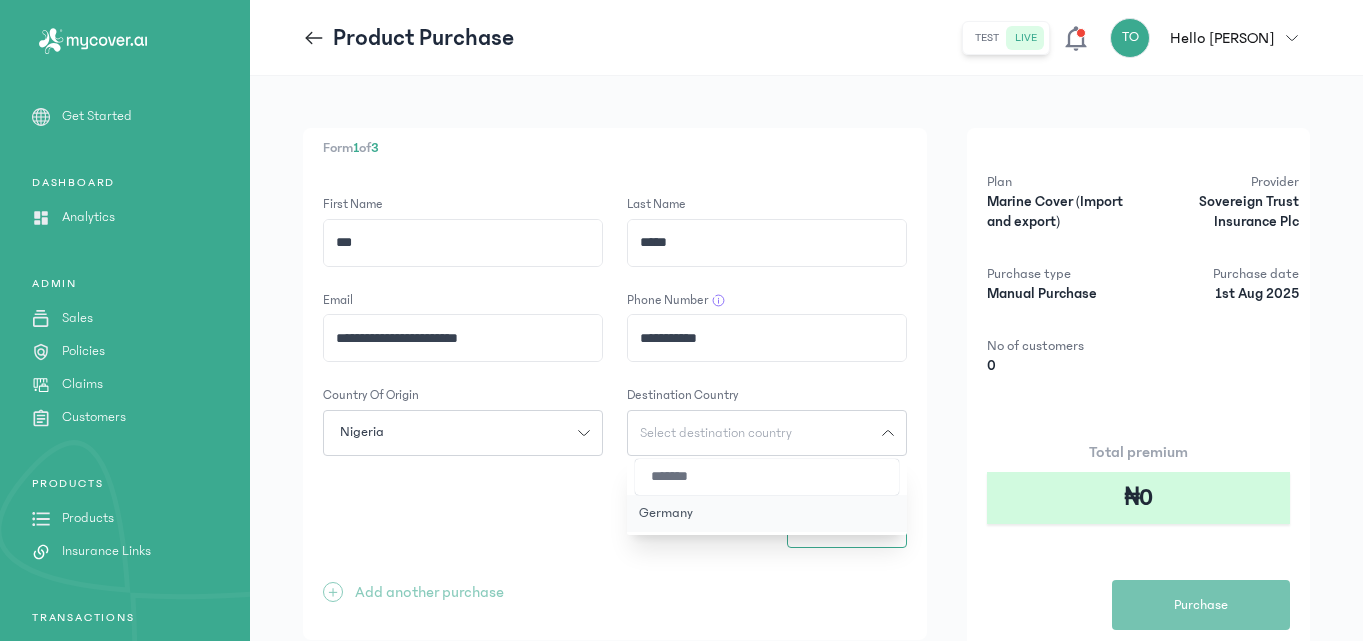 type on "*******" 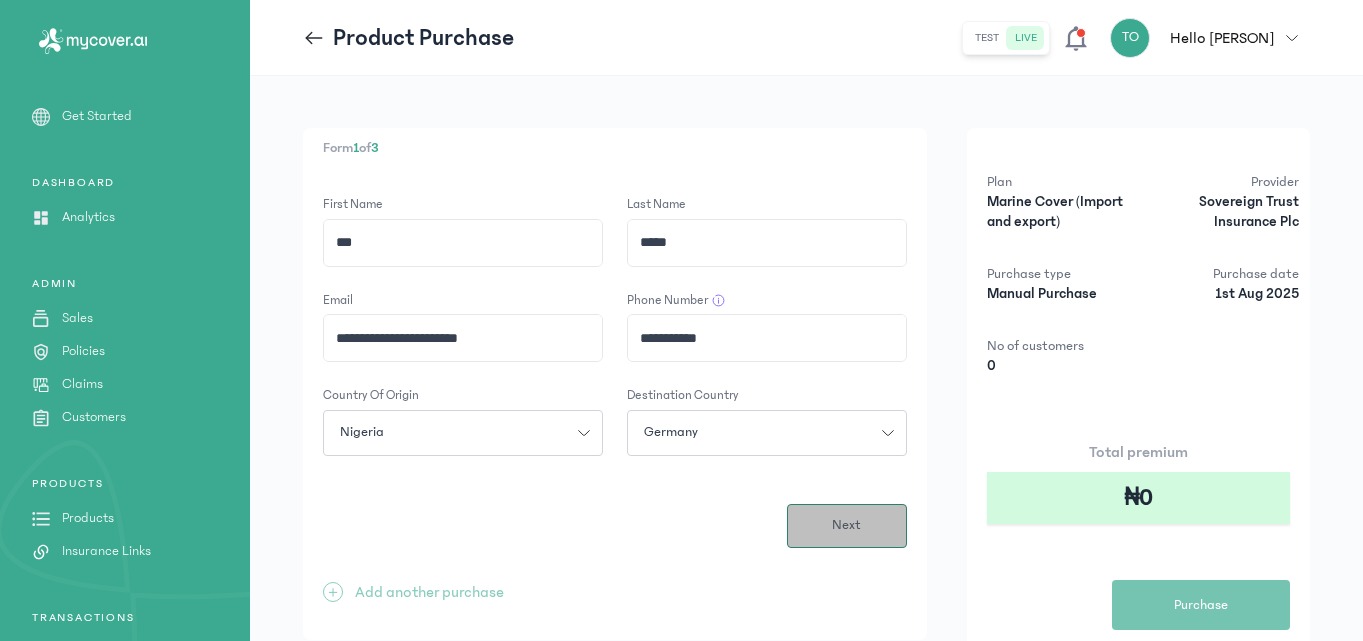 click on "Next" at bounding box center (846, 525) 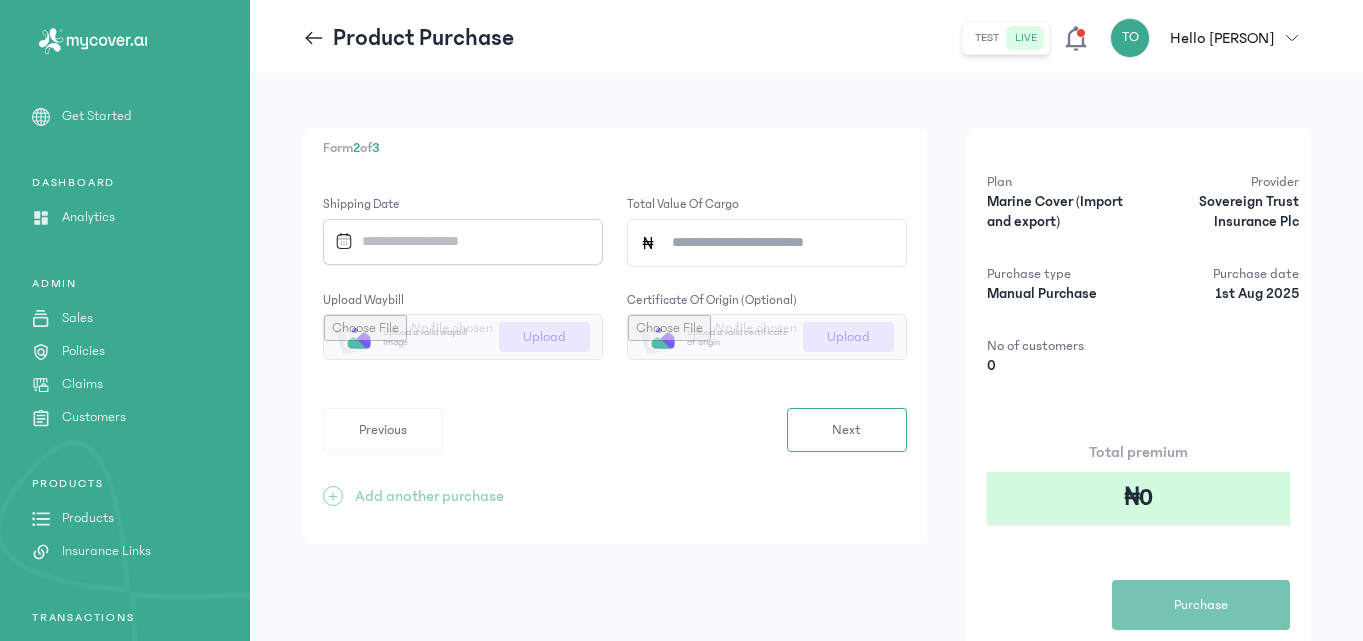 click at bounding box center [463, 337] 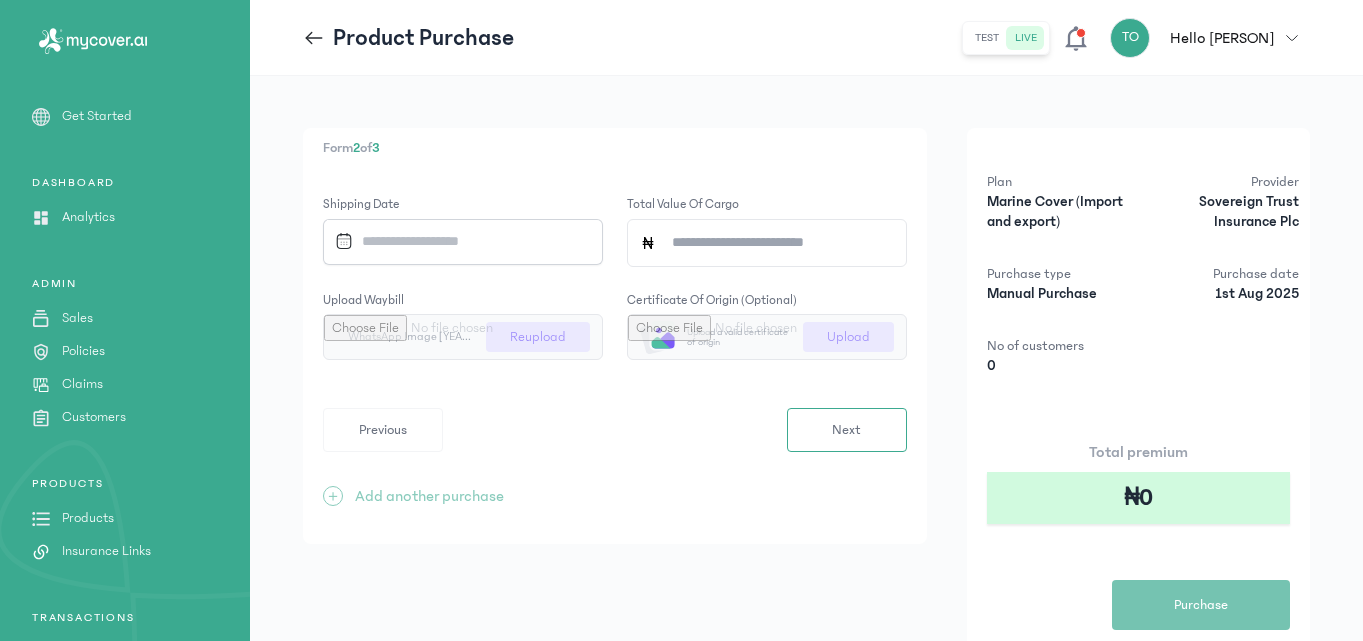 click at bounding box center (456, 241) 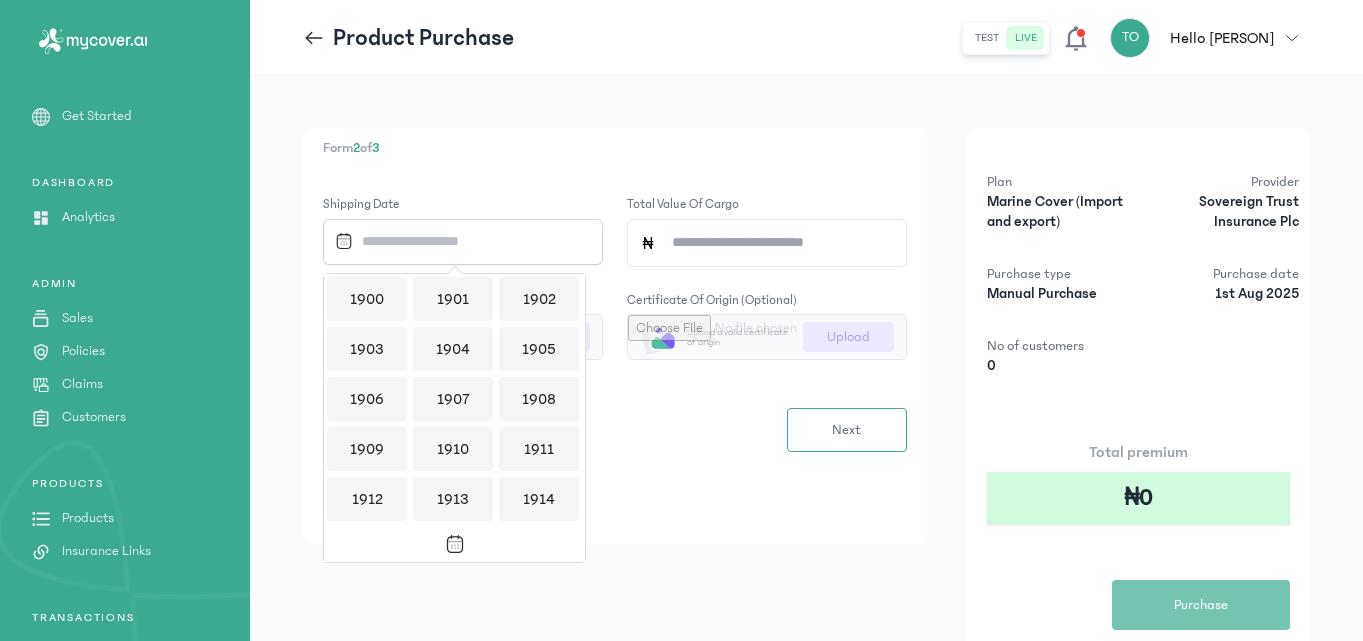 scroll, scrollTop: 1939, scrollLeft: 0, axis: vertical 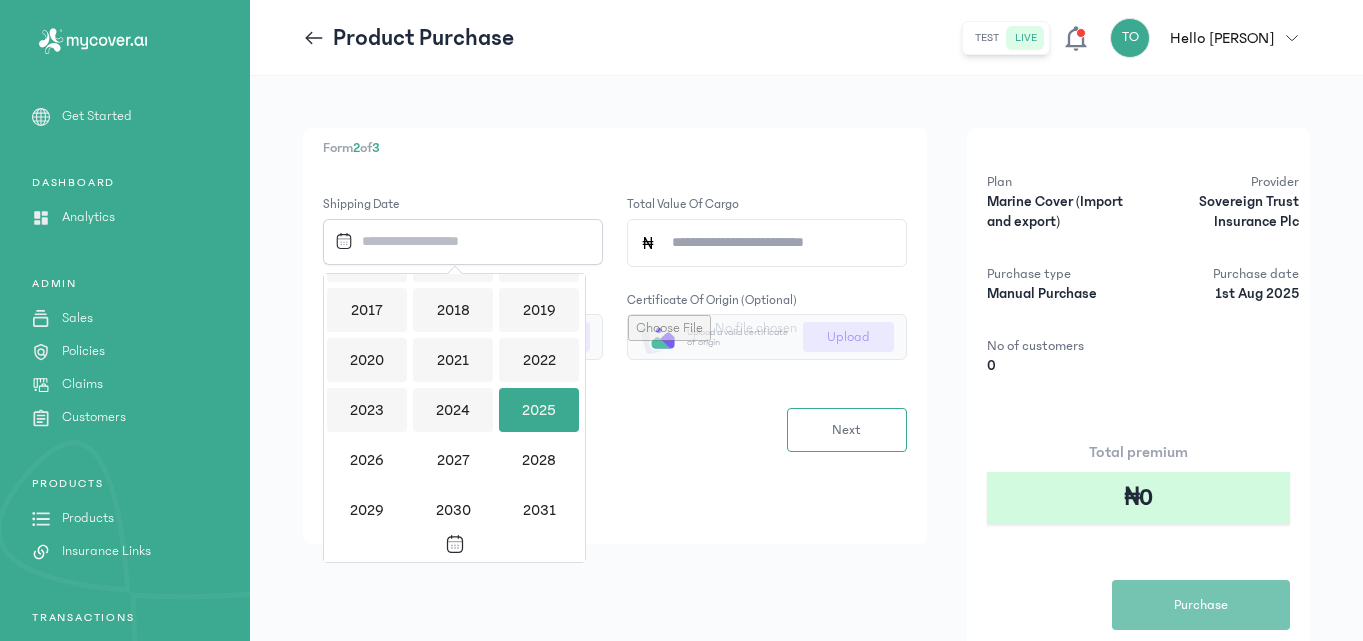 click on "2025" at bounding box center (539, 410) 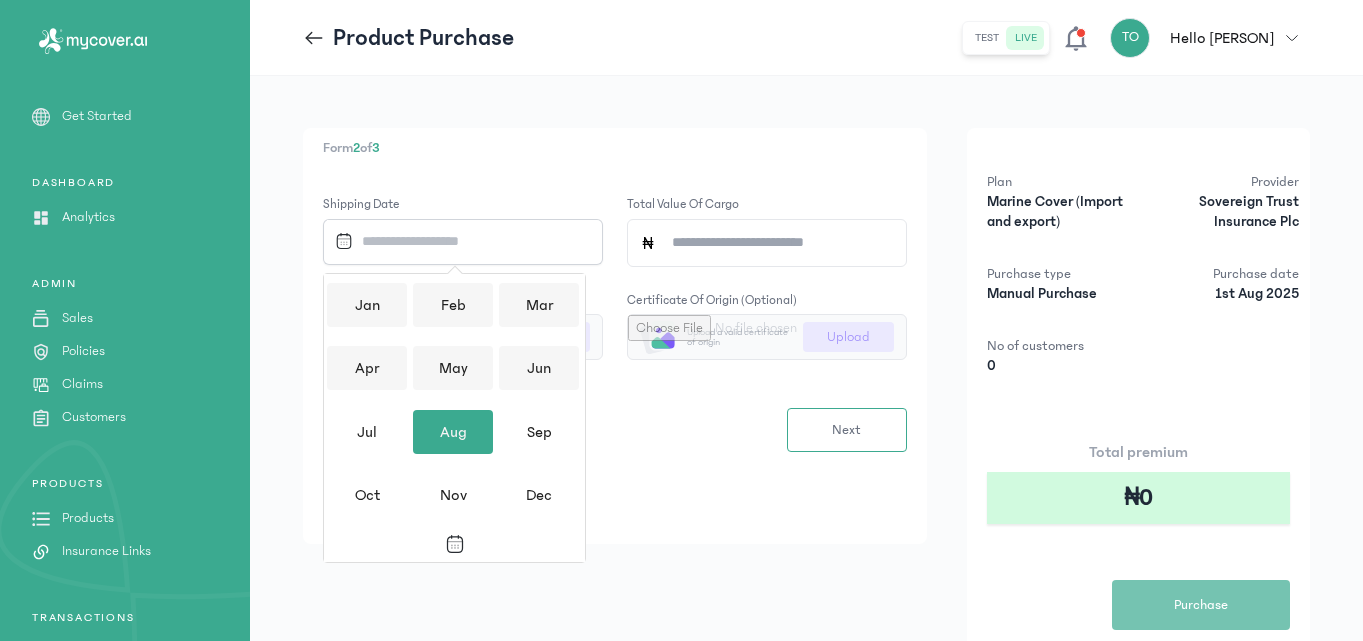 click on "Aug" at bounding box center [453, 432] 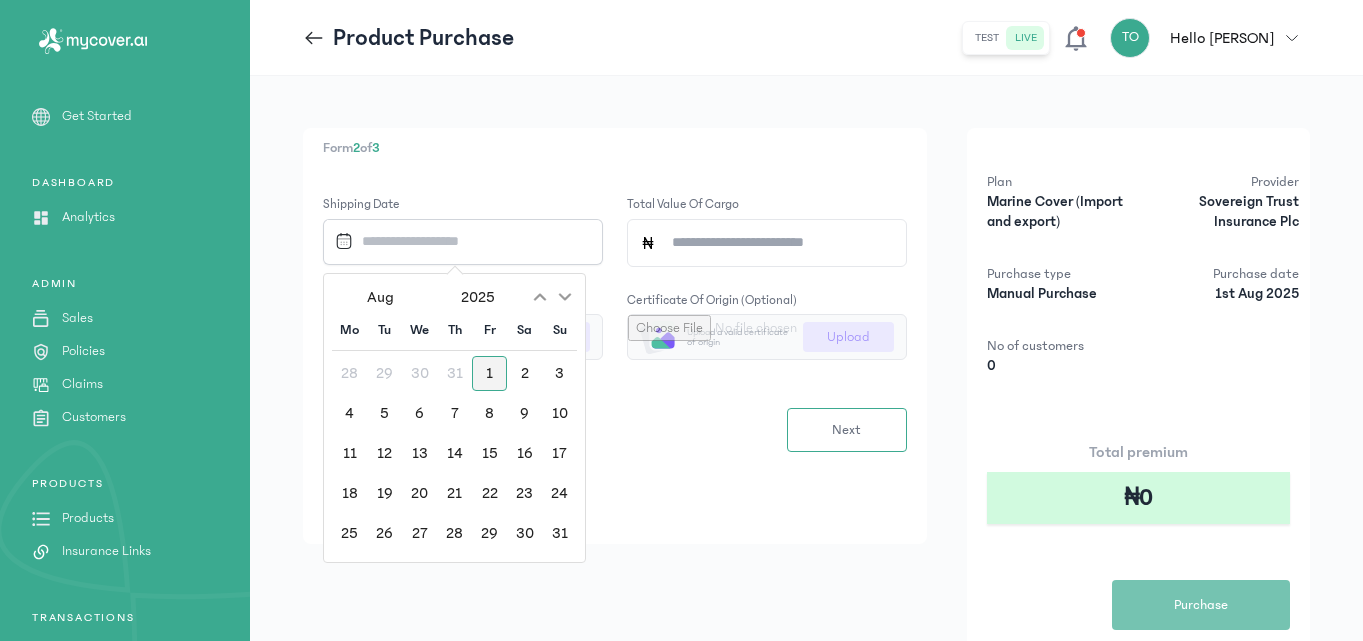 click on "1" at bounding box center (489, 373) 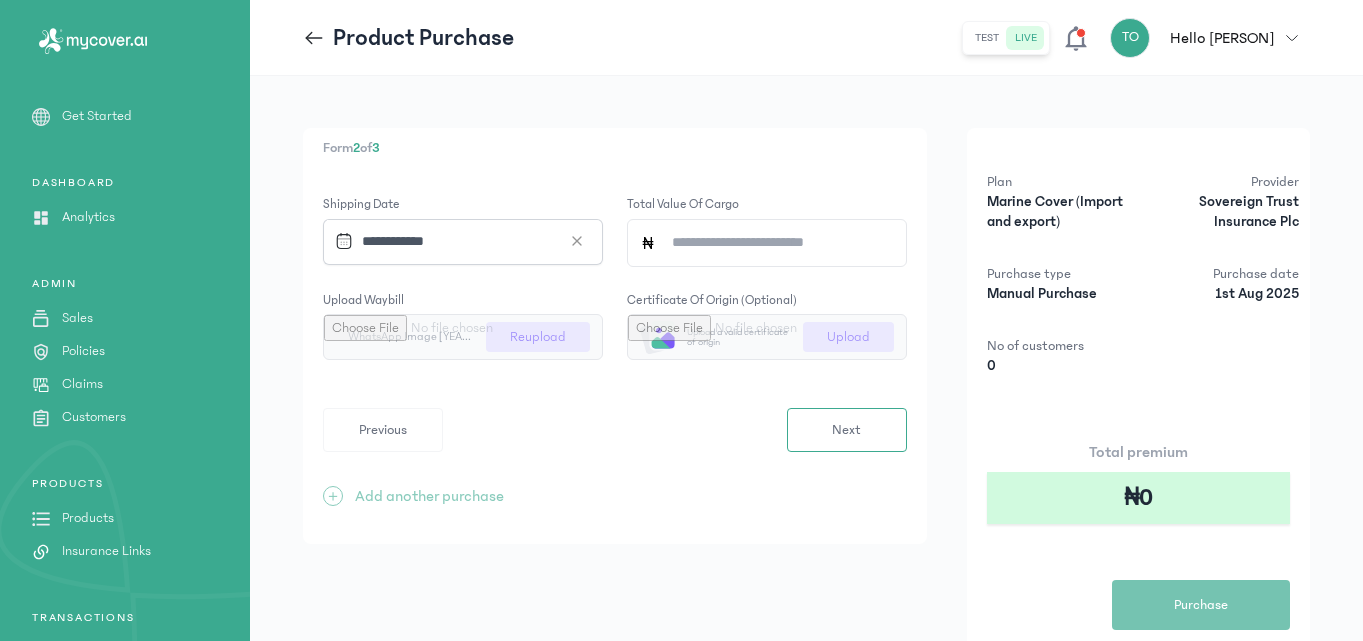 click on "Total value of cargo" 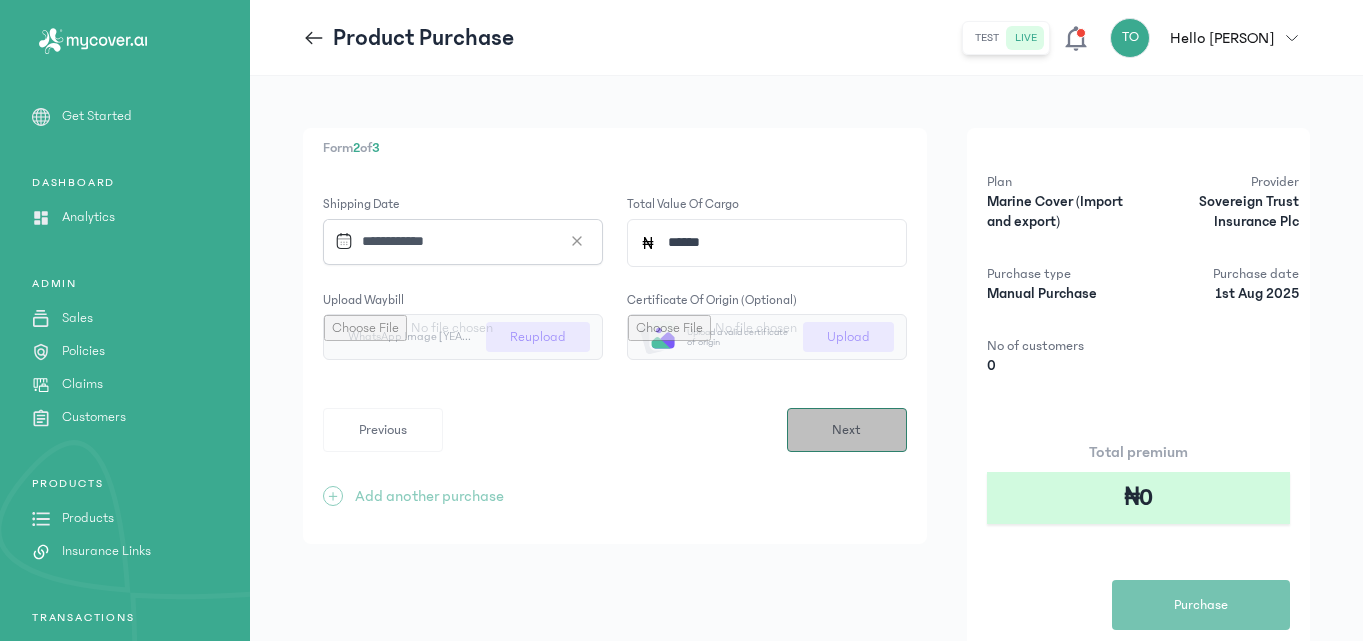 type on "*******" 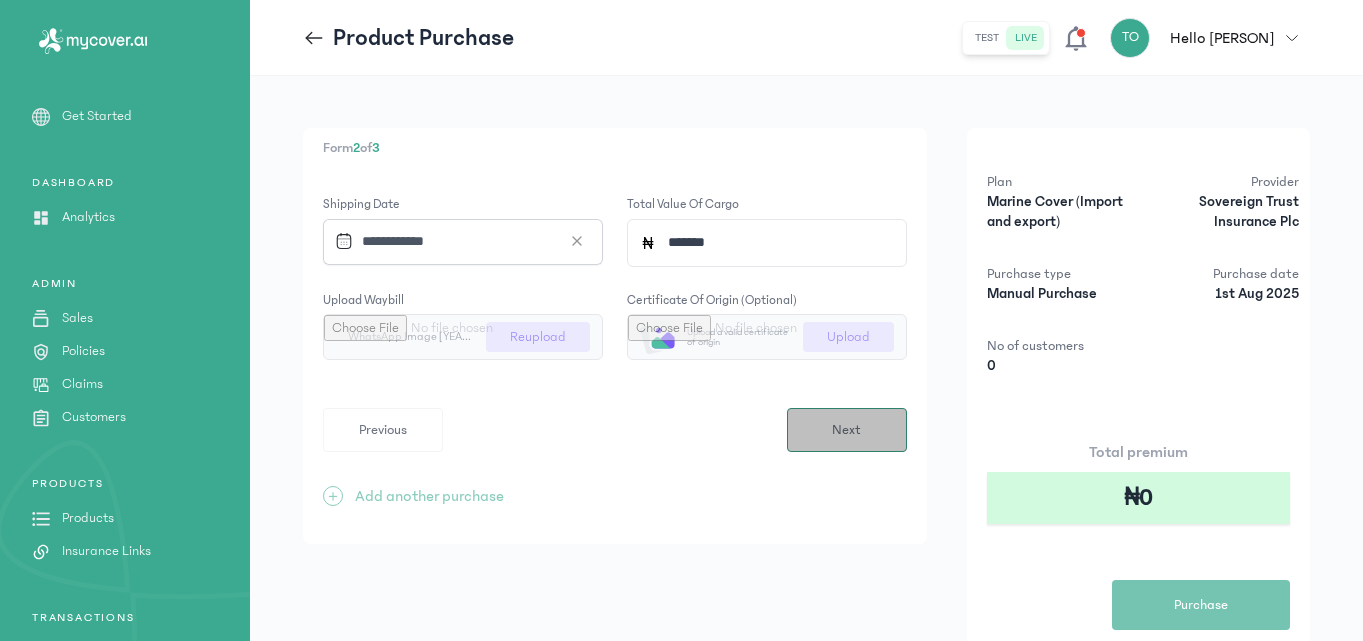 click on "Next" at bounding box center [847, 430] 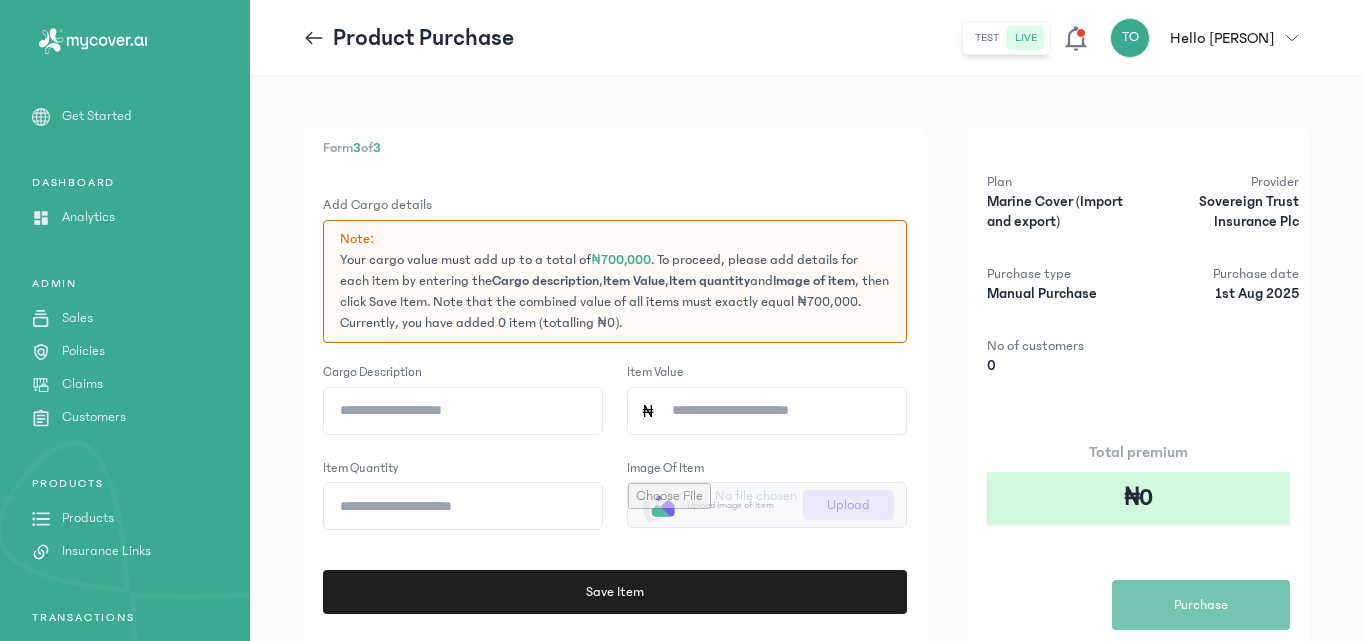 click on "Cargo description" 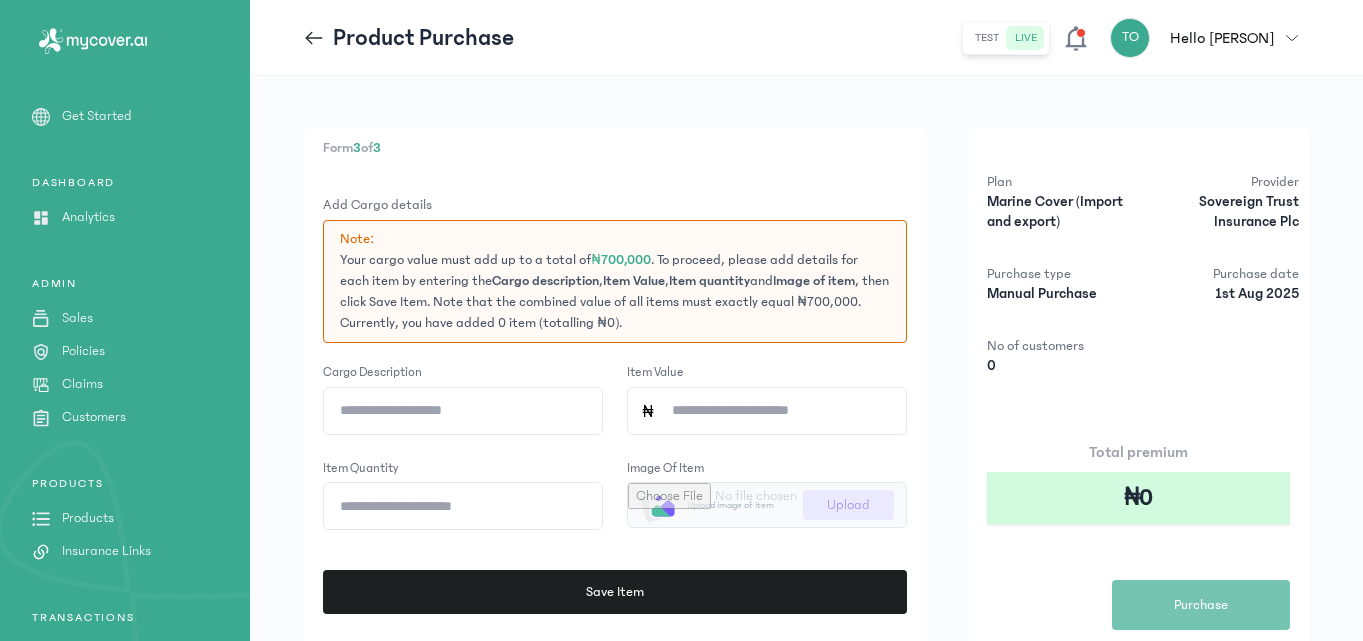 type on "**********" 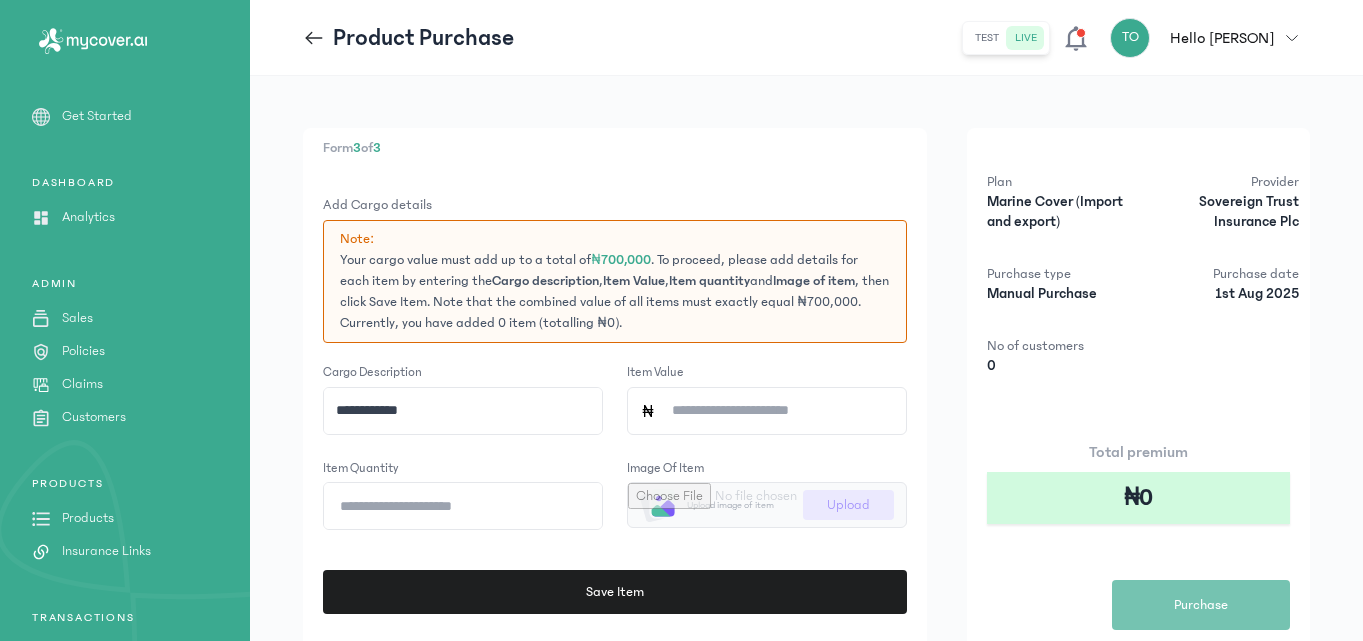 click on "Item Value" 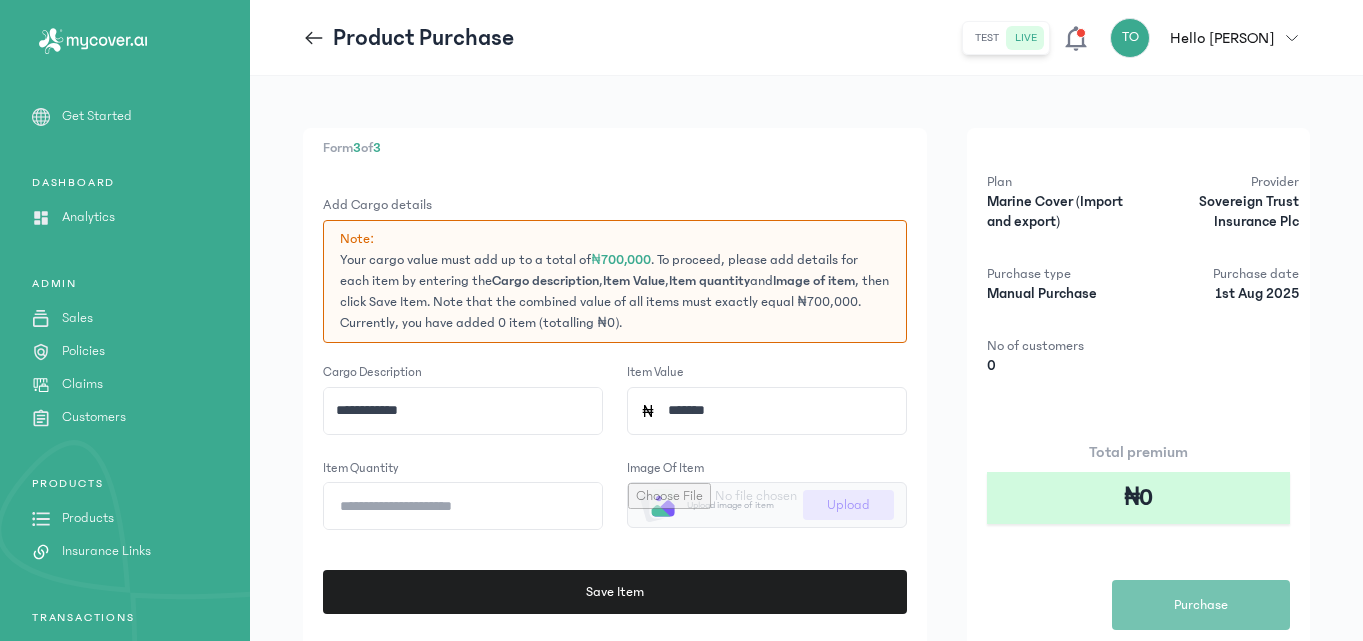 type on "*******" 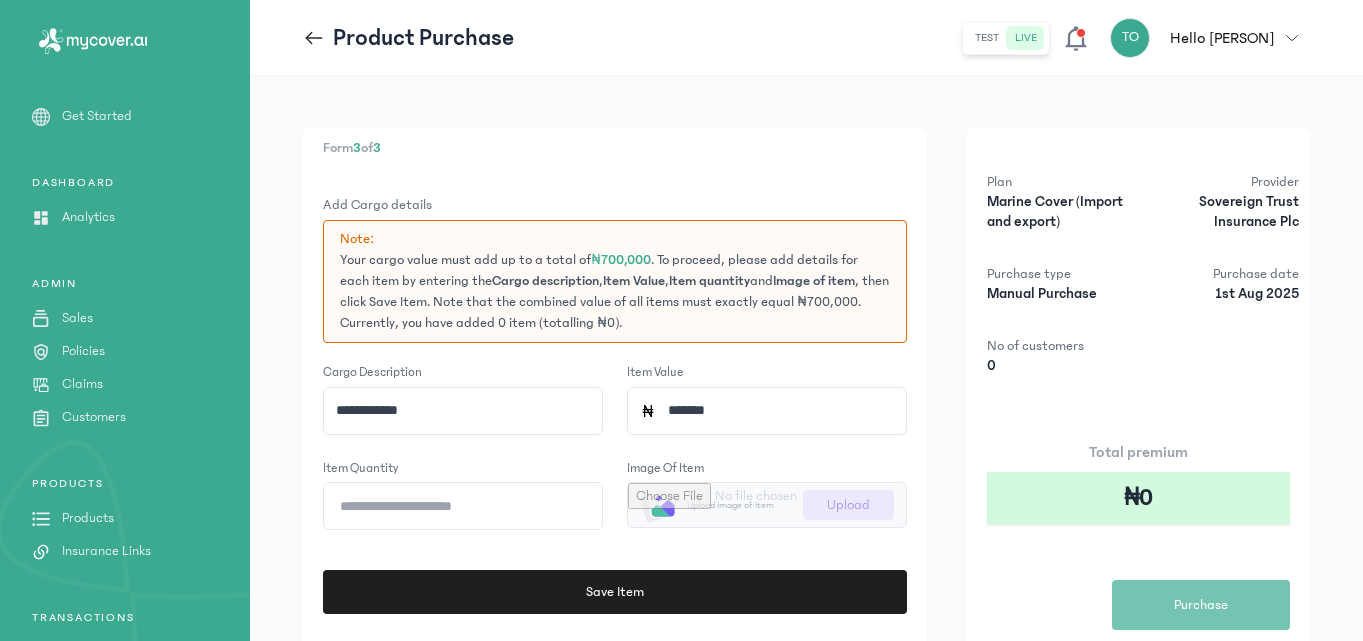 click on "Item quantity" 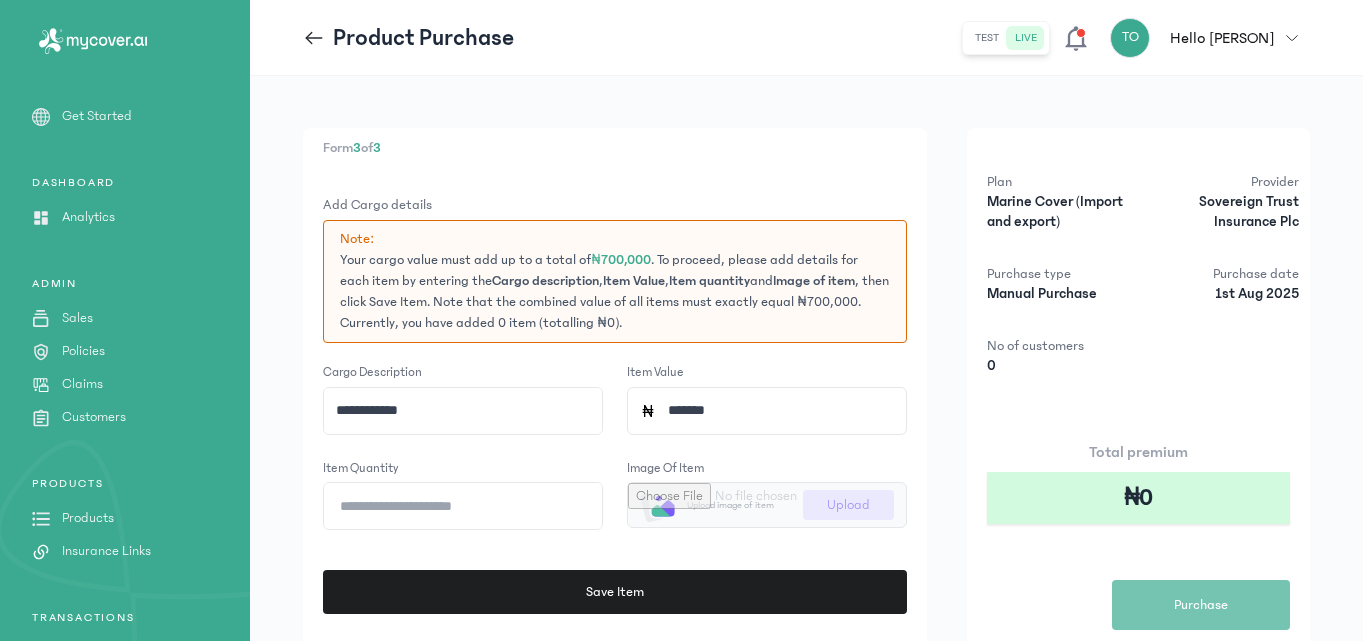 type on "*" 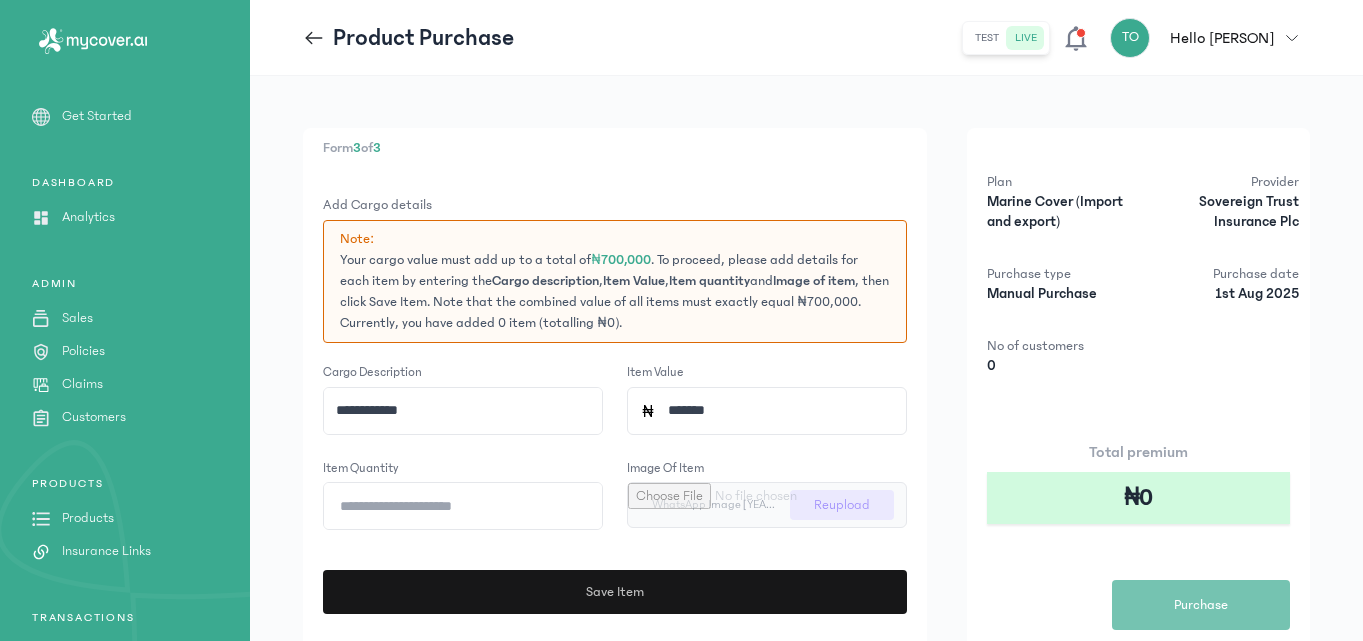 click on "Save Item" at bounding box center [615, 592] 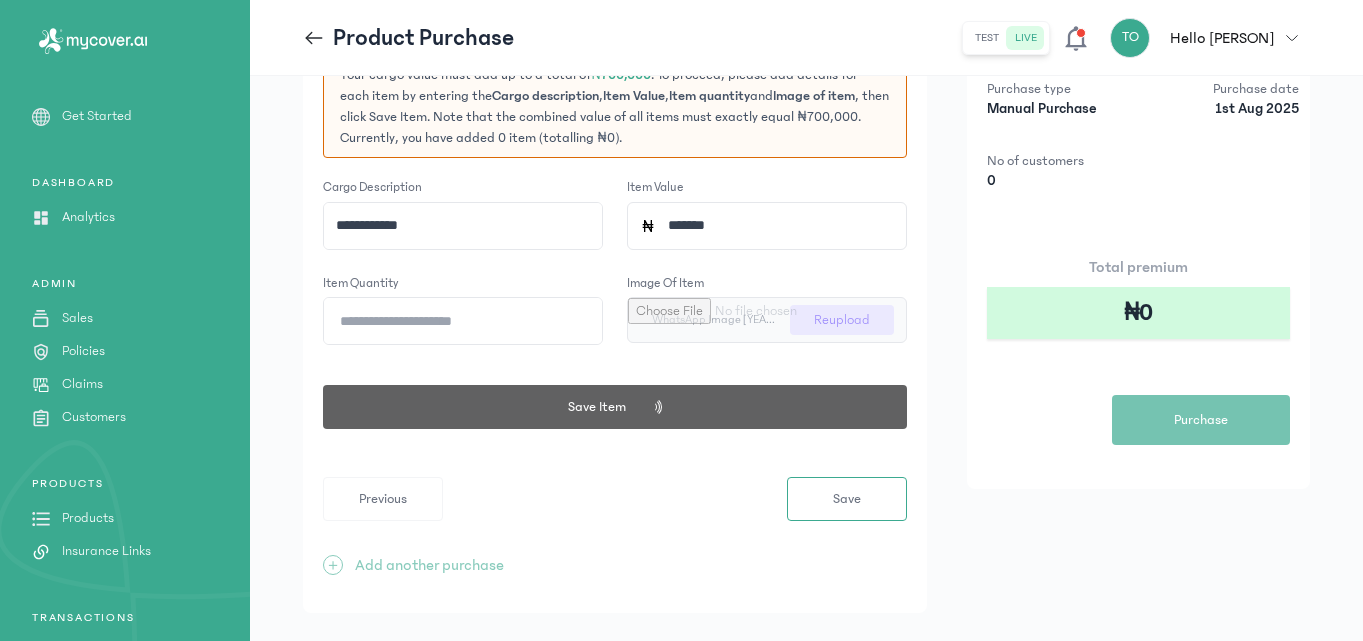 scroll, scrollTop: 196, scrollLeft: 0, axis: vertical 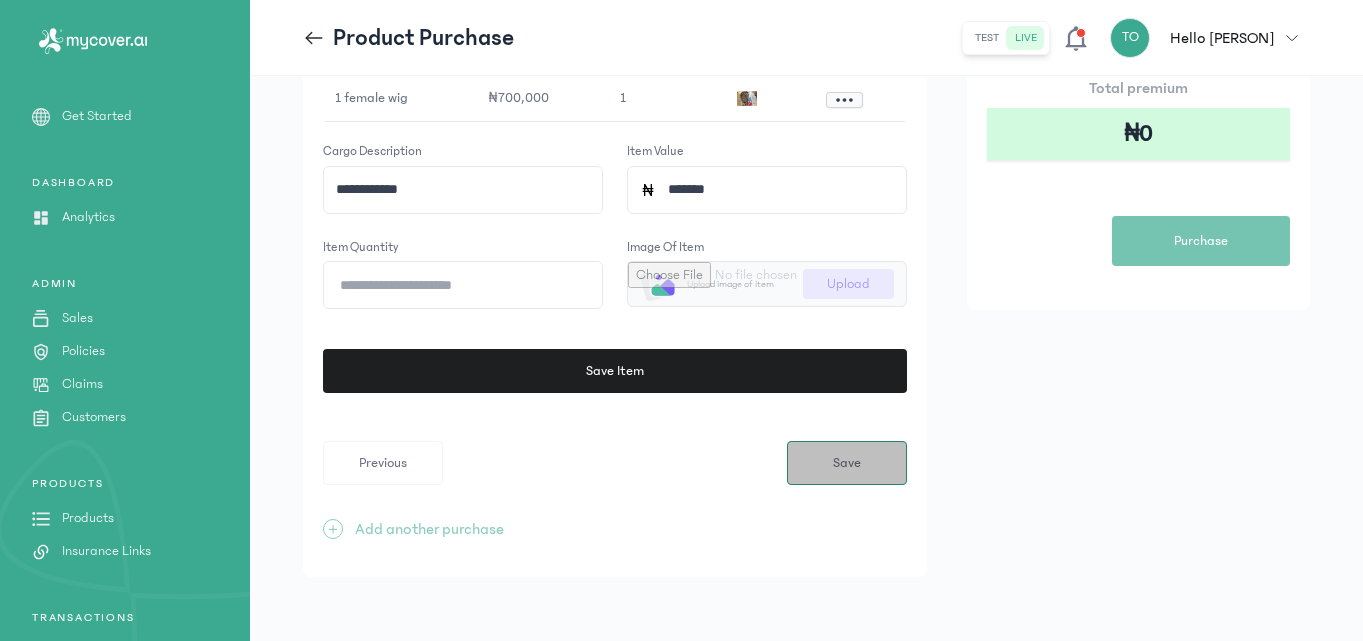 click on "Save" at bounding box center (847, 463) 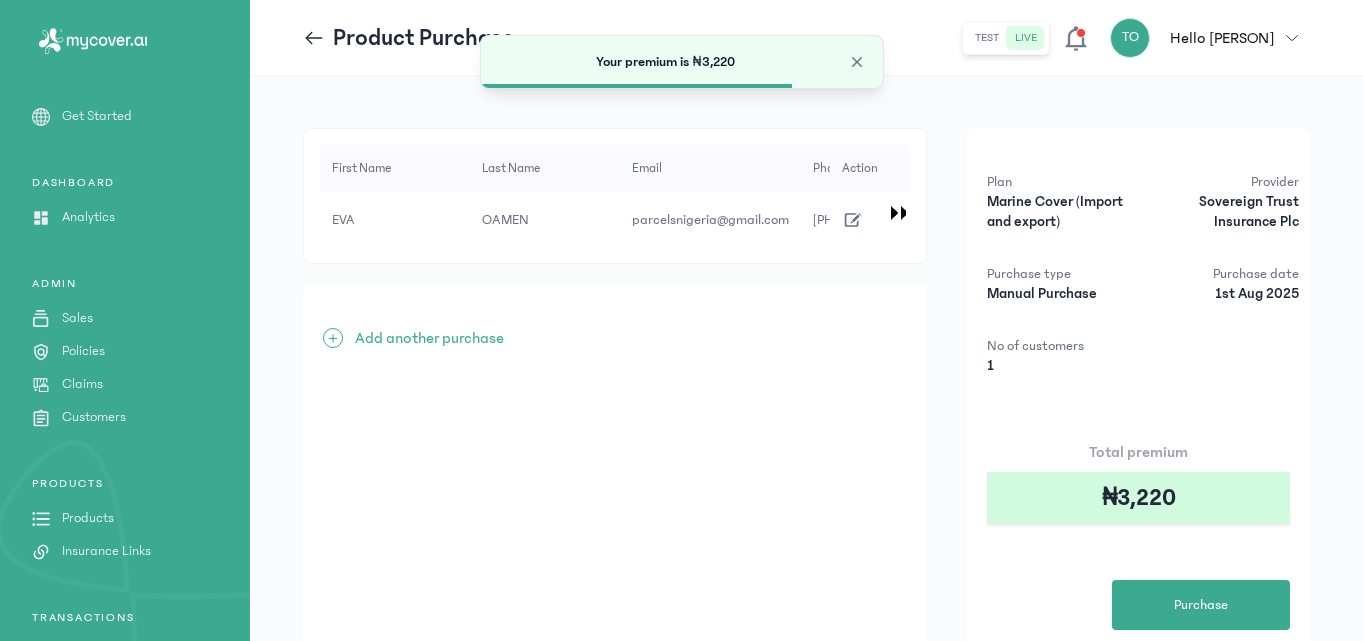scroll, scrollTop: 110, scrollLeft: 0, axis: vertical 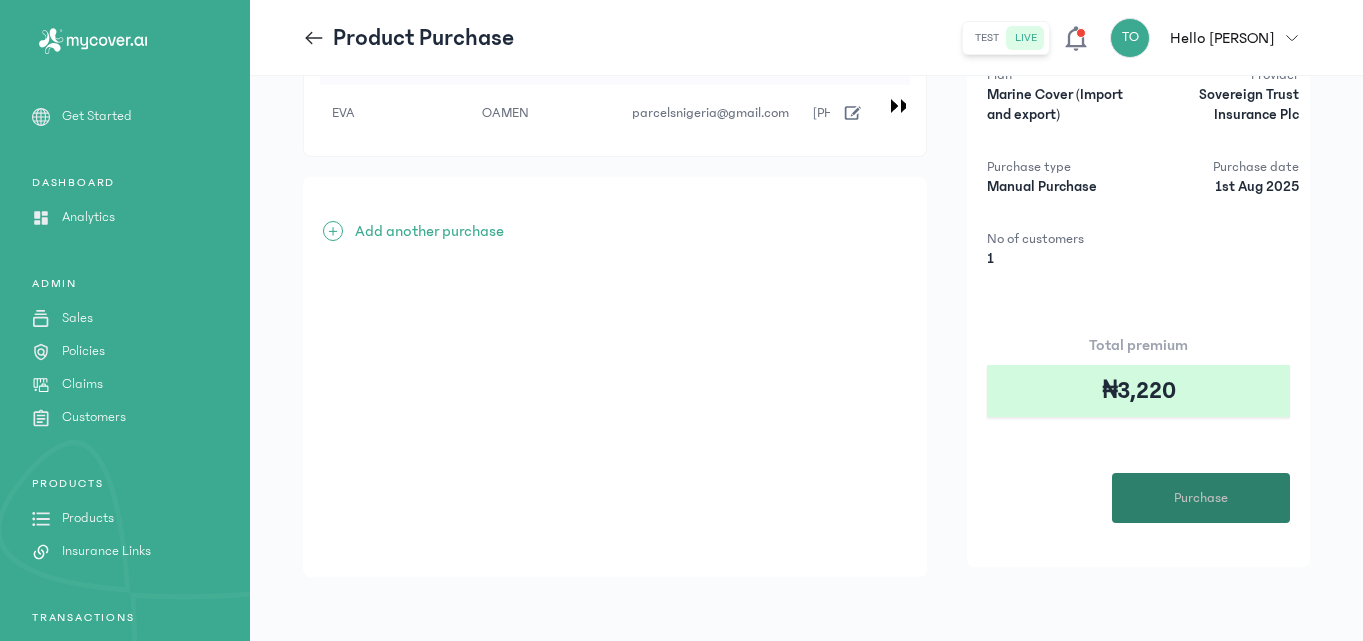 click on "Purchase" at bounding box center [1201, 498] 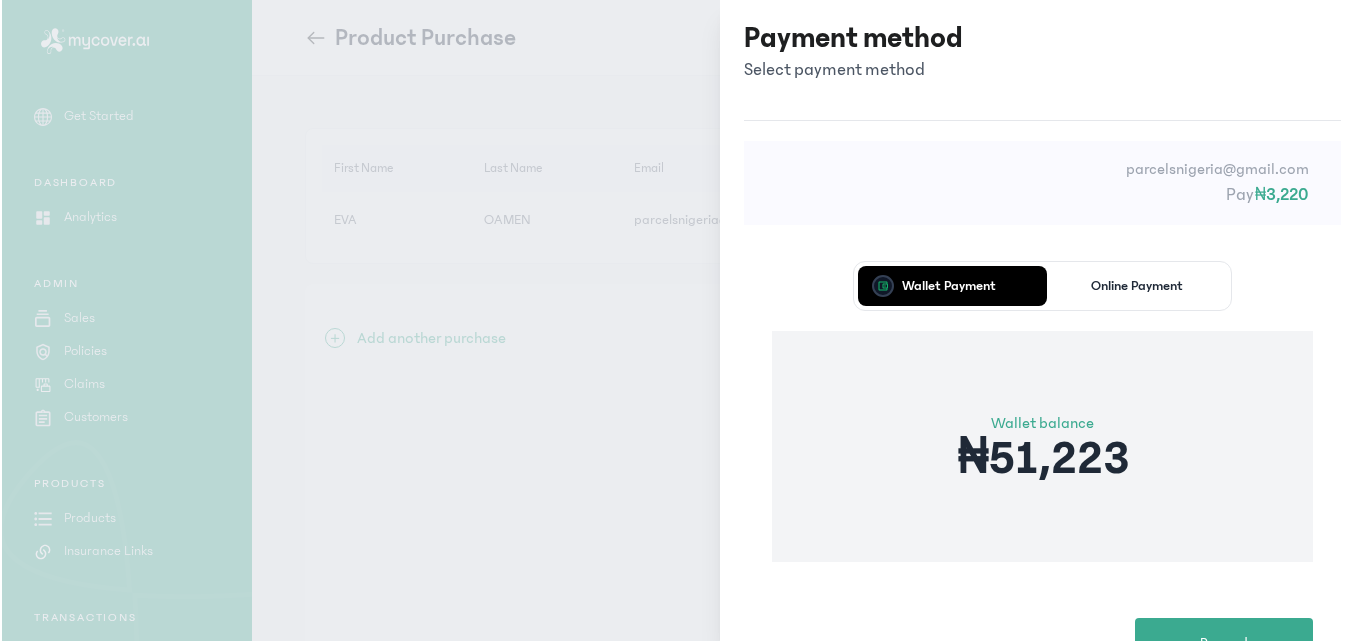 scroll, scrollTop: 0, scrollLeft: 0, axis: both 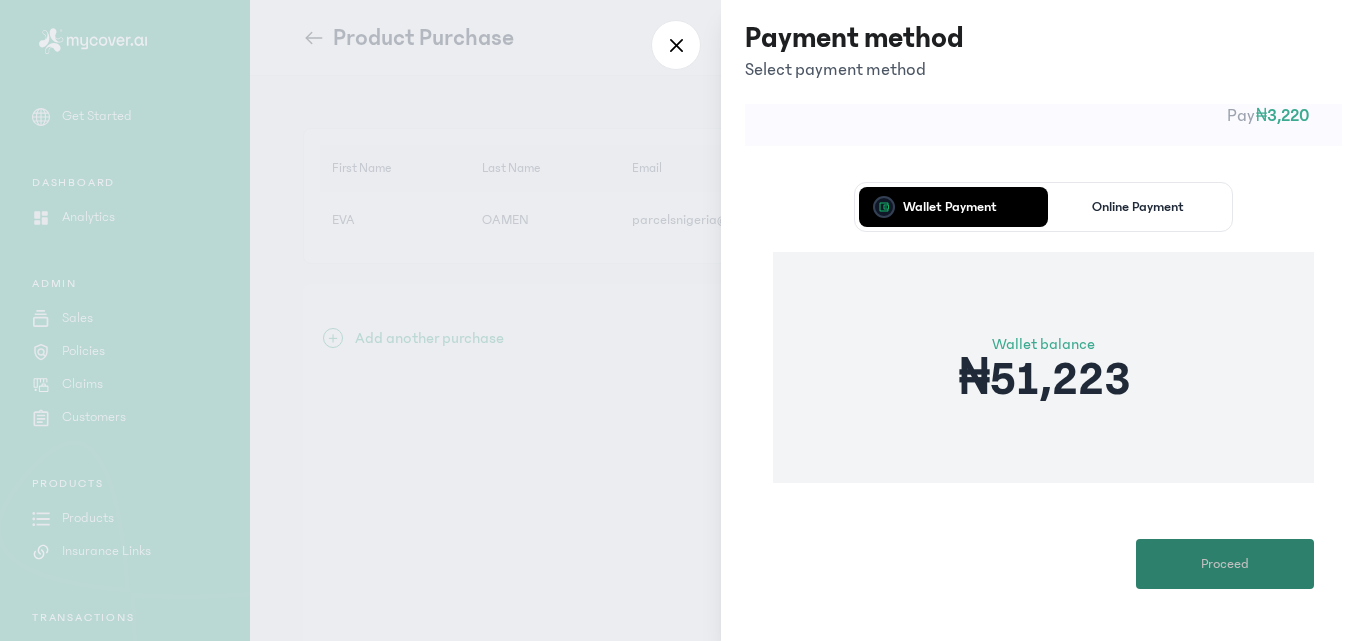 click on "Proceed" at bounding box center (1225, 564) 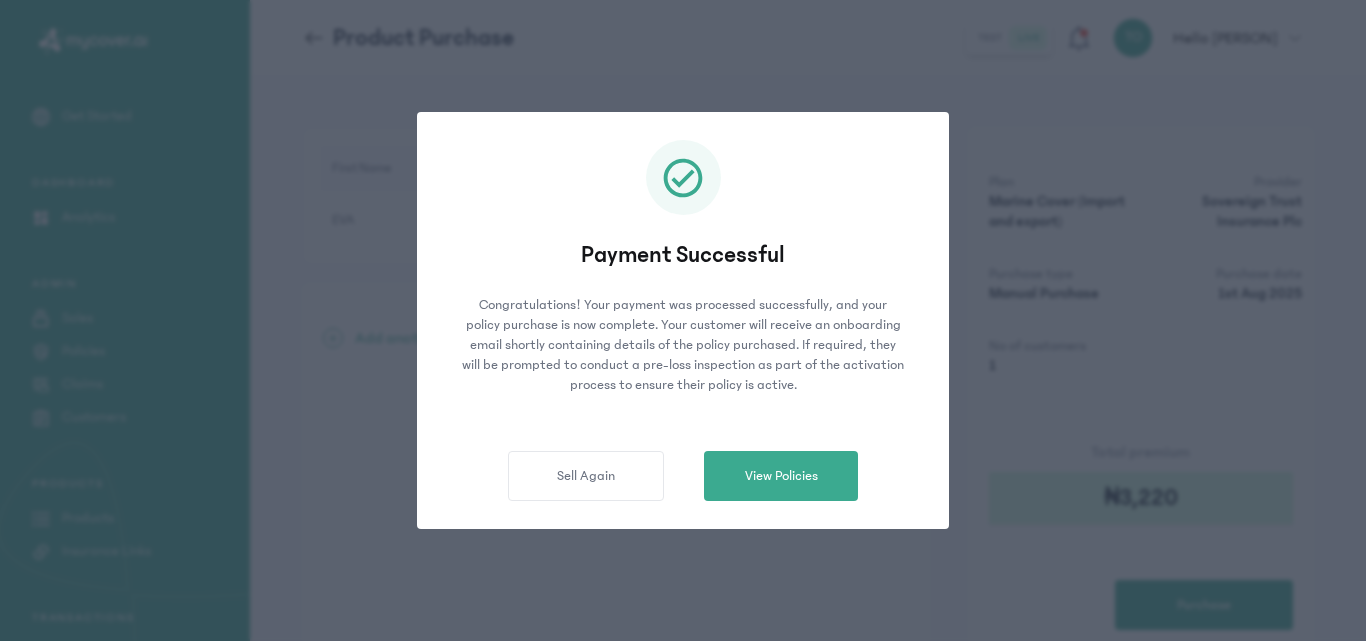 click on "Payment Successful Congratulations! Your payment was processed successfully, and your policy purchase is now complete.
Your customer will receive an onboarding email shortly containing details of the policy purchased. If required, they will be prompted to conduct a pre-loss inspection as part of the activation process to ensure their policy is active.  Sell Again   View Policies" 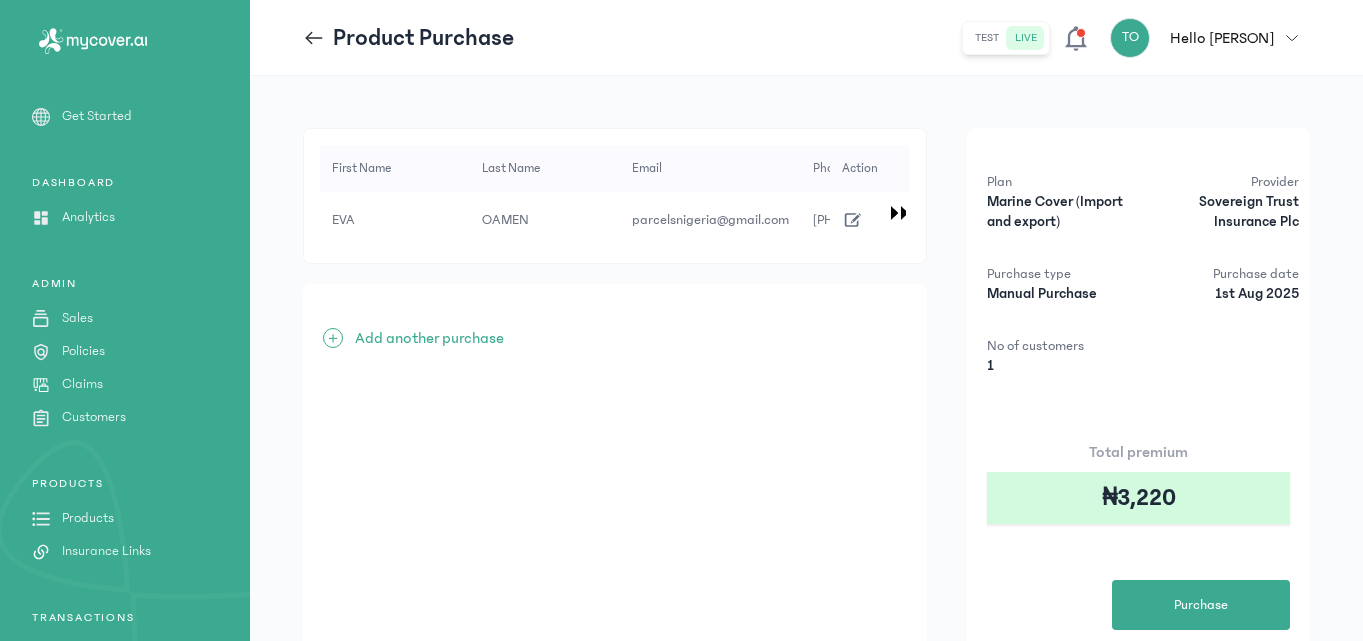 click on "Policies" at bounding box center (83, 351) 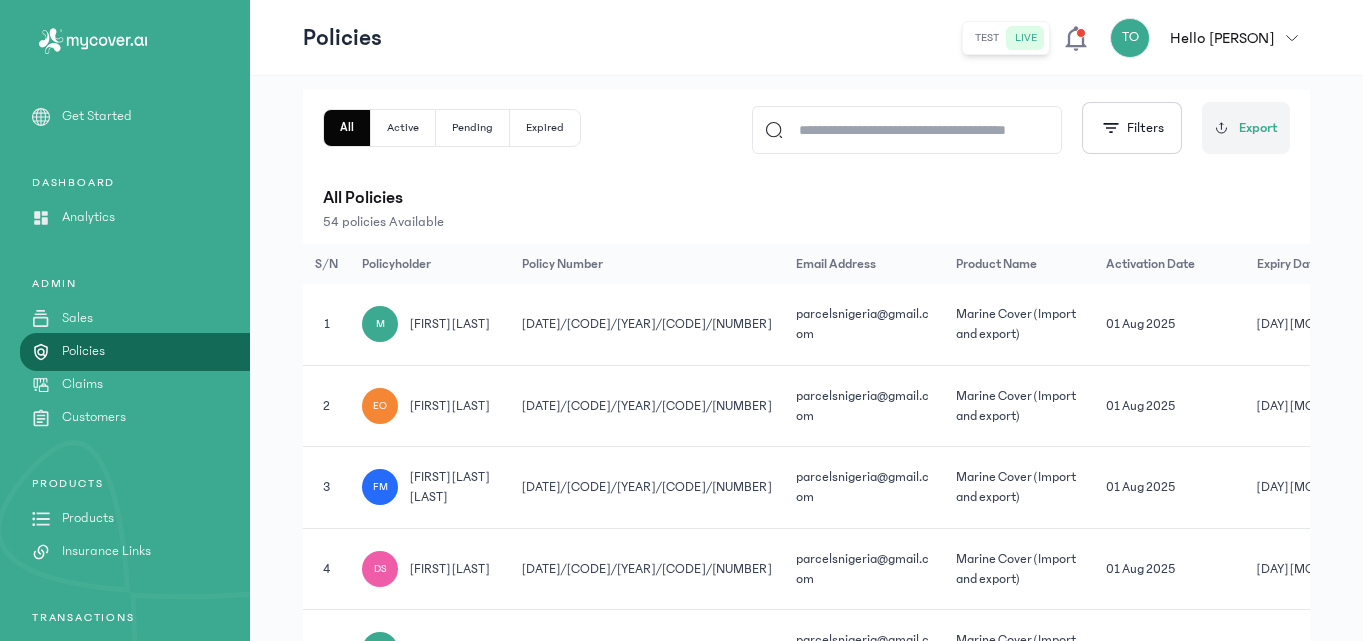 scroll, scrollTop: 317, scrollLeft: 0, axis: vertical 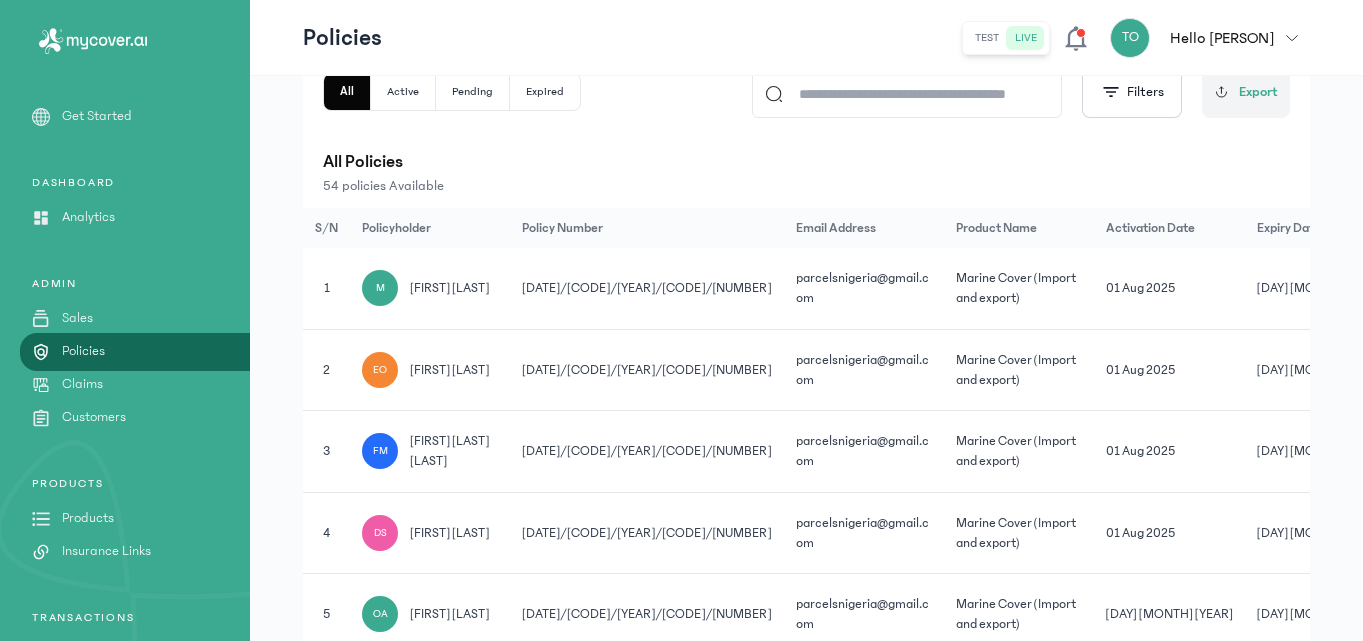click on "Products" at bounding box center (88, 518) 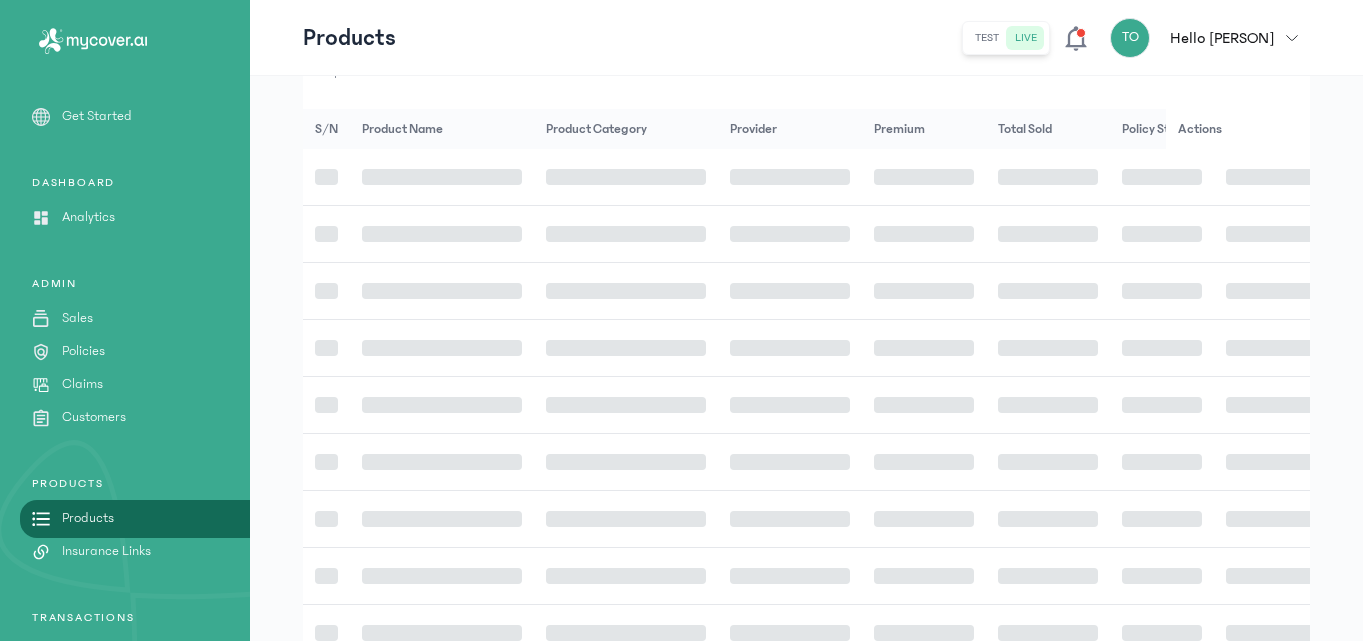 scroll, scrollTop: 0, scrollLeft: 0, axis: both 